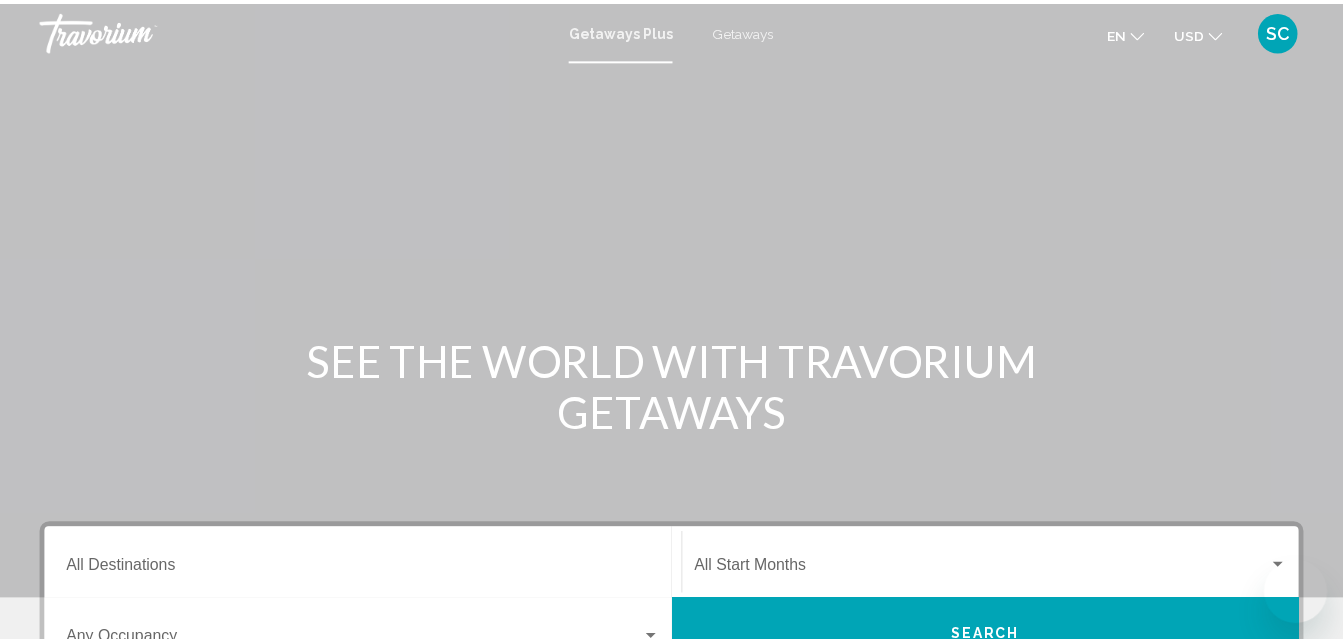 scroll, scrollTop: 0, scrollLeft: 0, axis: both 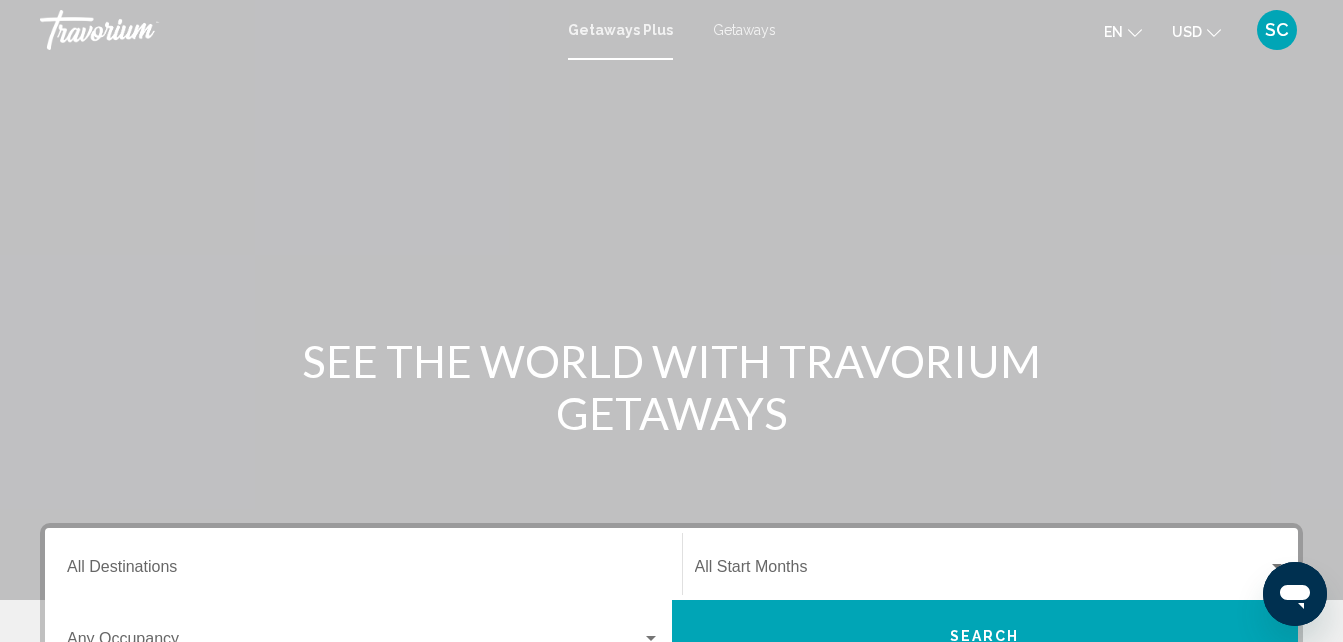 click on "Getaways" at bounding box center (744, 30) 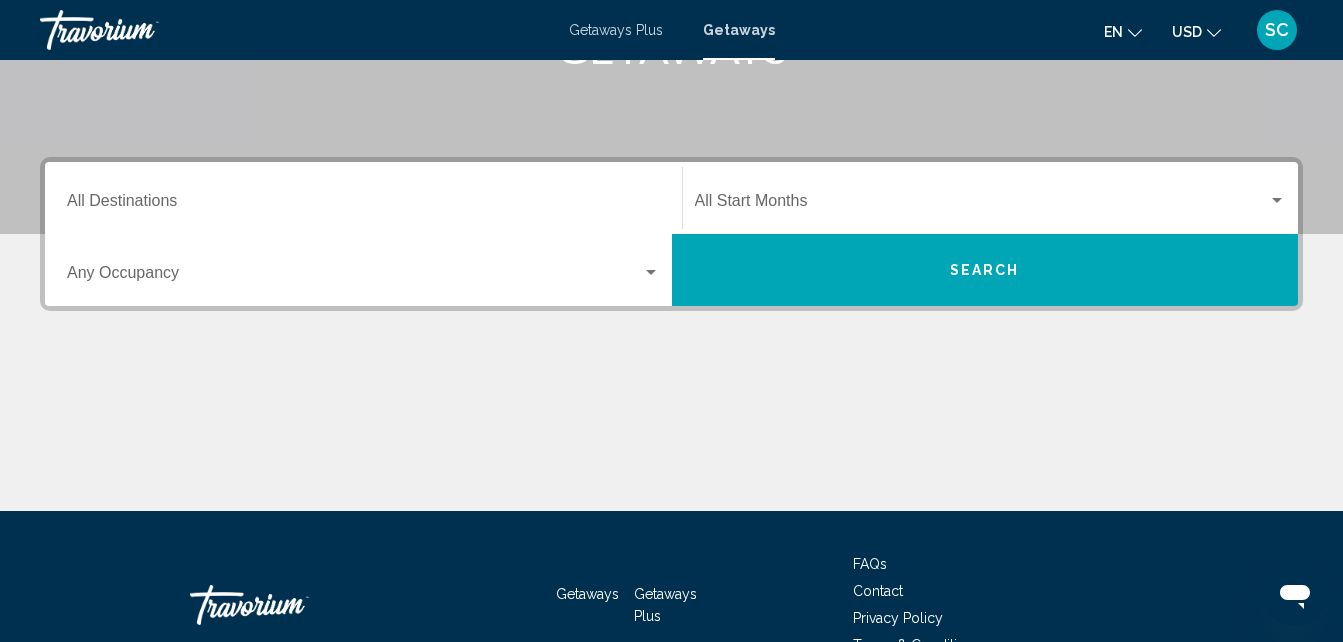 scroll, scrollTop: 400, scrollLeft: 0, axis: vertical 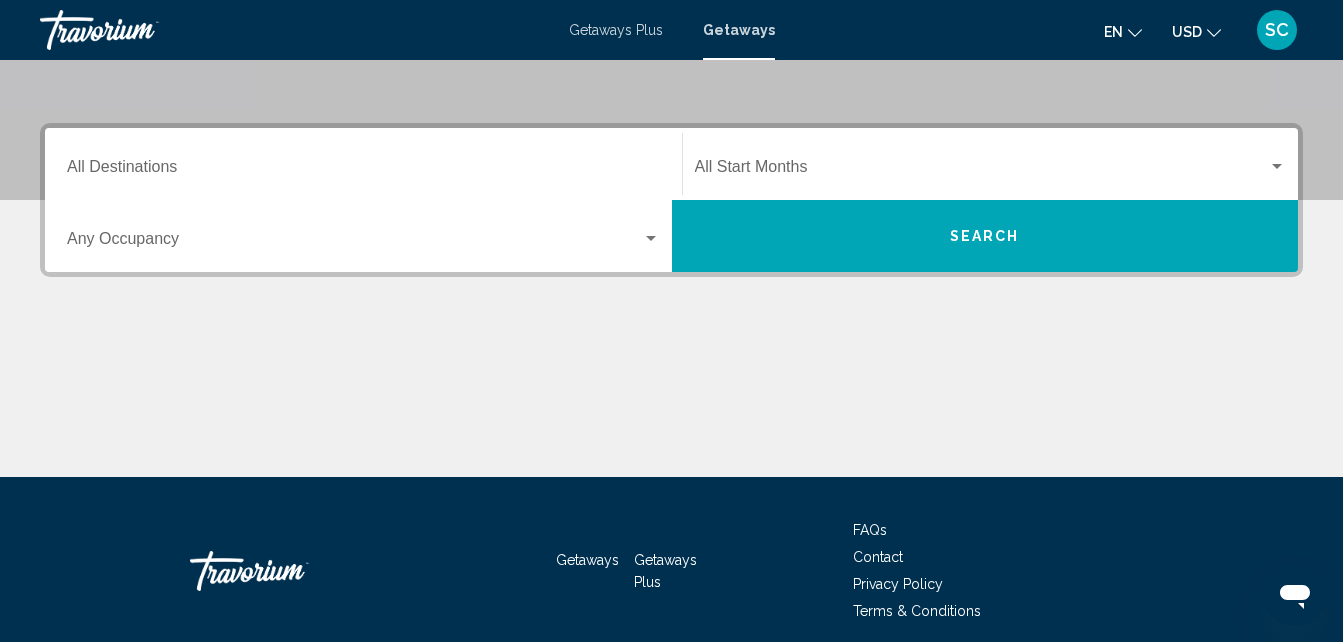 click on "Destination All Destinations" at bounding box center (363, 164) 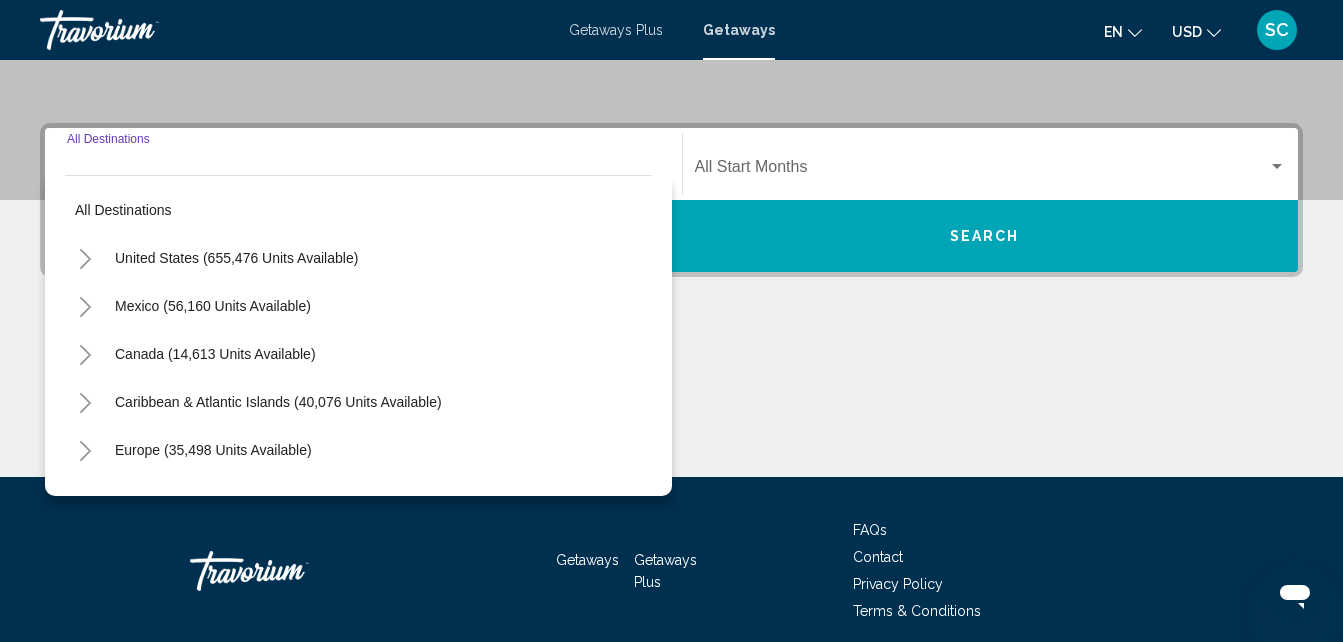 scroll, scrollTop: 458, scrollLeft: 0, axis: vertical 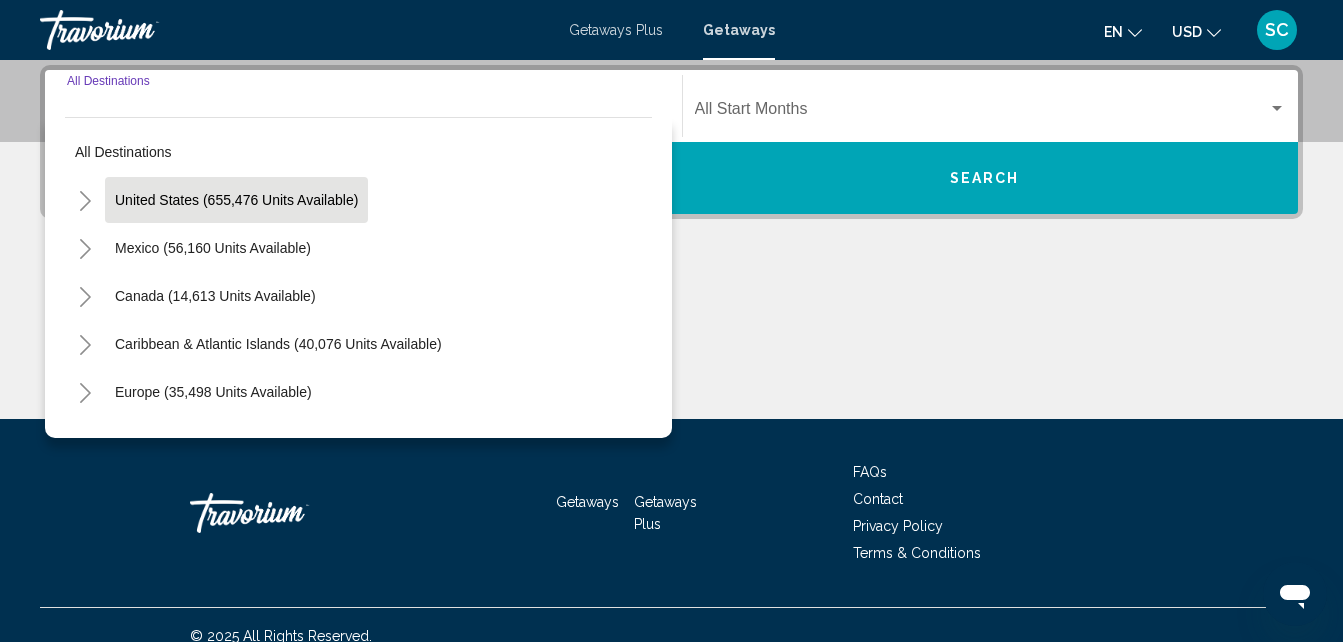 click on "United States (655,476 units available)" at bounding box center [213, 248] 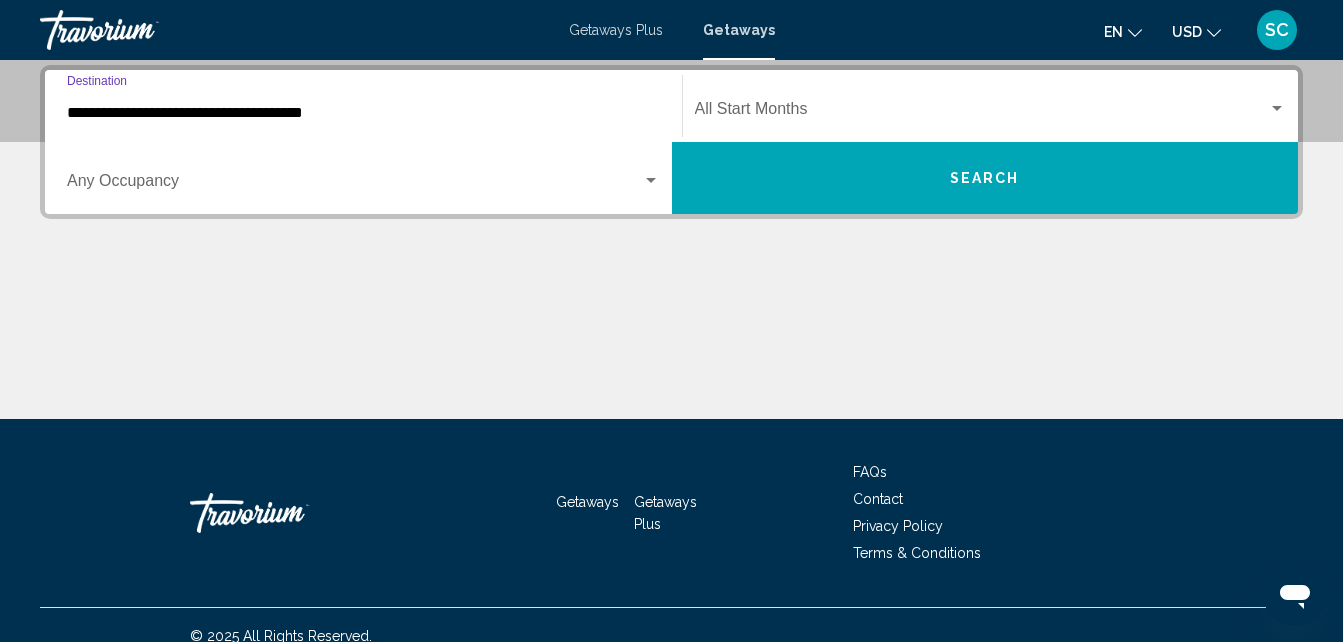 click on "**********" at bounding box center [363, 106] 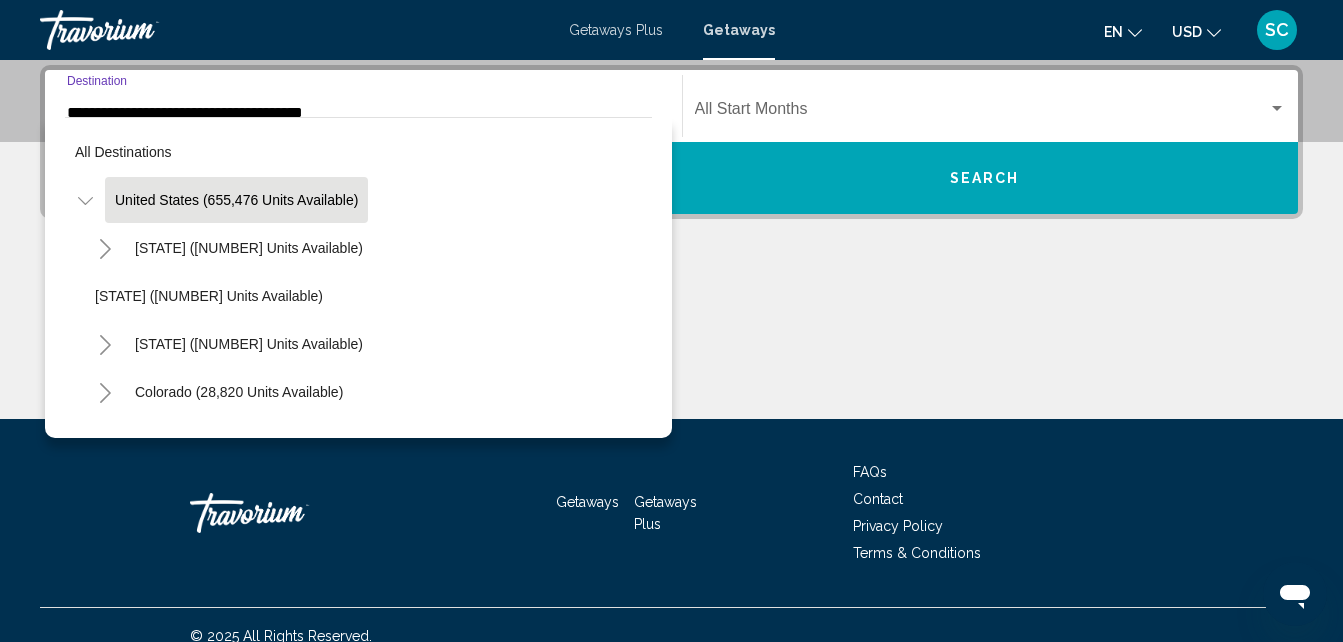 scroll, scrollTop: 337, scrollLeft: 0, axis: vertical 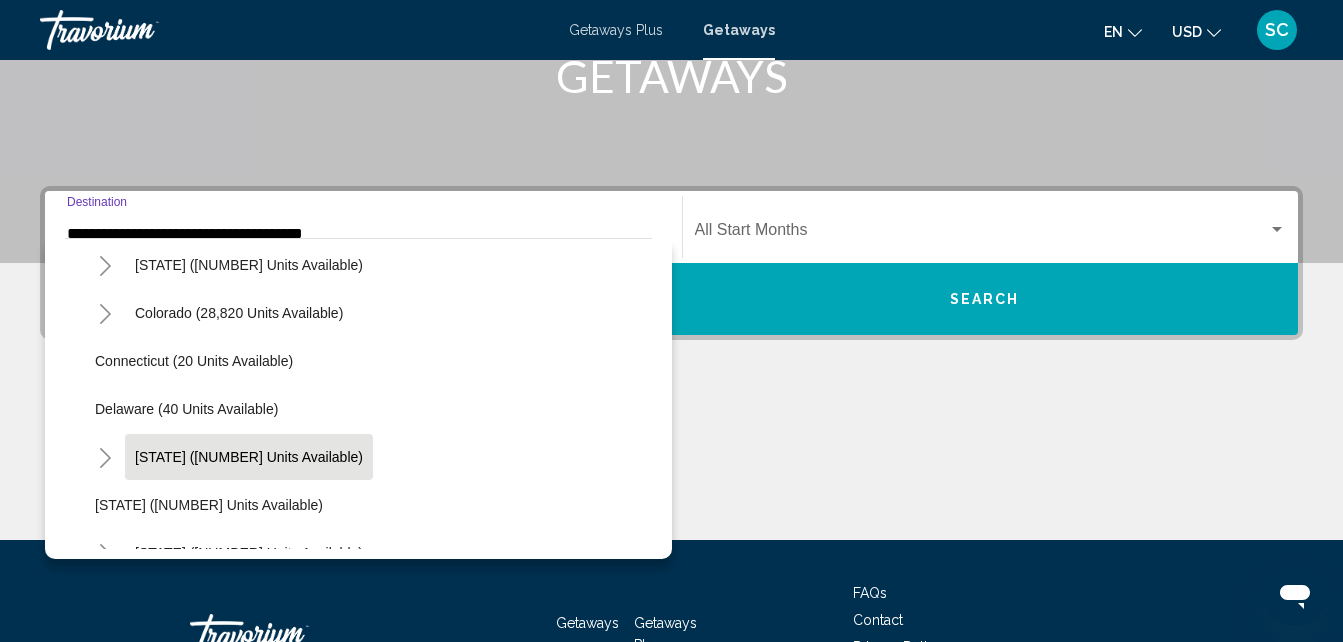 click on "[STATE] ([NUMBER] units available)" 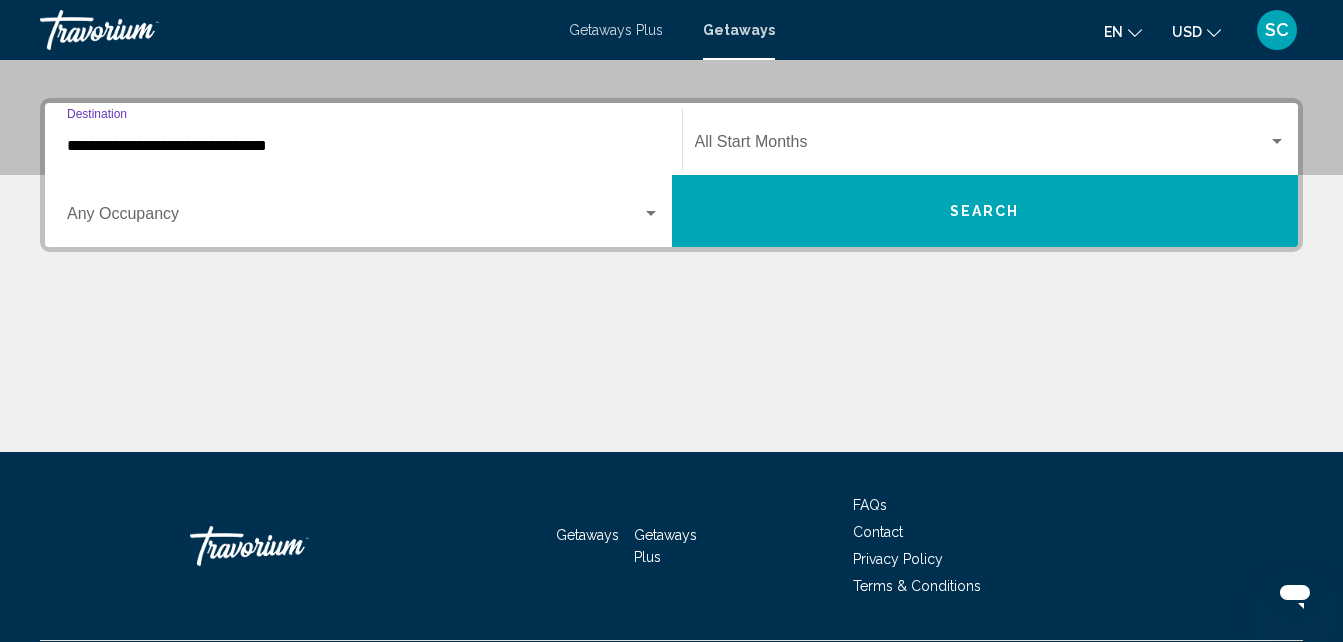 scroll, scrollTop: 458, scrollLeft: 0, axis: vertical 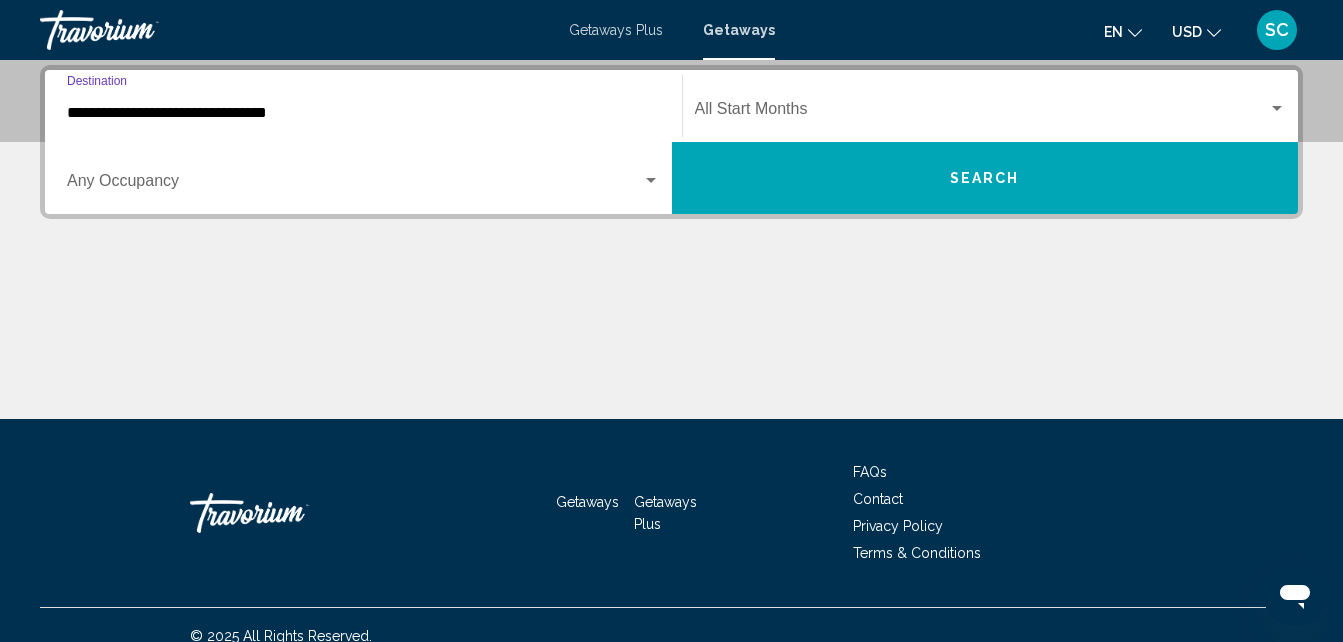 click on "**********" at bounding box center [363, 113] 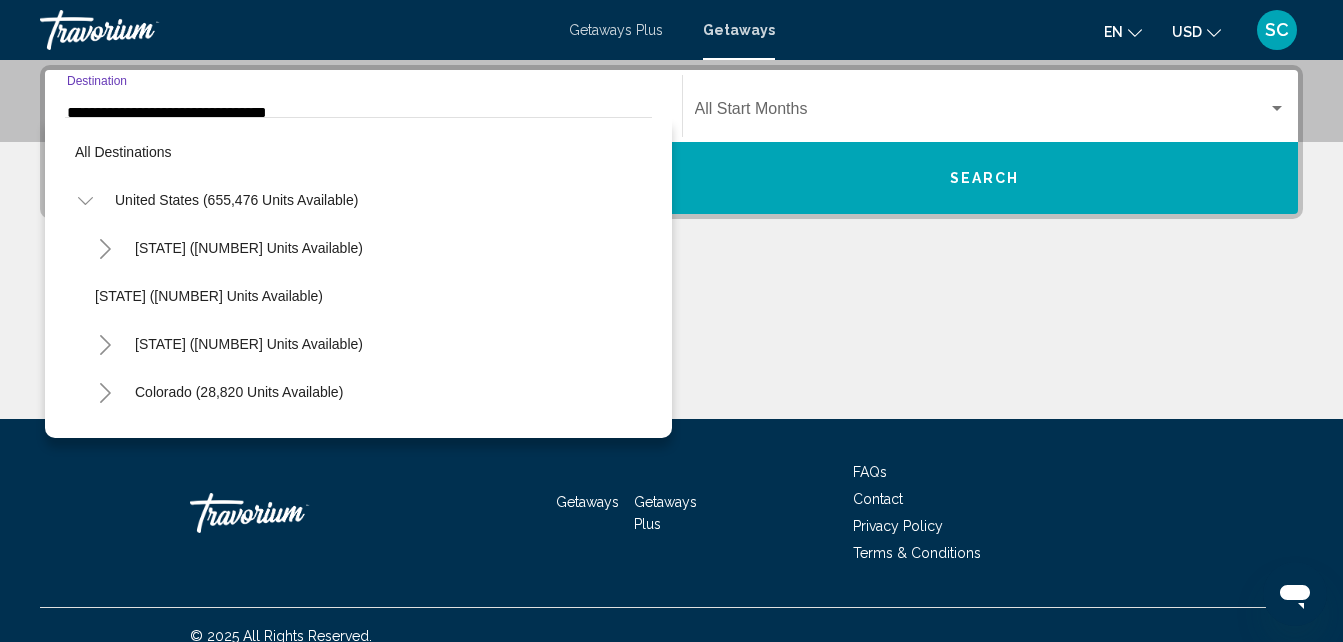 scroll, scrollTop: 410, scrollLeft: 0, axis: vertical 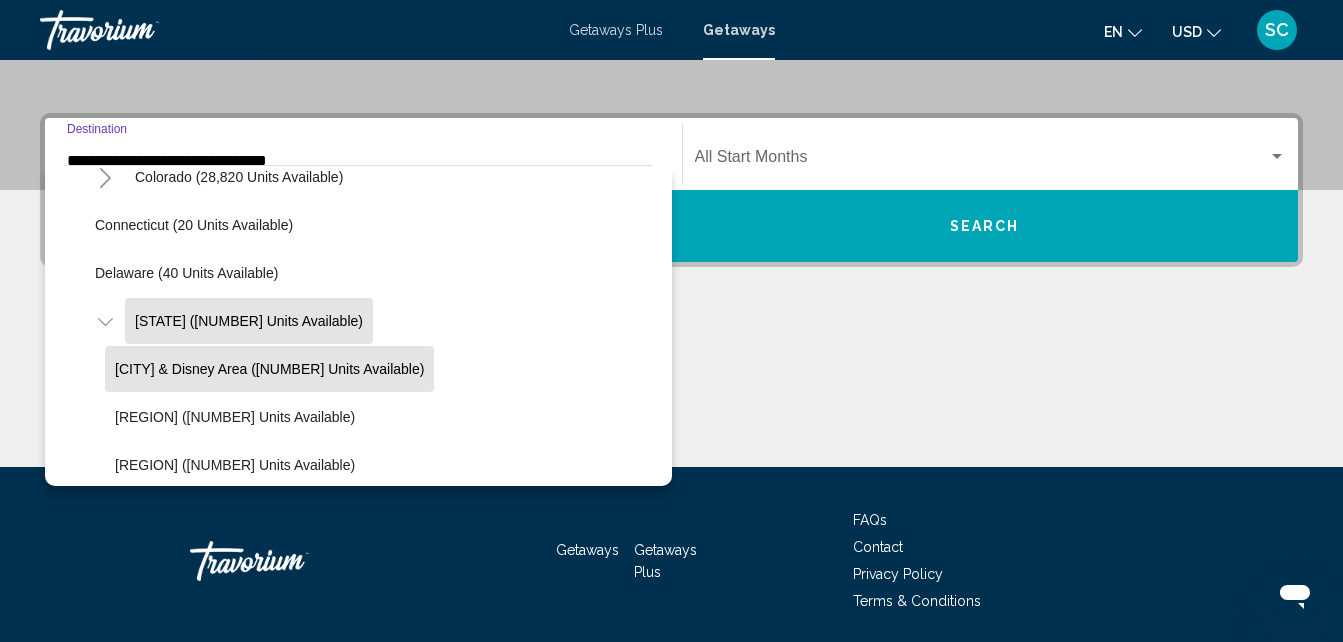 click on "[CITY] & Disney Area ([NUMBER] units available)" 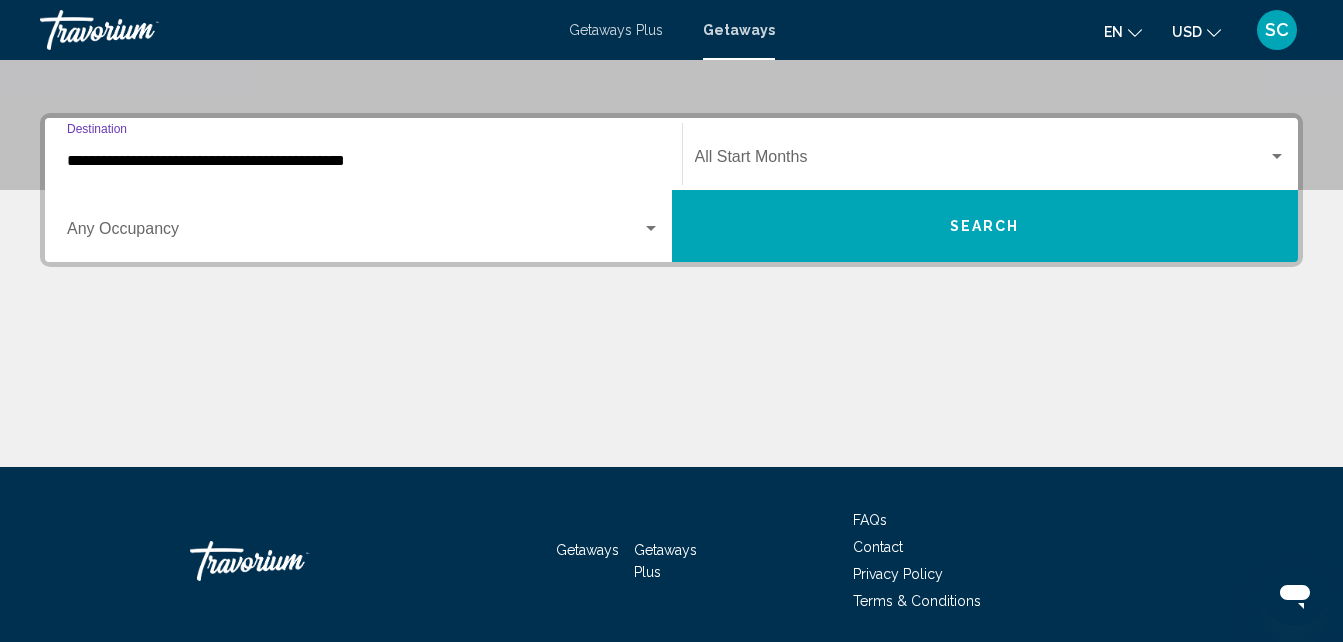 scroll, scrollTop: 458, scrollLeft: 0, axis: vertical 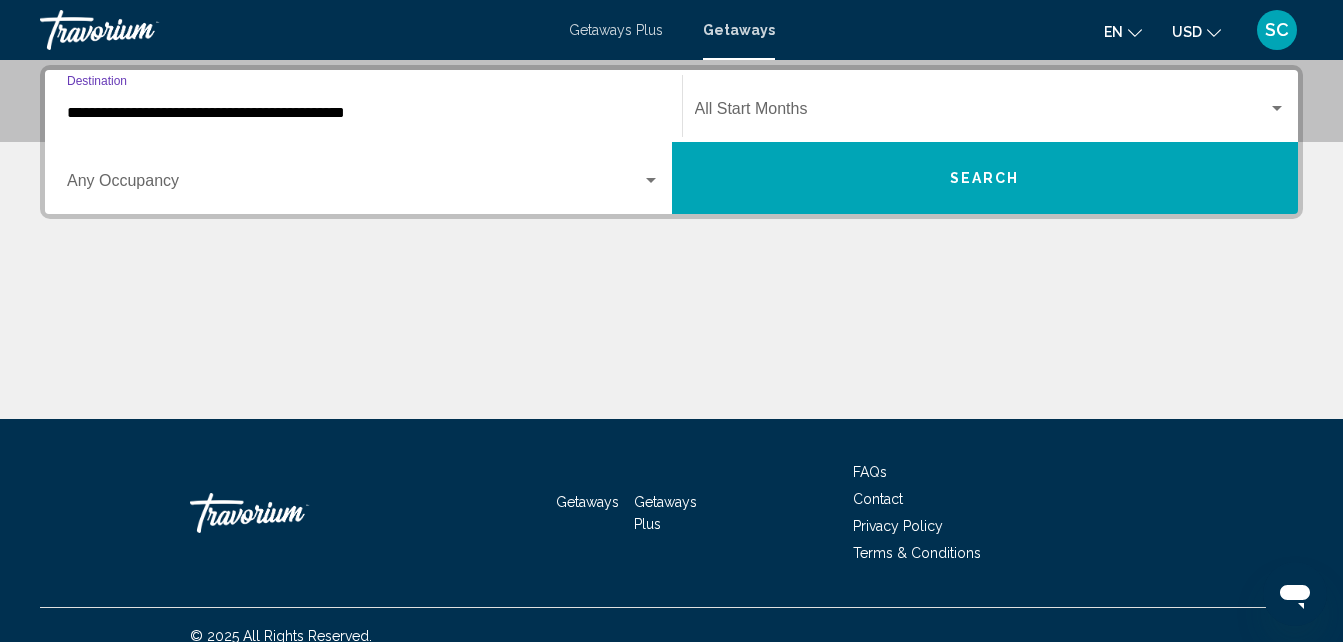 click at bounding box center (354, 185) 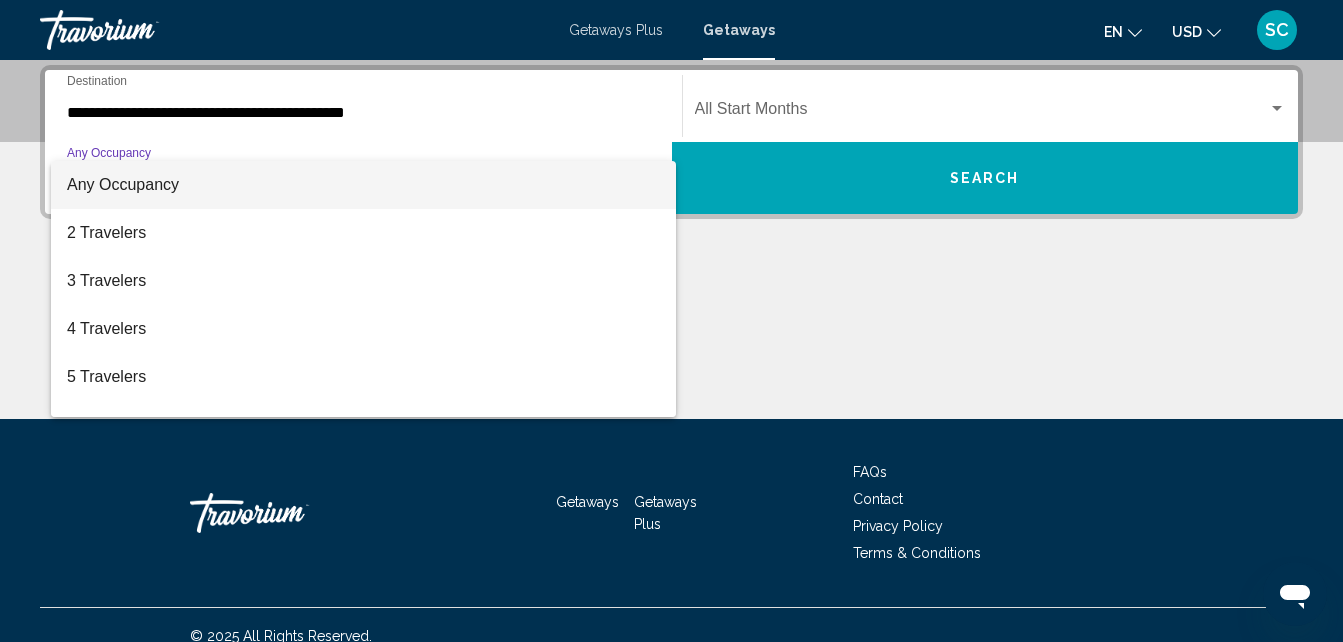 click at bounding box center [671, 321] 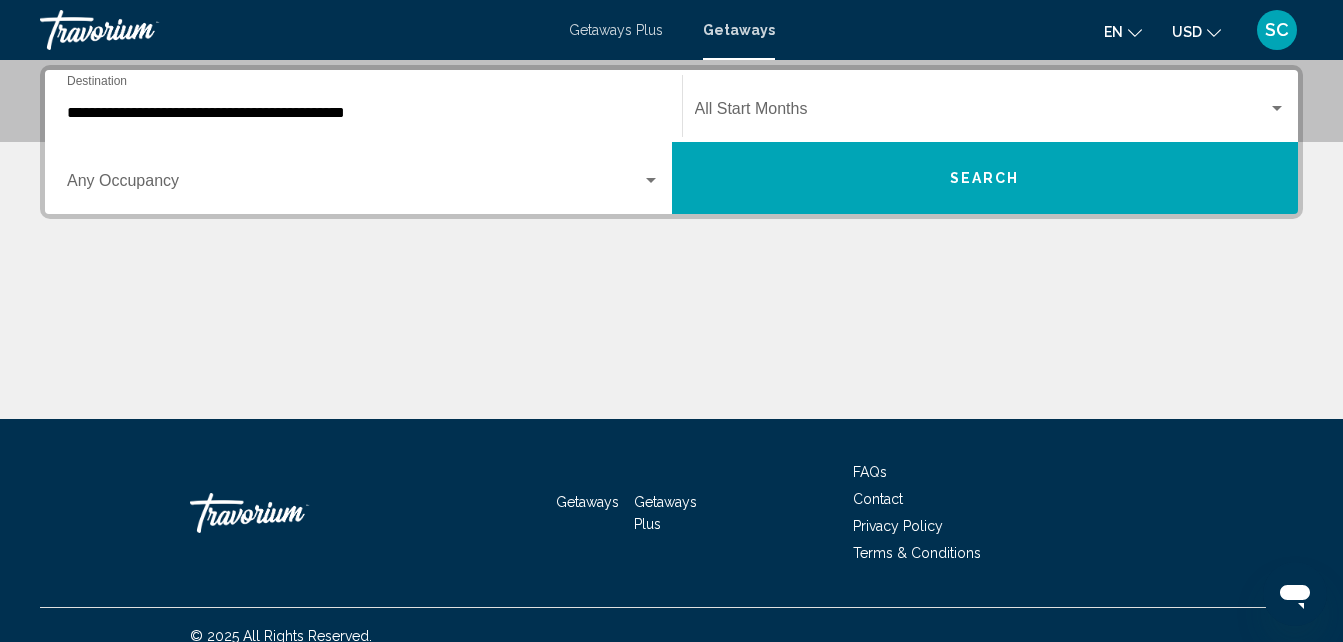 click at bounding box center (982, 113) 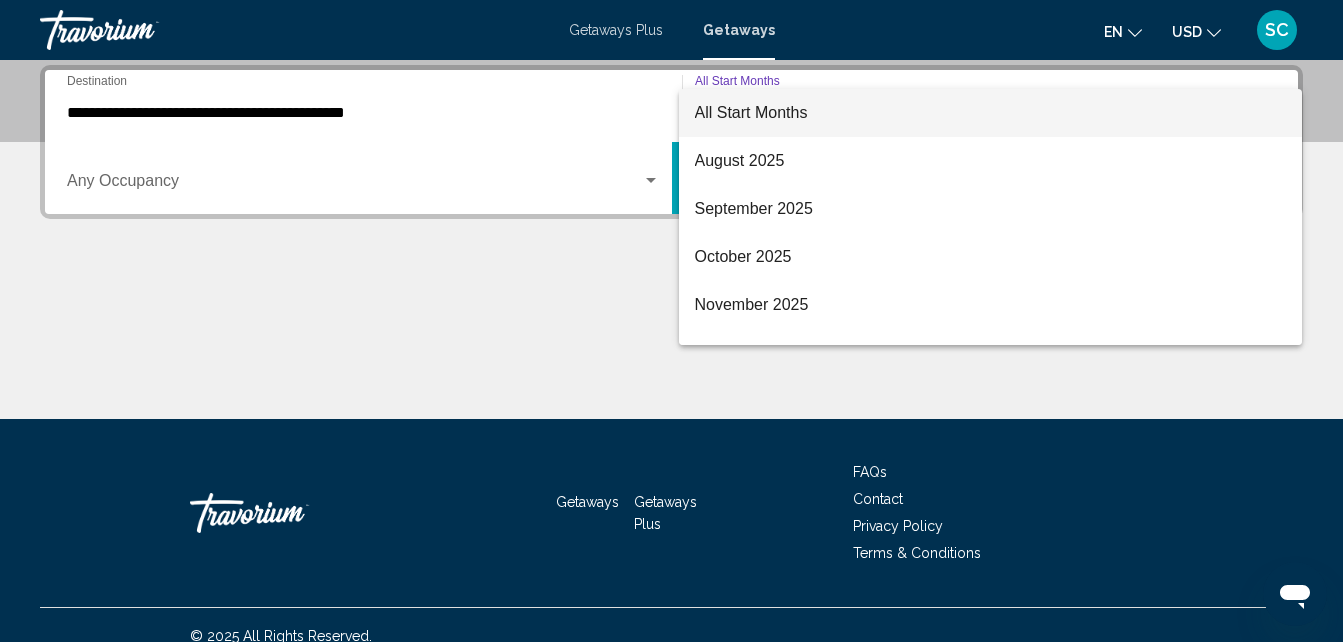 click on "All Start Months" at bounding box center (751, 112) 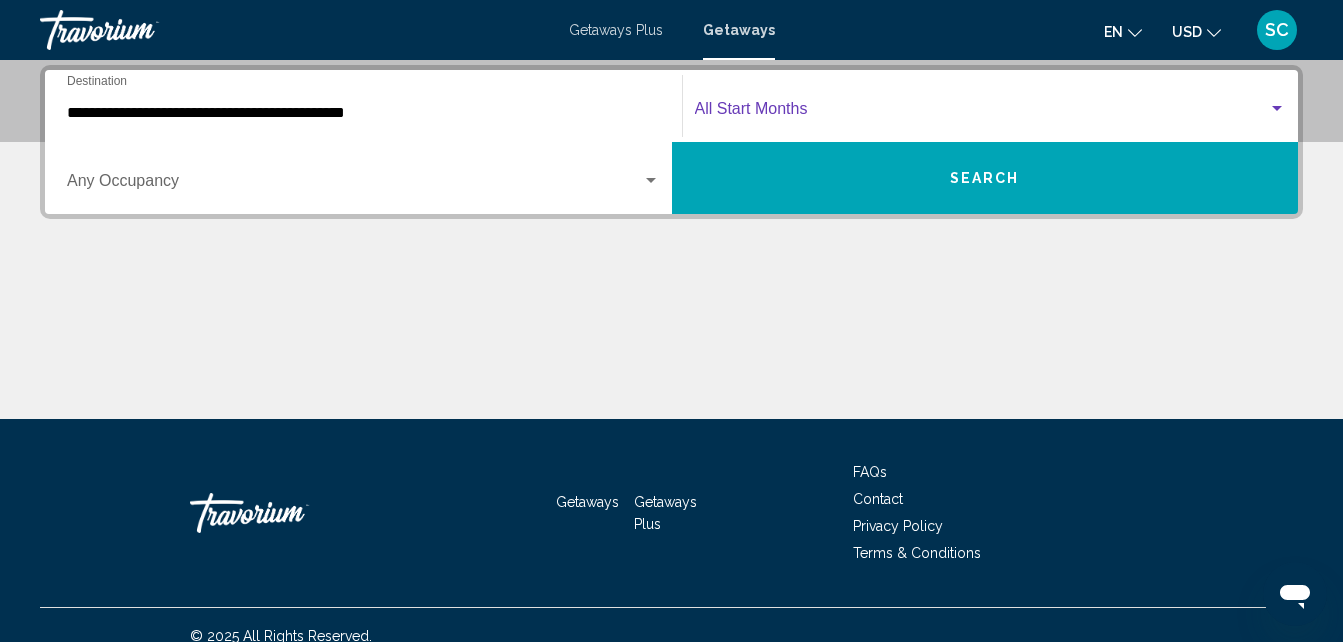 click on "Search" at bounding box center [985, 178] 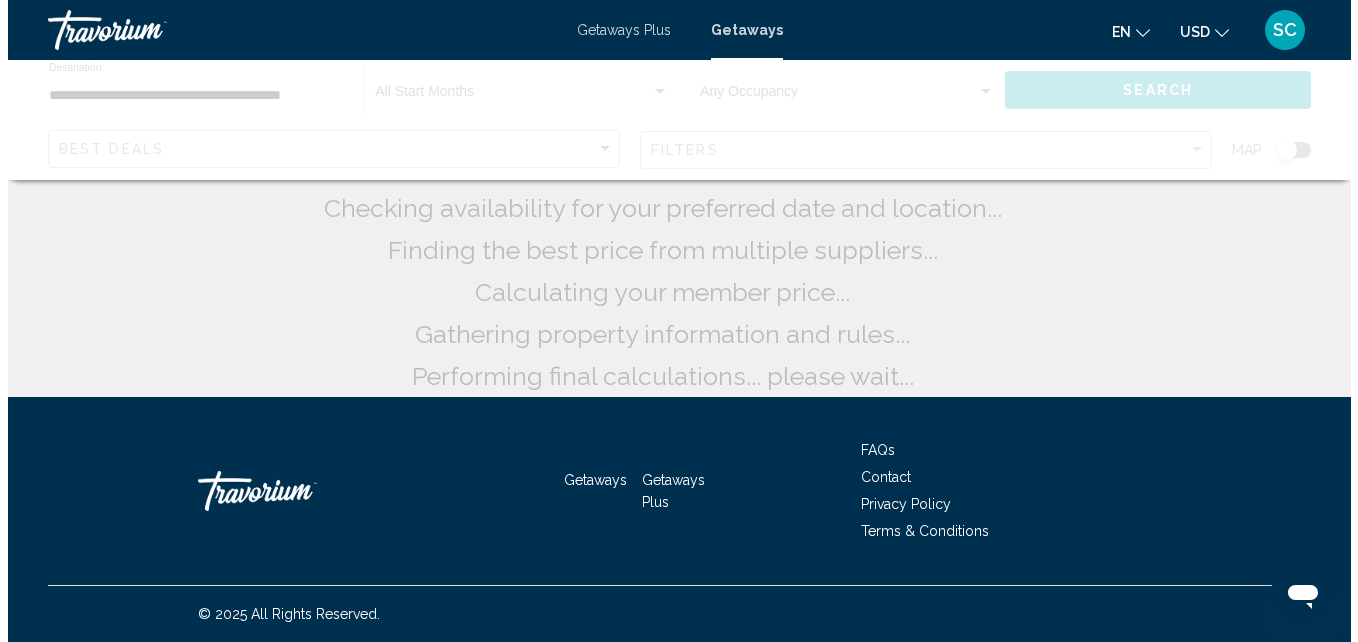 scroll, scrollTop: 0, scrollLeft: 0, axis: both 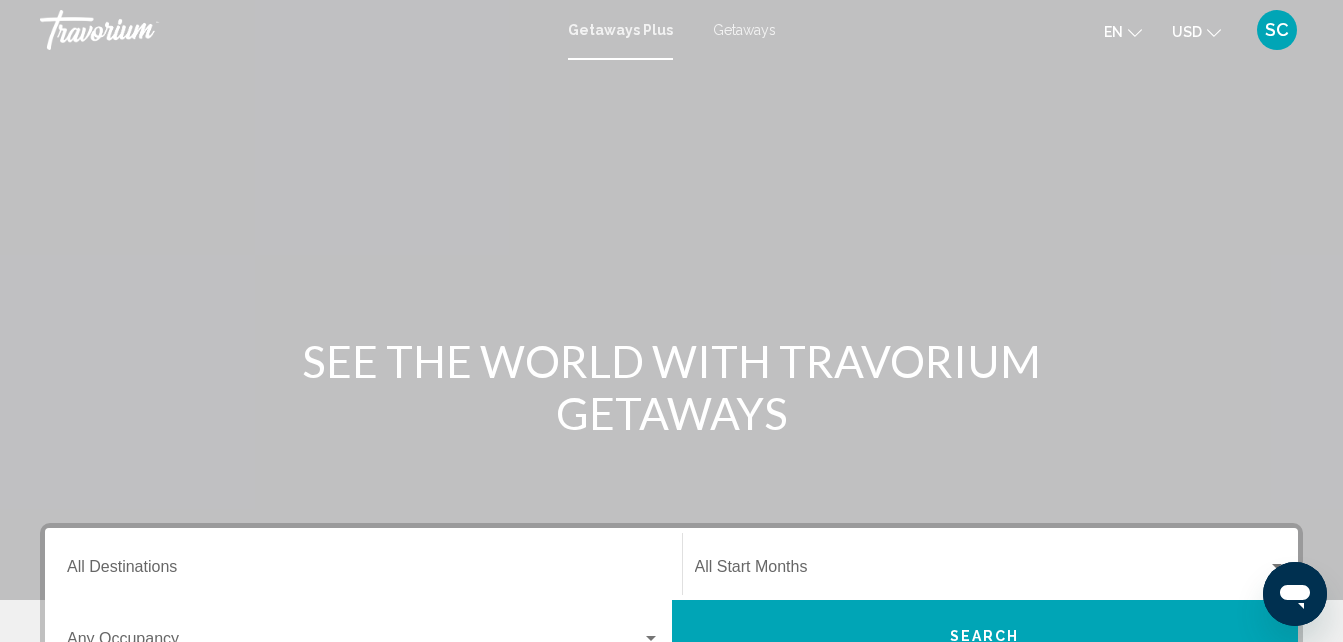 click on "SC" at bounding box center (1277, 30) 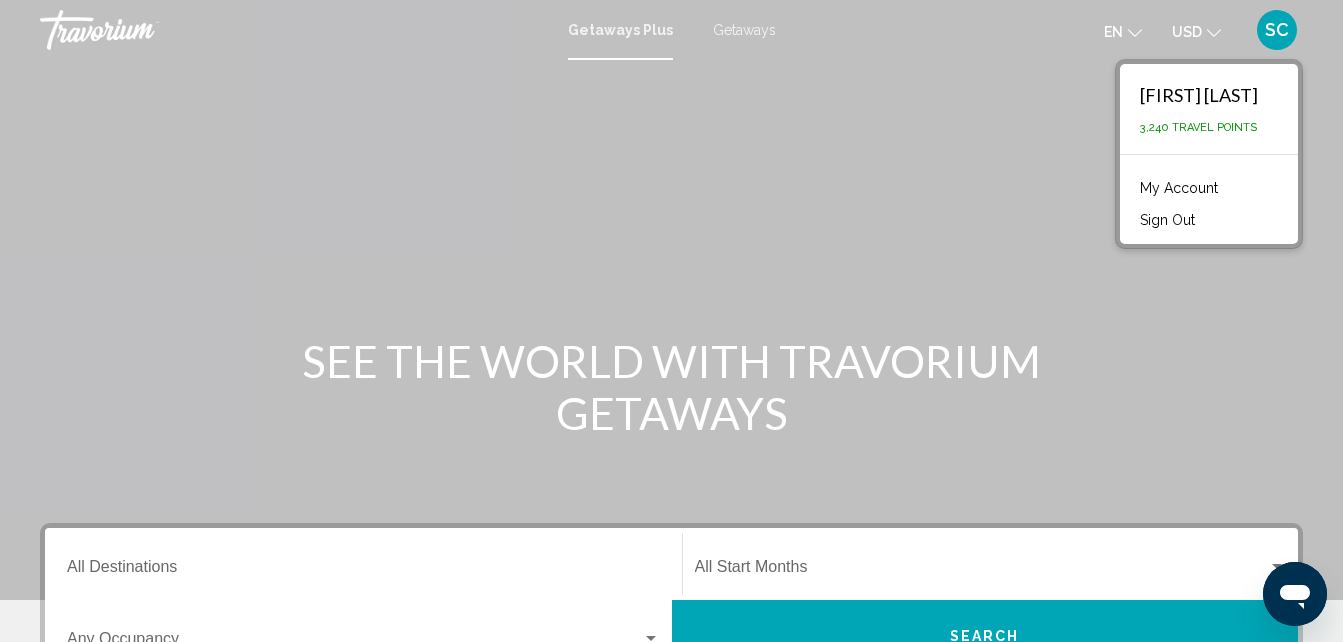 click on "3,240  Travel Points" at bounding box center (1198, 127) 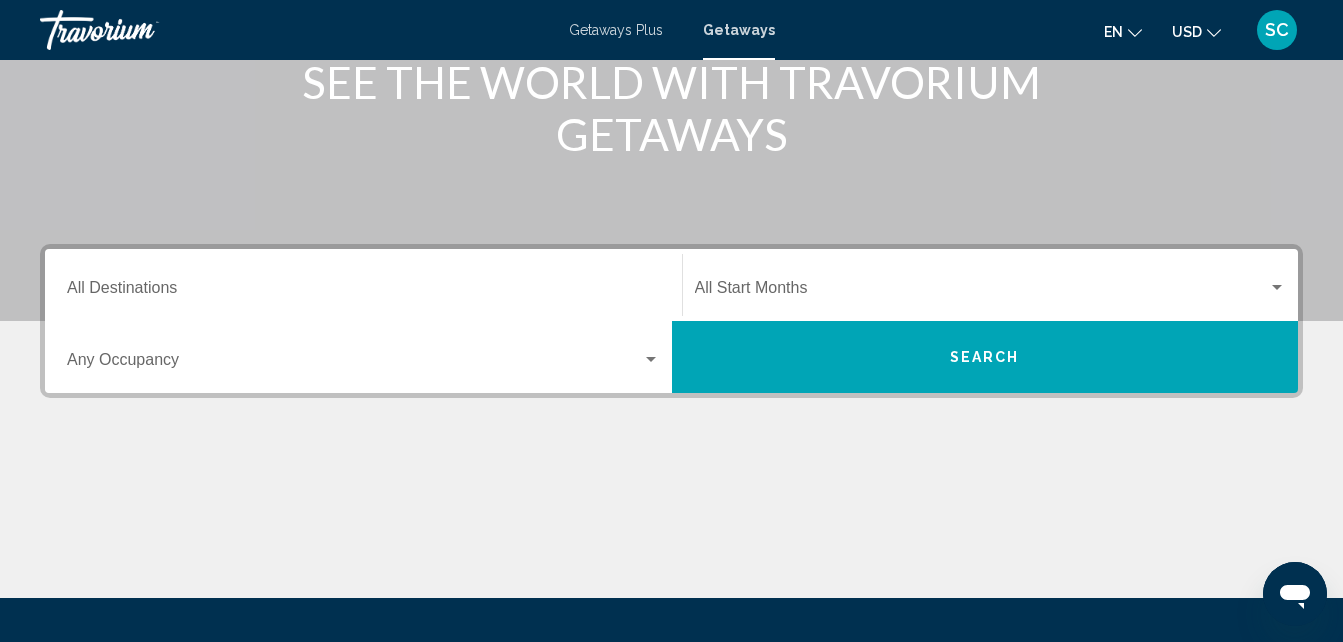 scroll, scrollTop: 300, scrollLeft: 0, axis: vertical 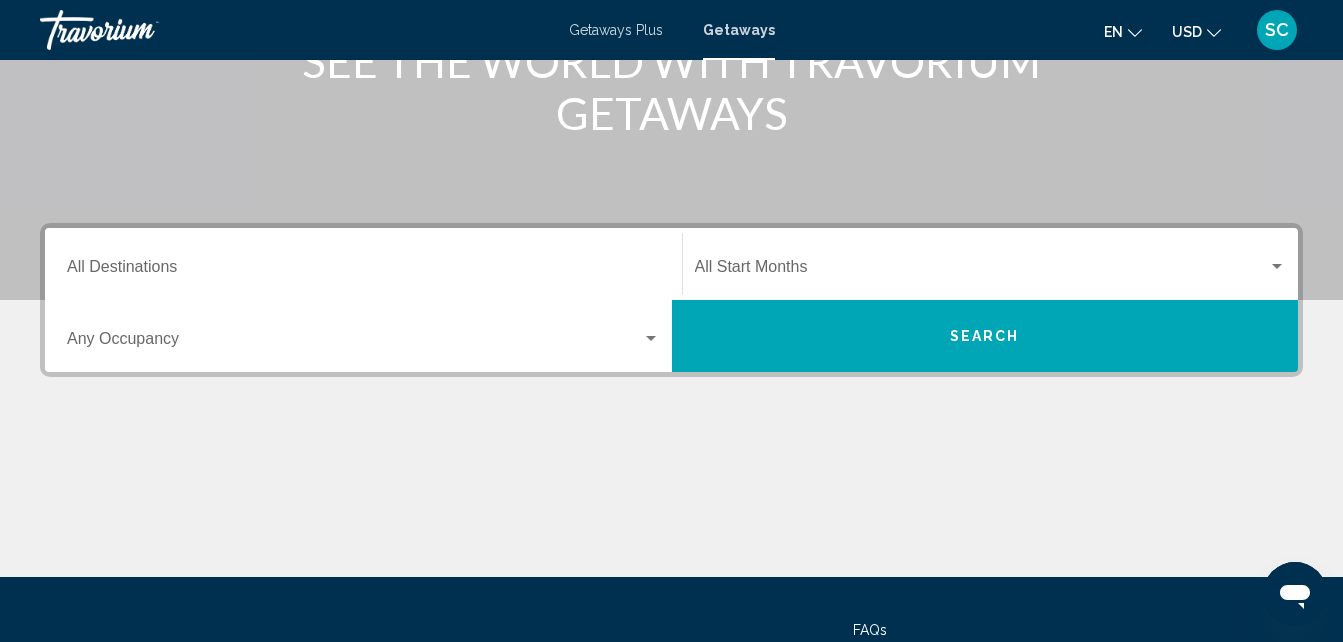 click on "Destination All Destinations" at bounding box center (363, 271) 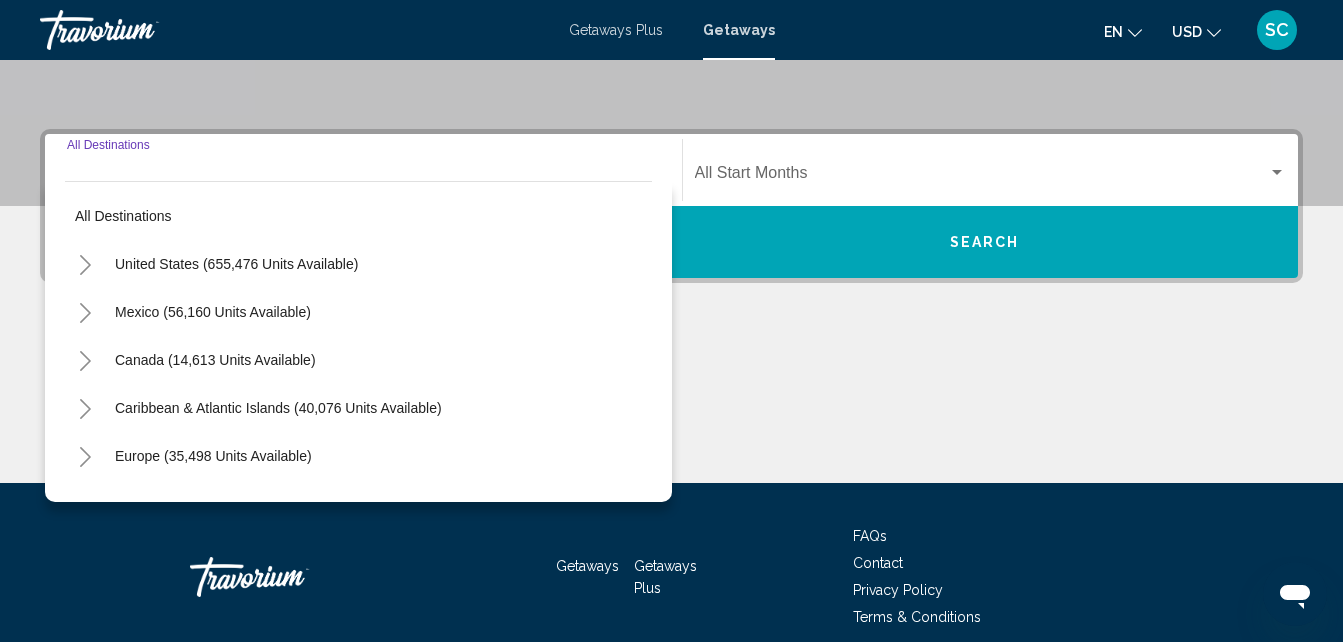 scroll, scrollTop: 458, scrollLeft: 0, axis: vertical 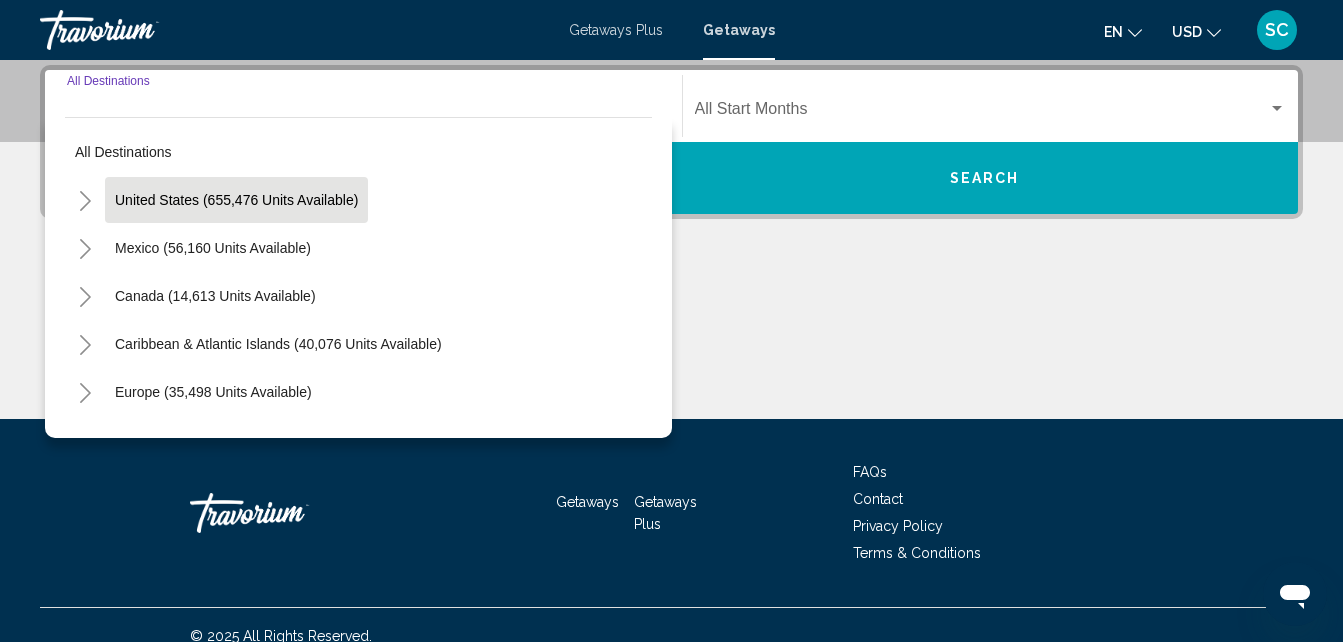 click on "United States (655,476 units available)" at bounding box center [213, 248] 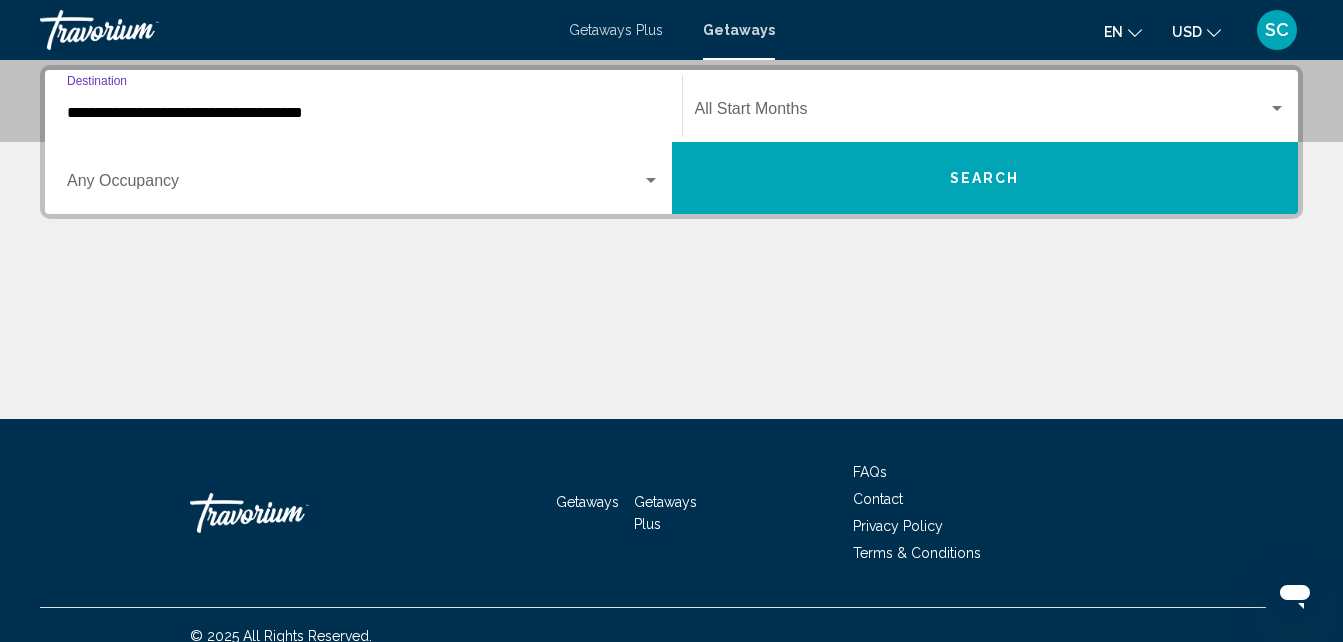 click on "Search" at bounding box center (985, 178) 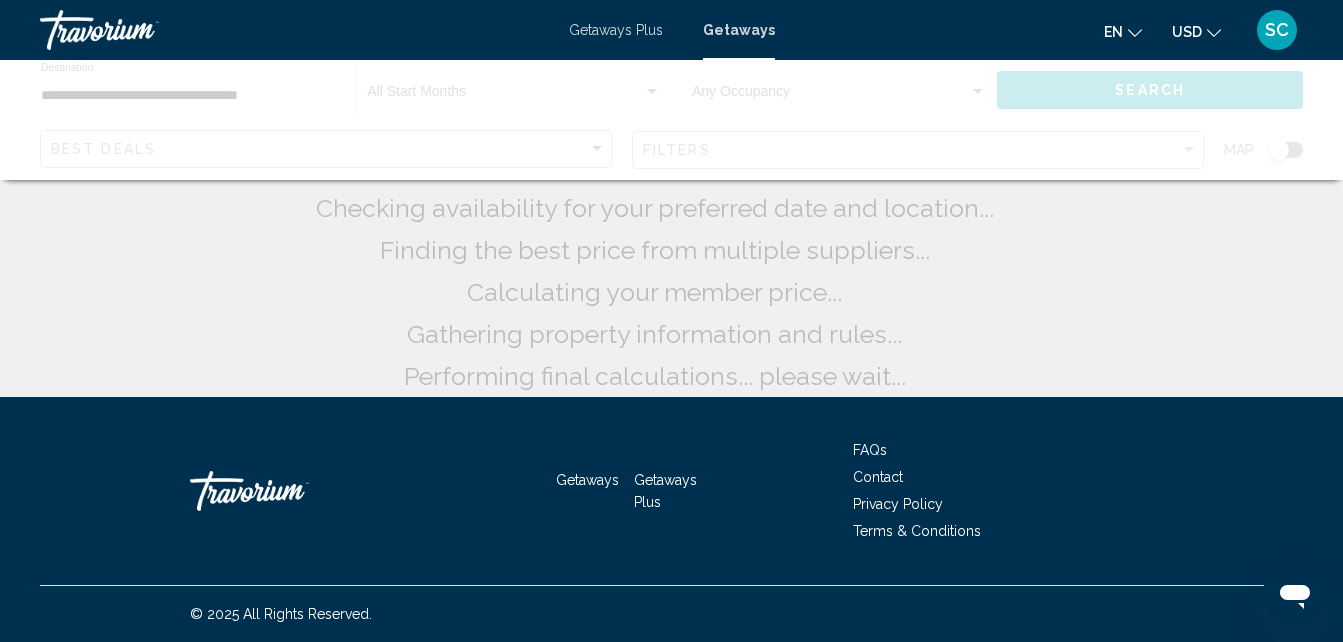 scroll, scrollTop: 0, scrollLeft: 0, axis: both 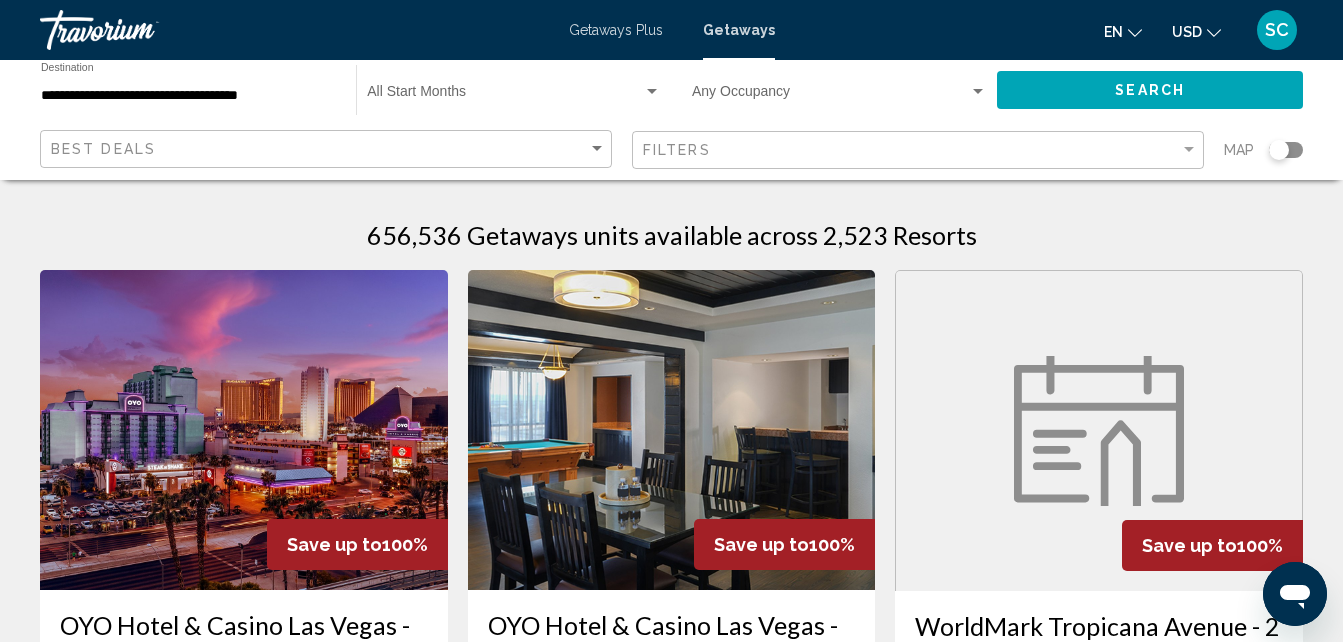 click on "**********" at bounding box center [188, 96] 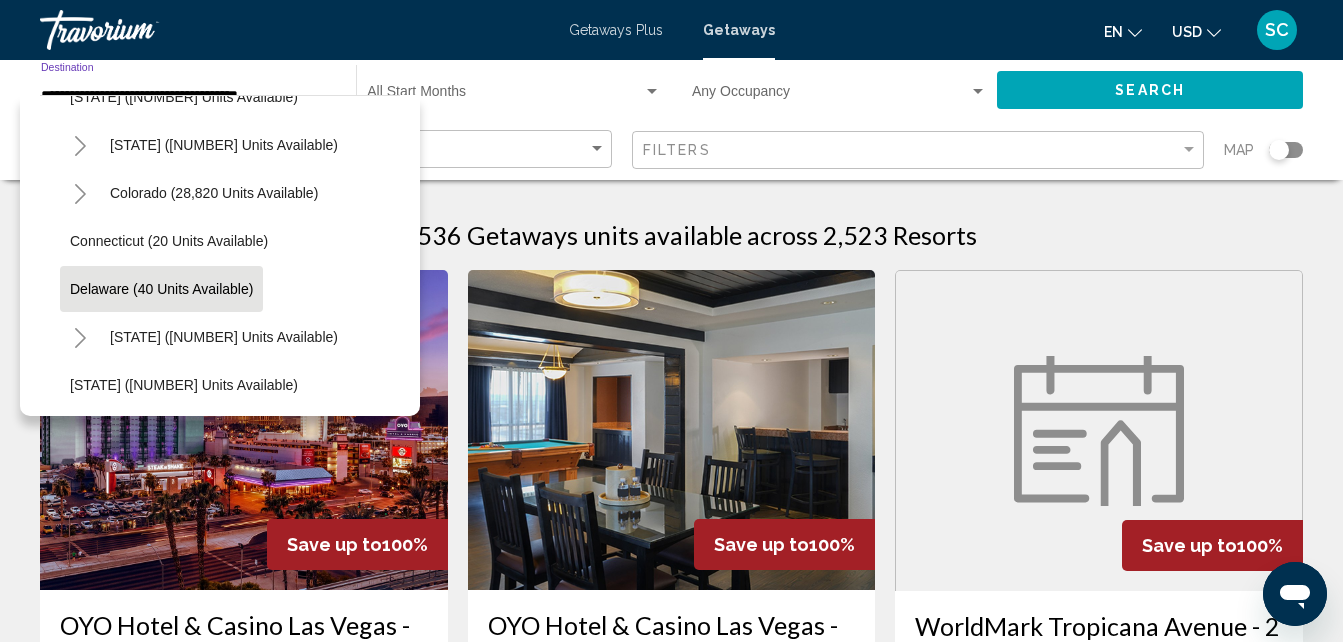 scroll, scrollTop: 200, scrollLeft: 0, axis: vertical 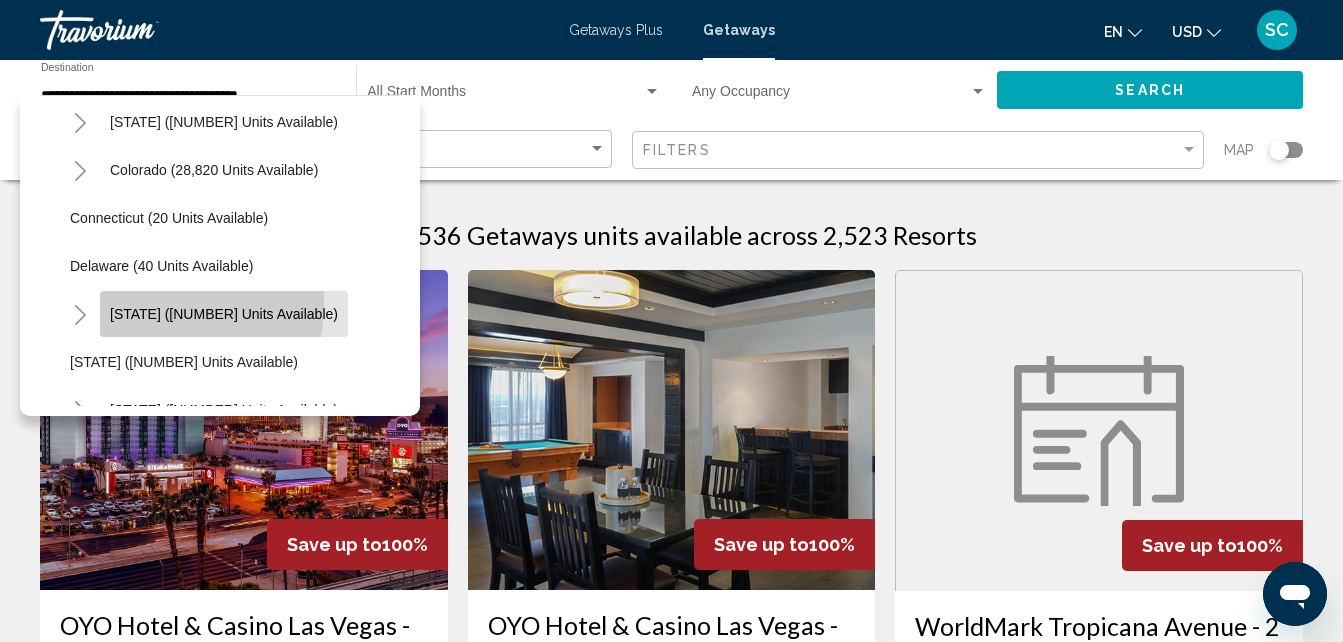 click on "[STATE] ([NUMBER] units available)" 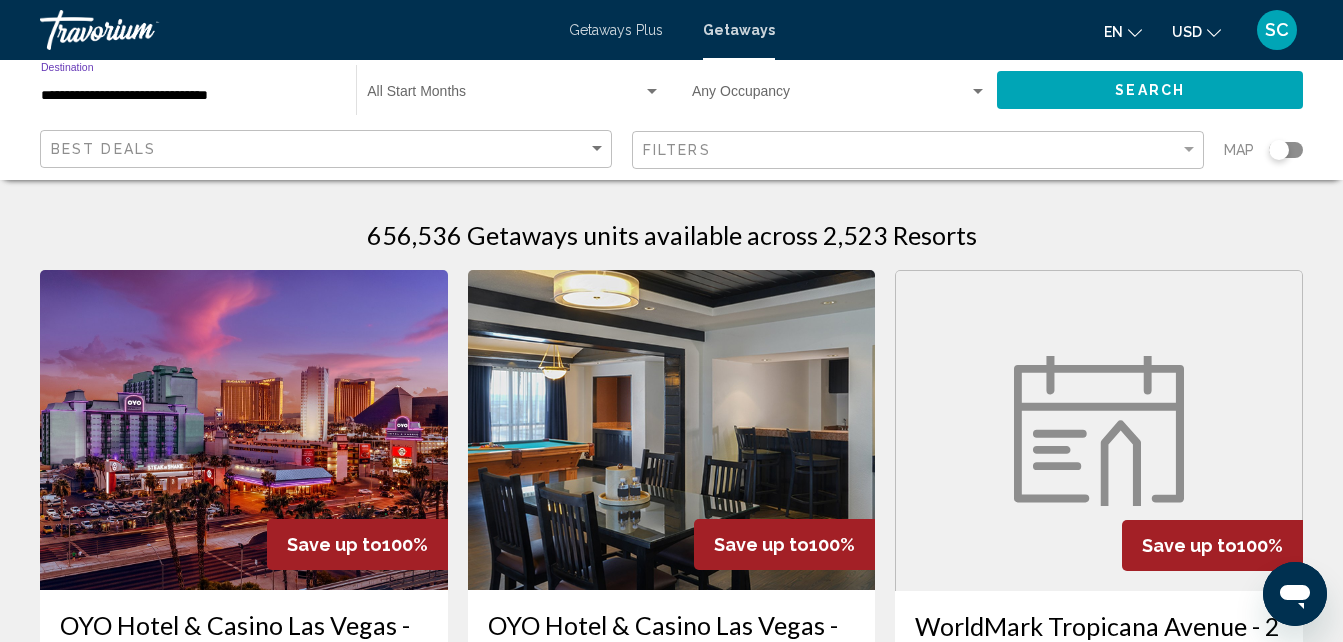 click on "**********" at bounding box center (188, 96) 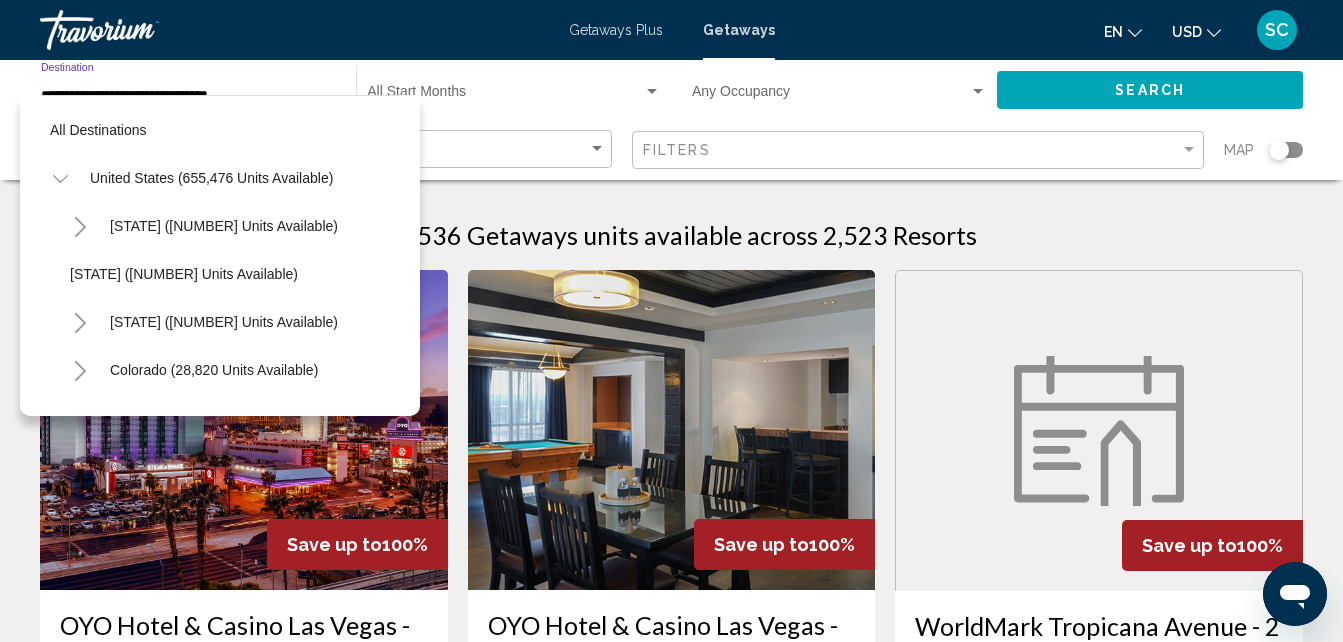 scroll, scrollTop: 271, scrollLeft: 0, axis: vertical 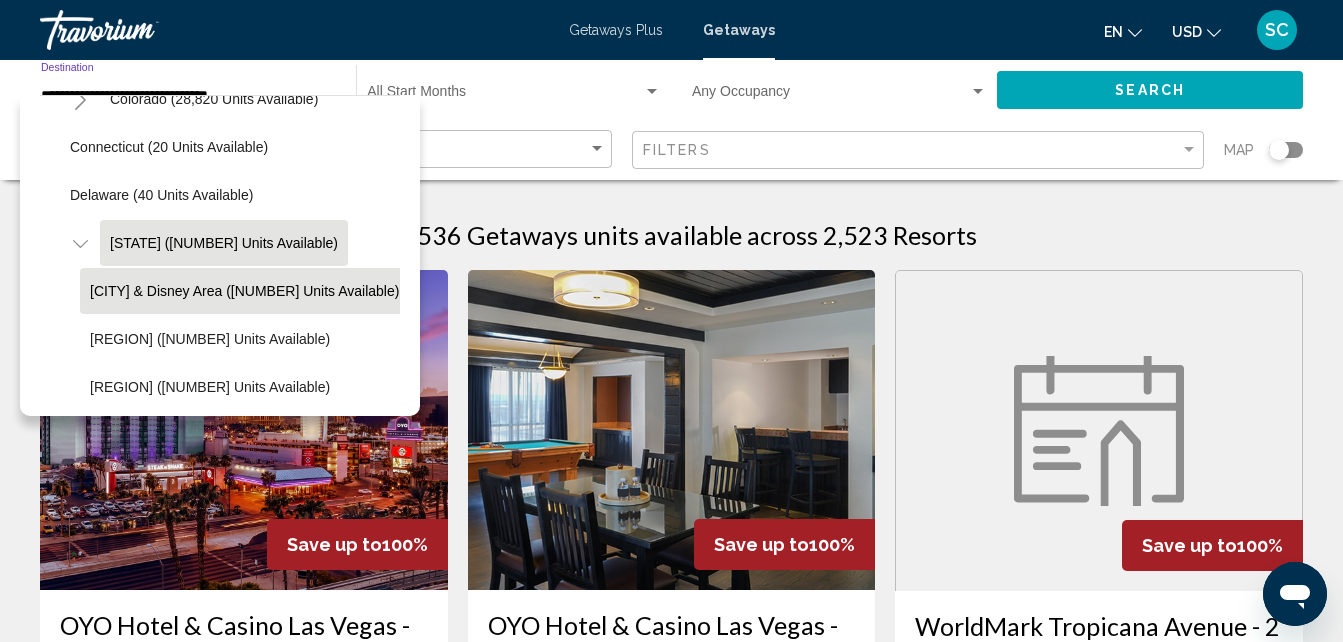 click on "[CITY] & Disney Area ([NUMBER] units available)" 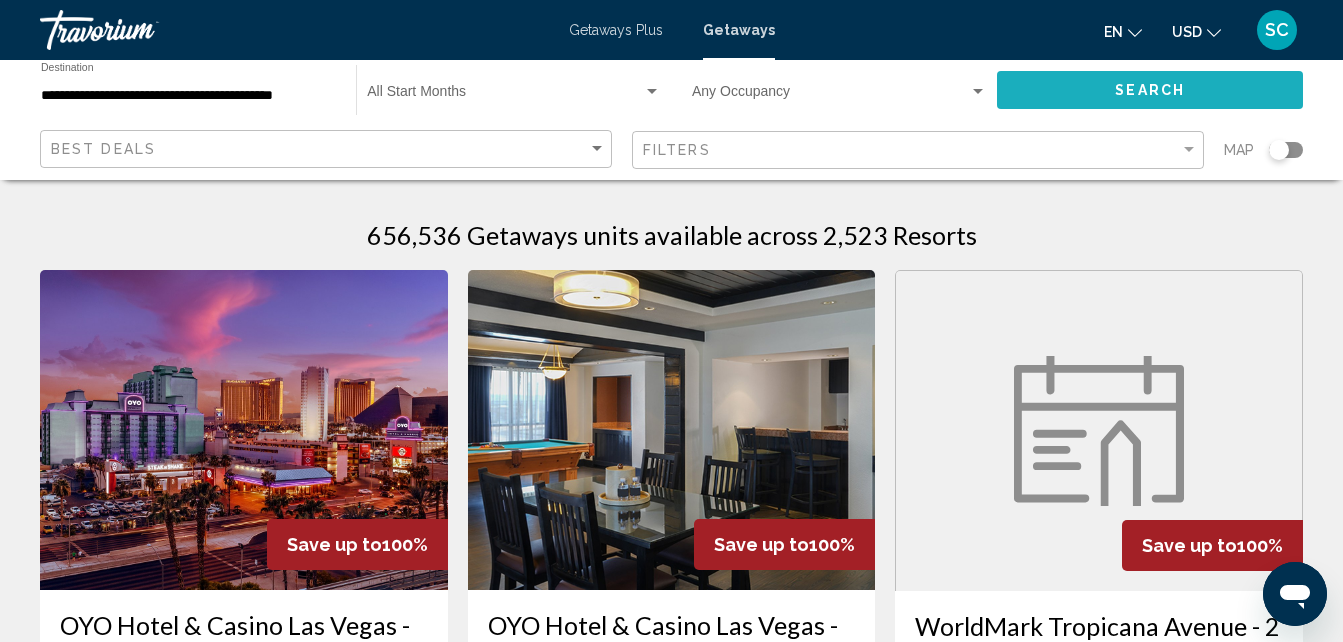 click on "Search" 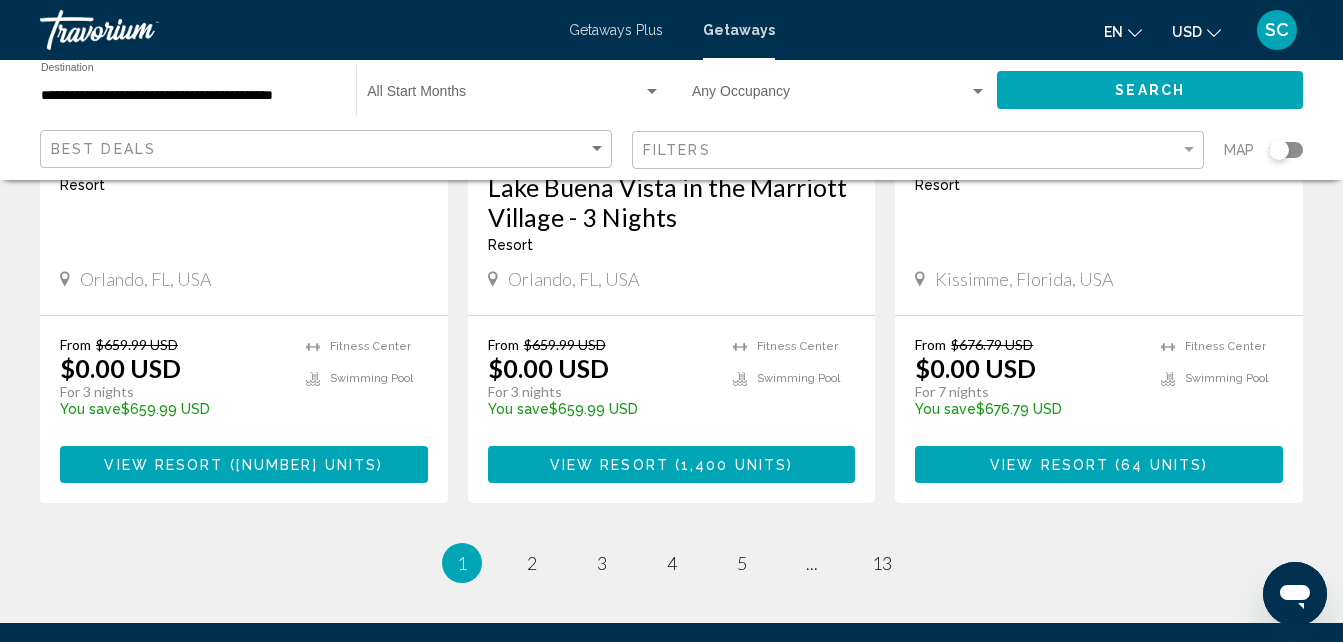 scroll, scrollTop: 2600, scrollLeft: 0, axis: vertical 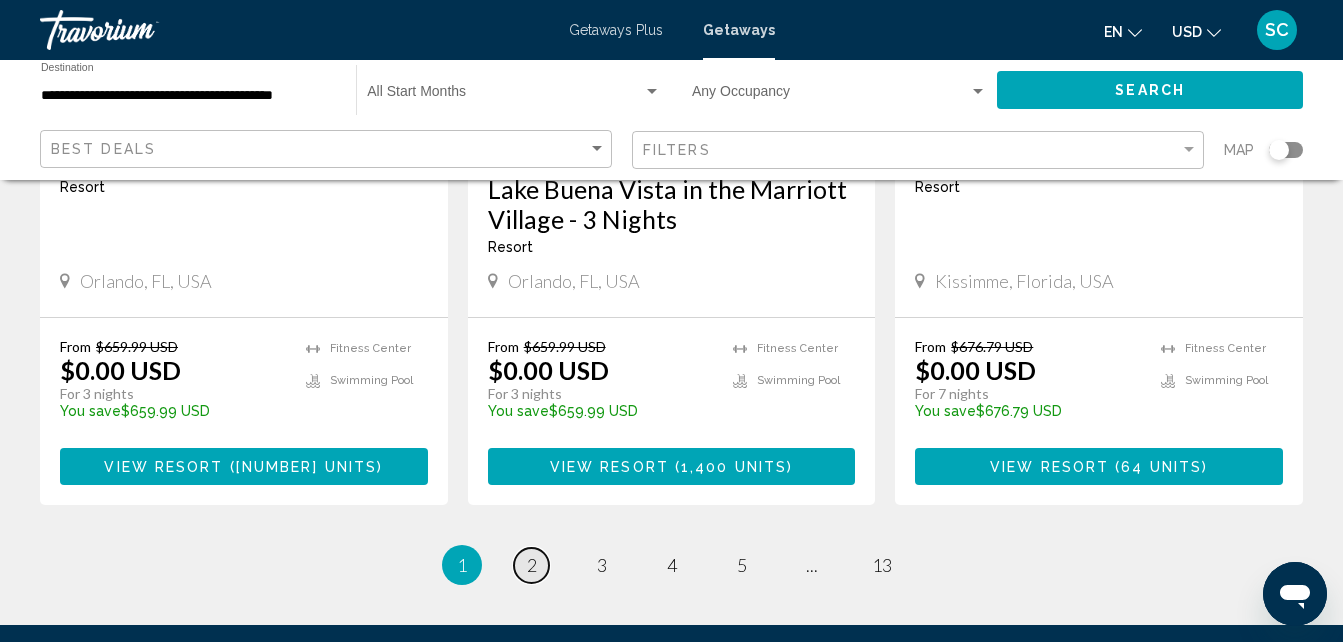 click on "2" at bounding box center (532, 565) 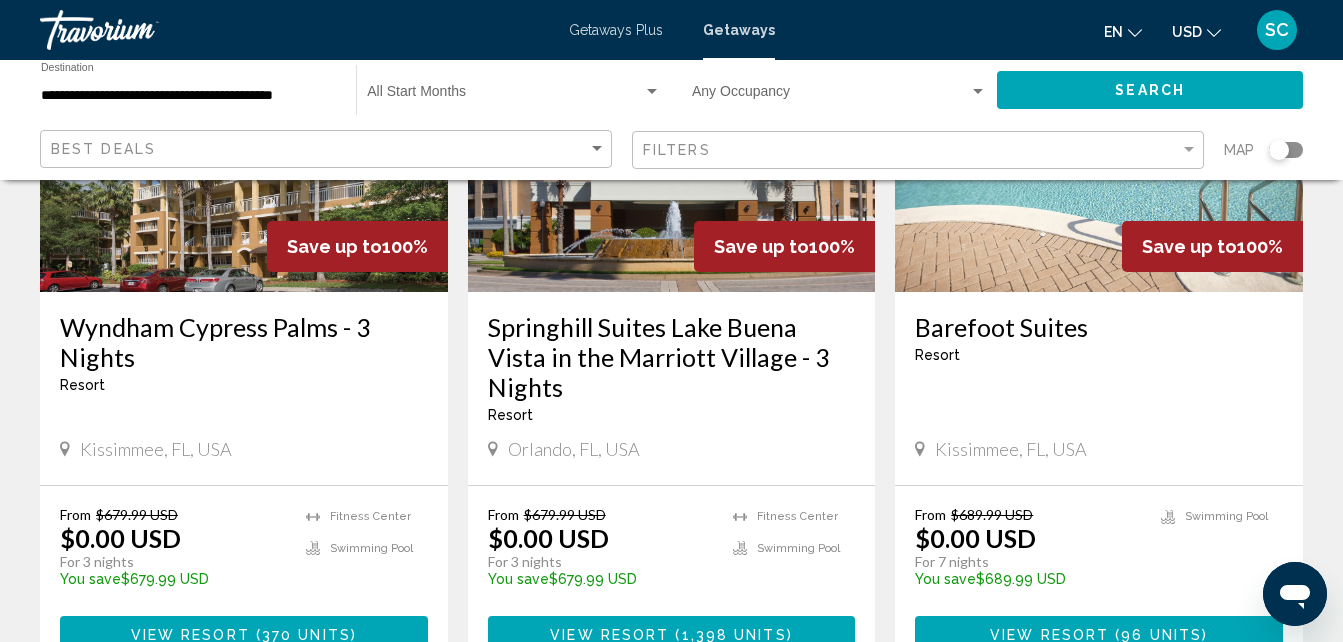 scroll, scrollTop: 300, scrollLeft: 0, axis: vertical 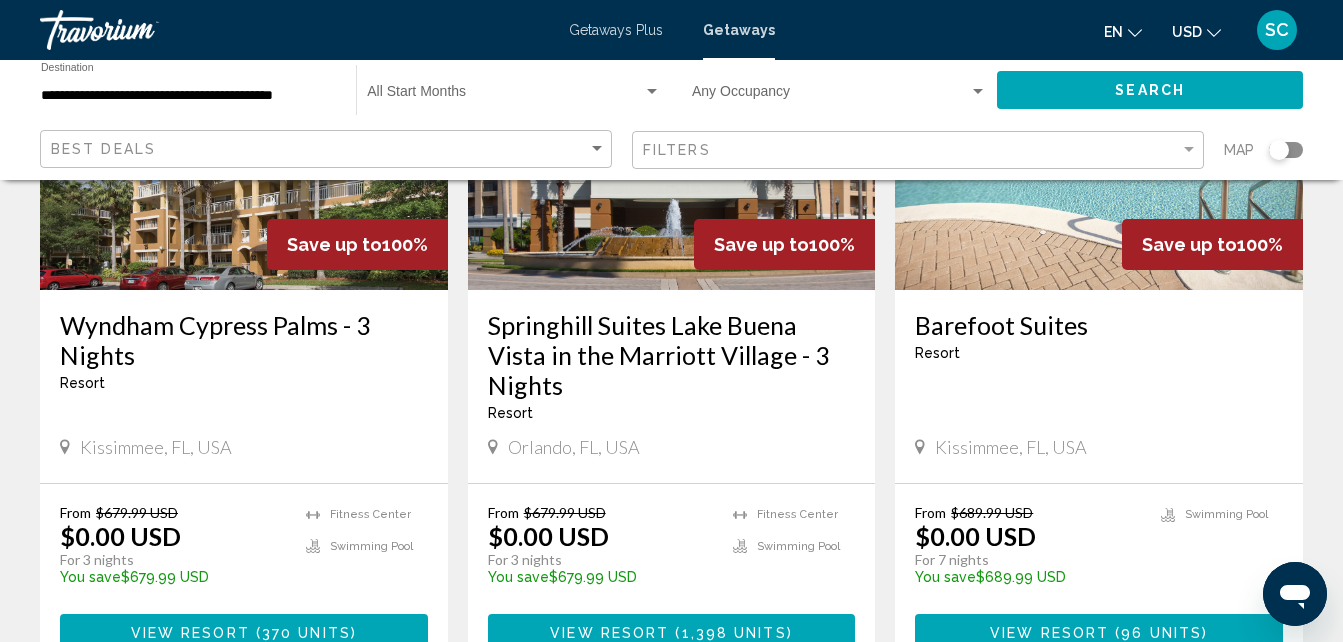 click on "Springhill Suites Lake Buena Vista in the Marriott Village - 3 Nights" at bounding box center (672, 355) 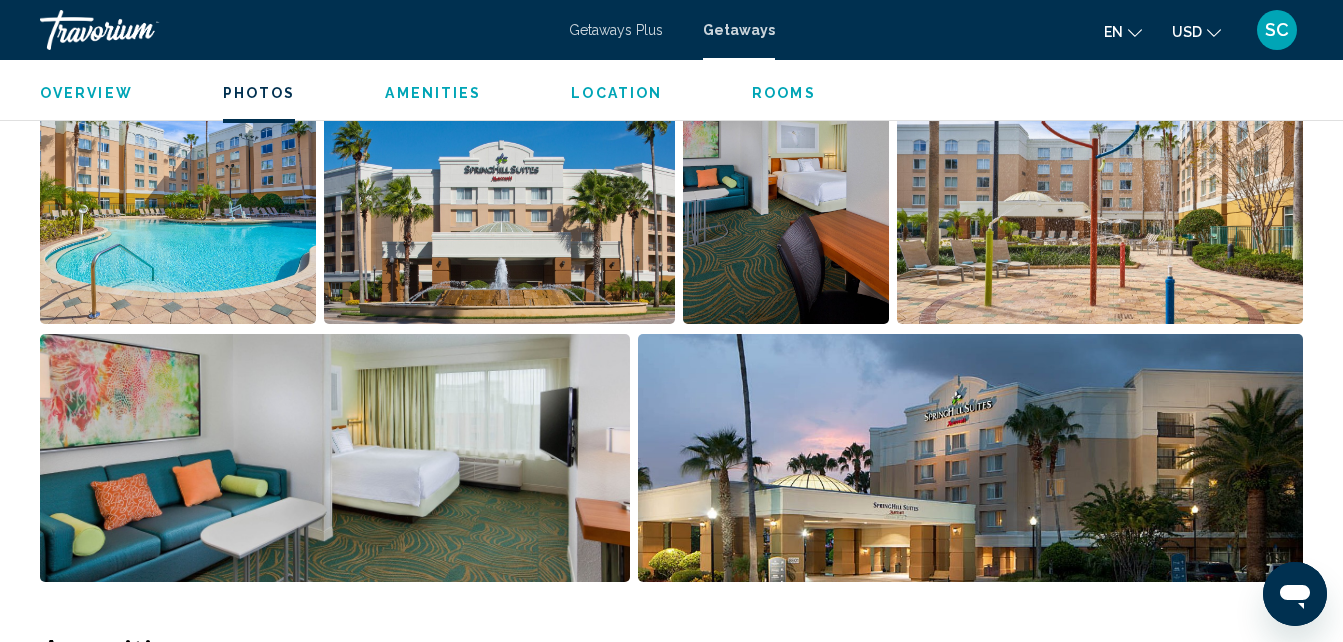 scroll, scrollTop: 1414, scrollLeft: 0, axis: vertical 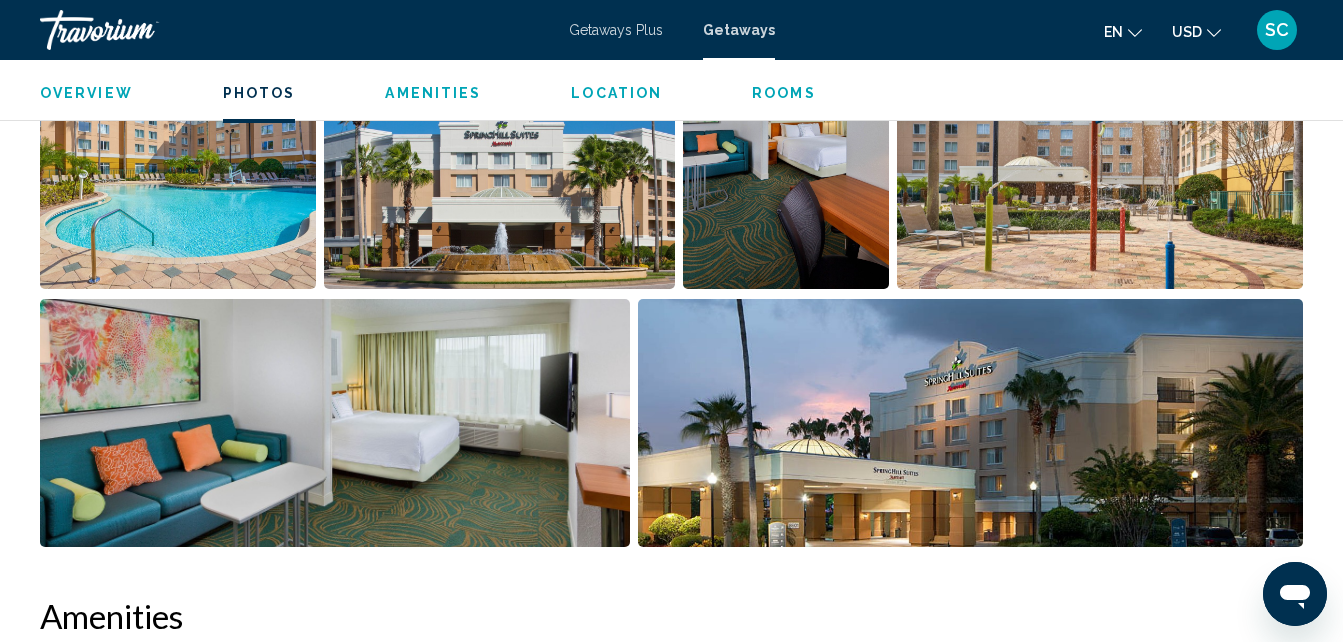 click at bounding box center [335, 423] 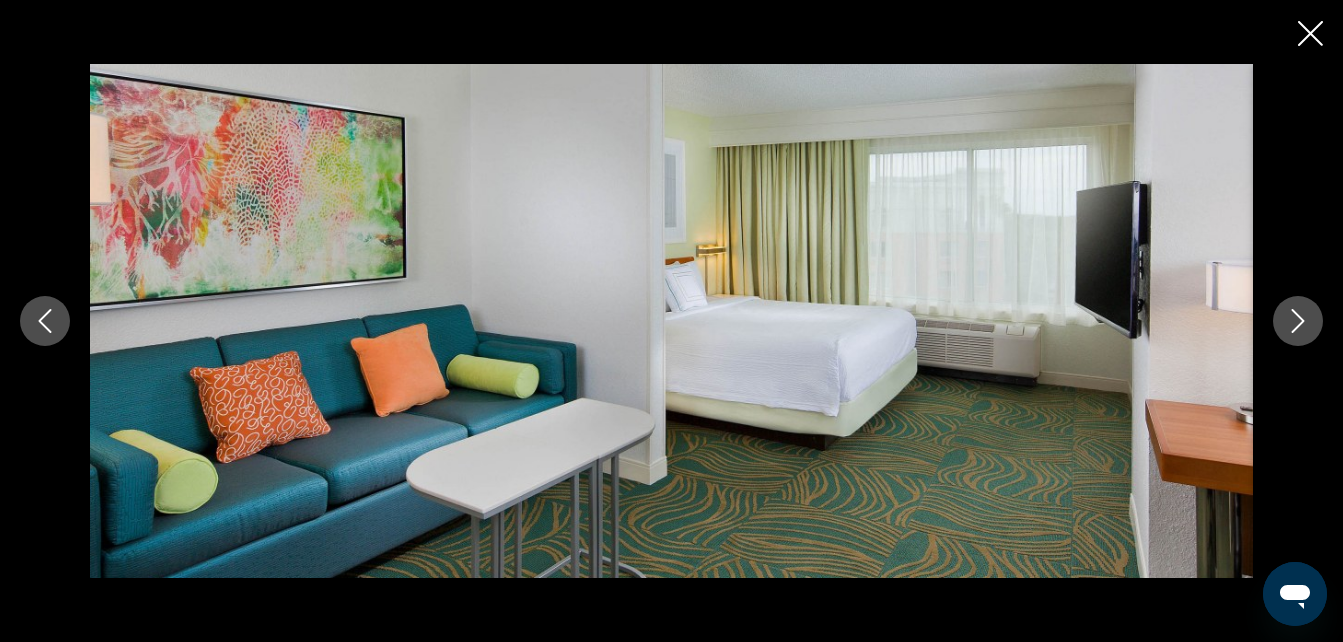 click 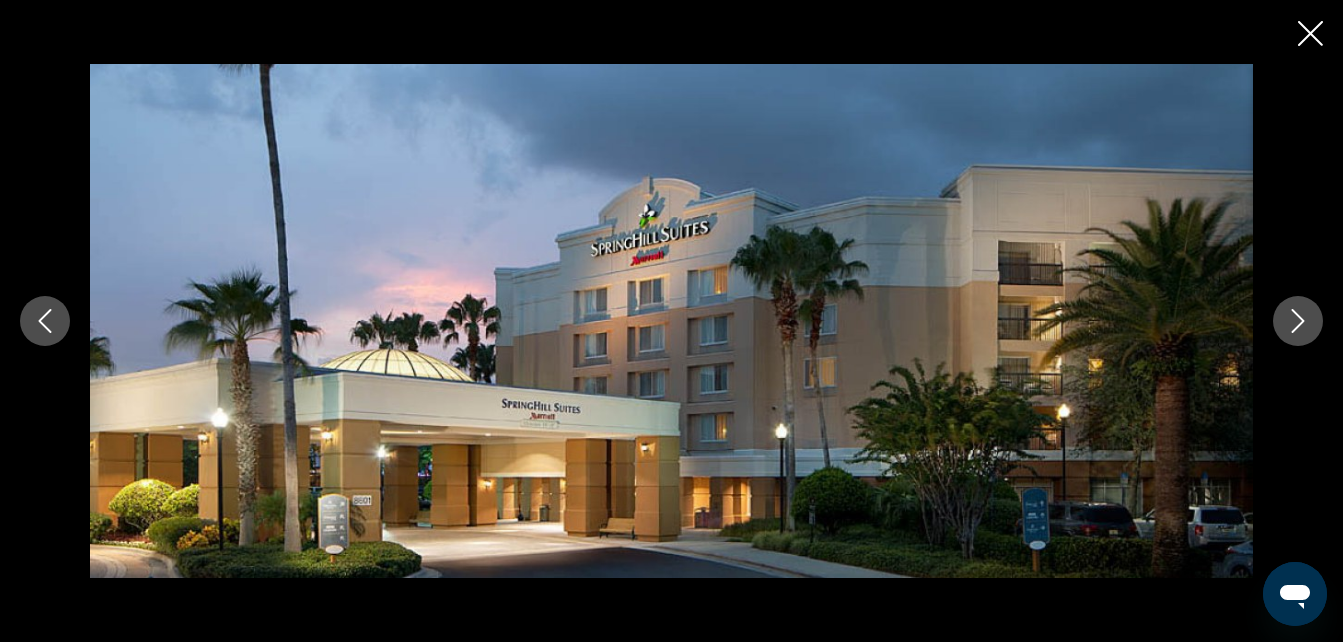 click at bounding box center (45, 321) 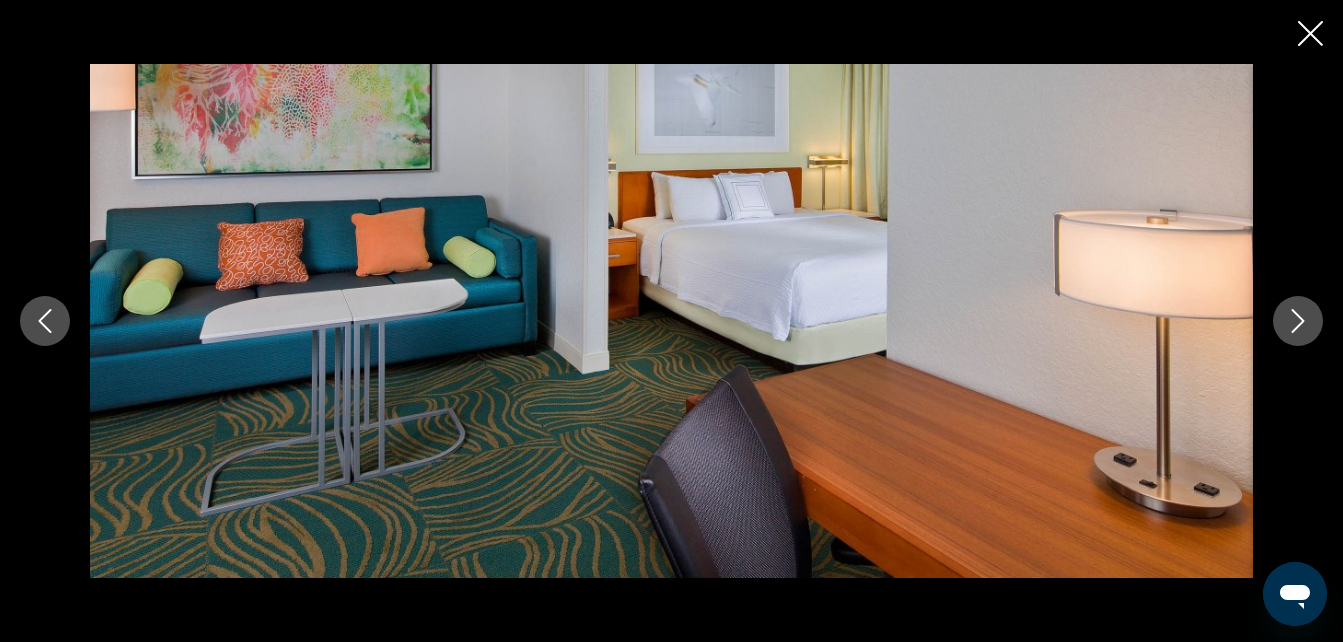 click 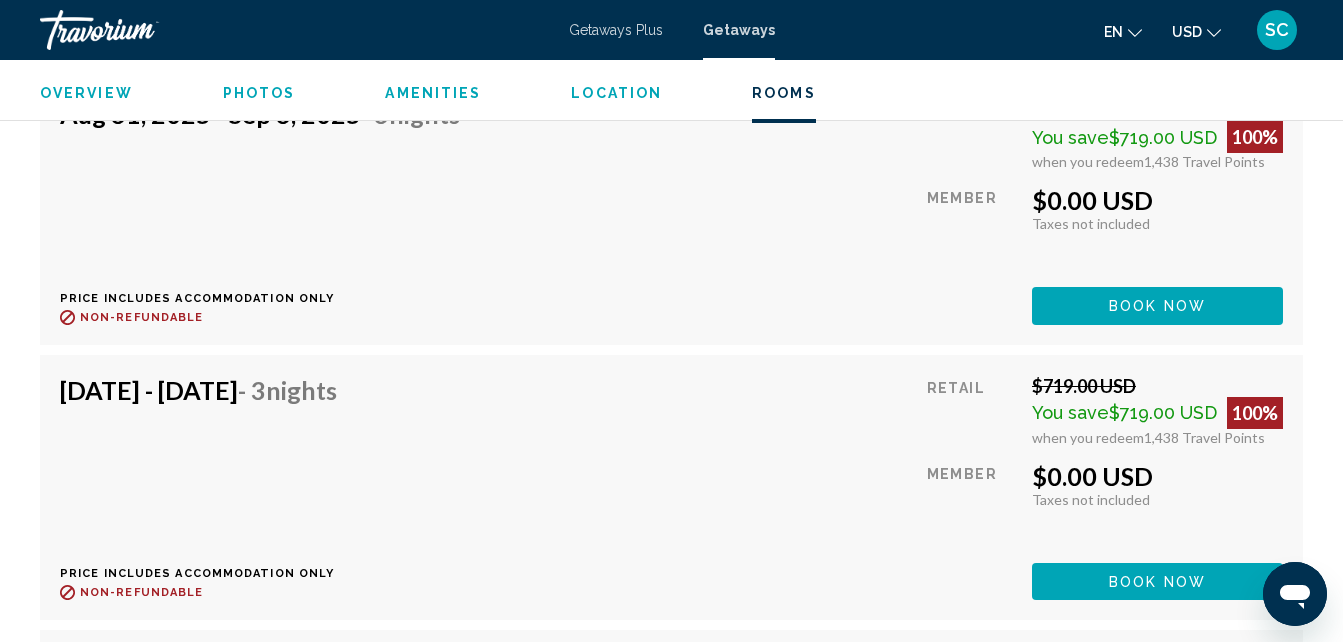 scroll, scrollTop: 6914, scrollLeft: 0, axis: vertical 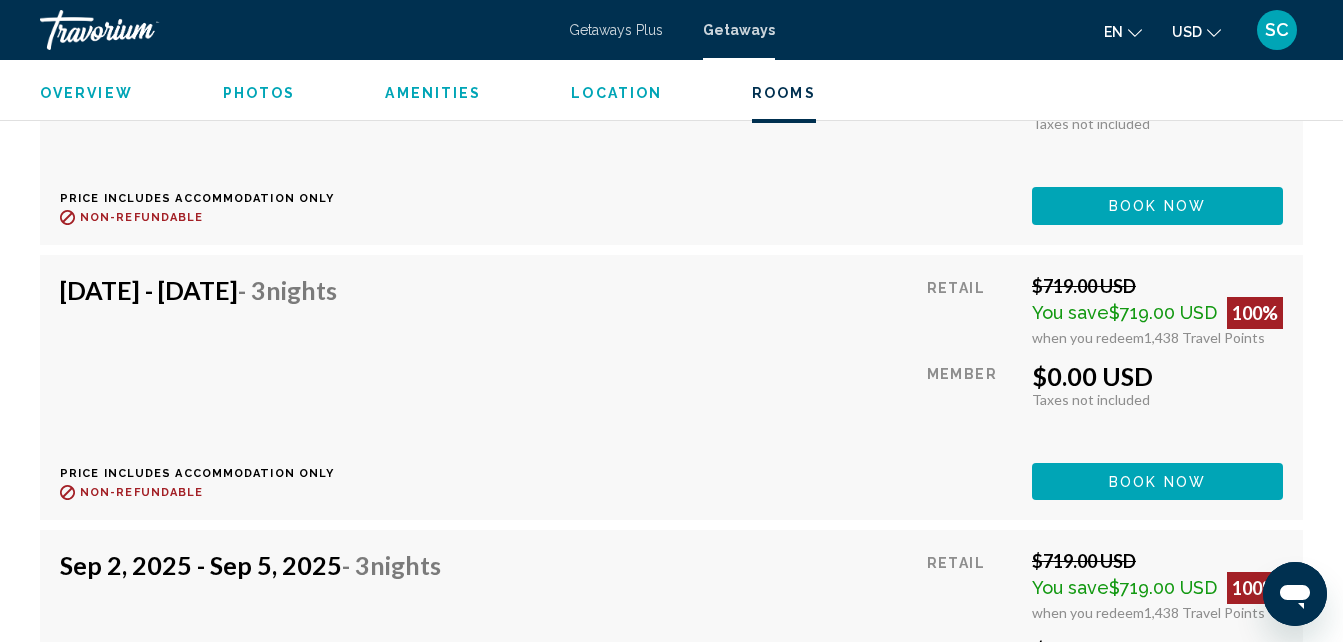 click on "- 3 Nights Price includes accommodation only Refundable until : Non-refundable Retail $719.00 USD You save $719.00 USD 100% when you redeem 1,438 Travel Points Member $0.00 USD Taxes included Taxes not included You earn 0 Travel Points Book now This room is no longer available. Price includes accommodation only Refundable until Non-refundable Book now This room is no longer available." at bounding box center (671, 387) 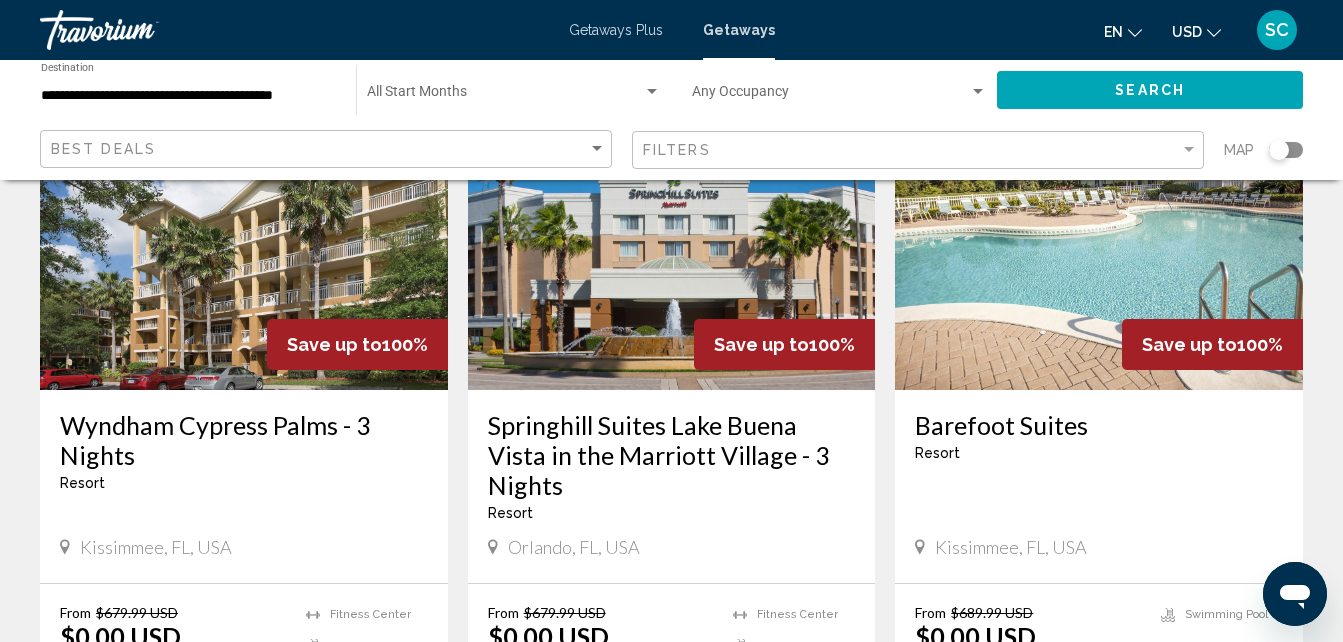 scroll, scrollTop: 300, scrollLeft: 0, axis: vertical 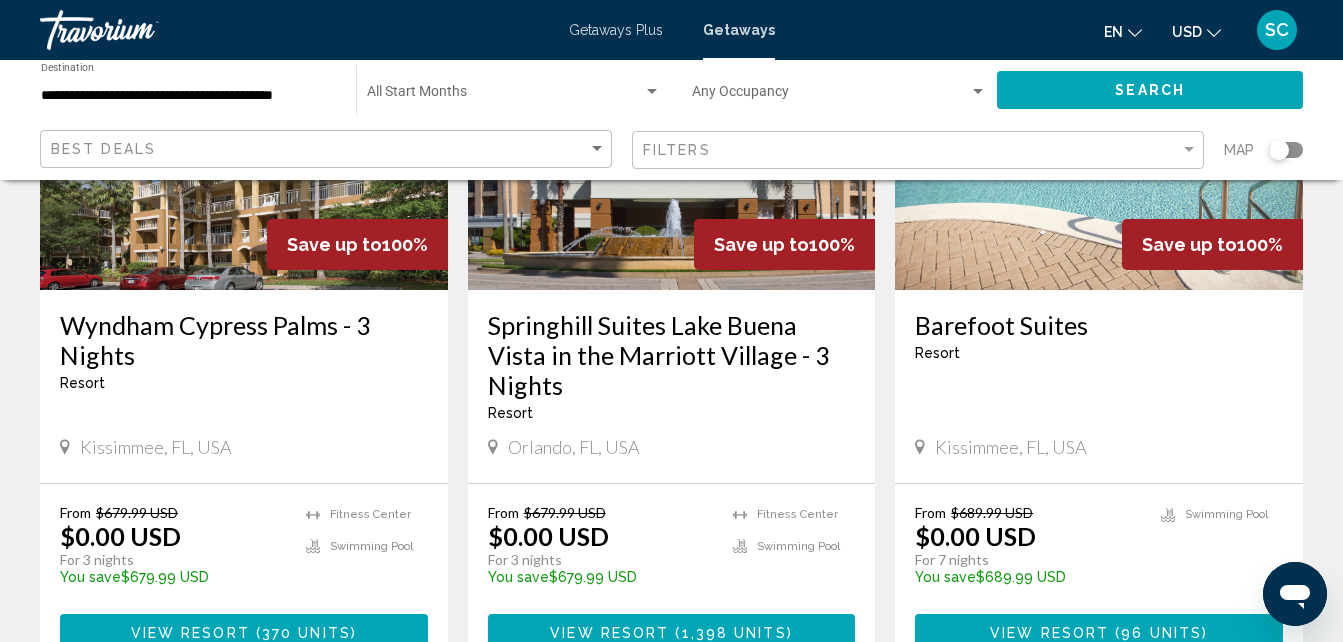click on "Springhill Suites Lake Buena Vista in the Marriott Village - 3 Nights Resort - This is an adults only resort Orlando, [STATE], USA" at bounding box center [672, 386] 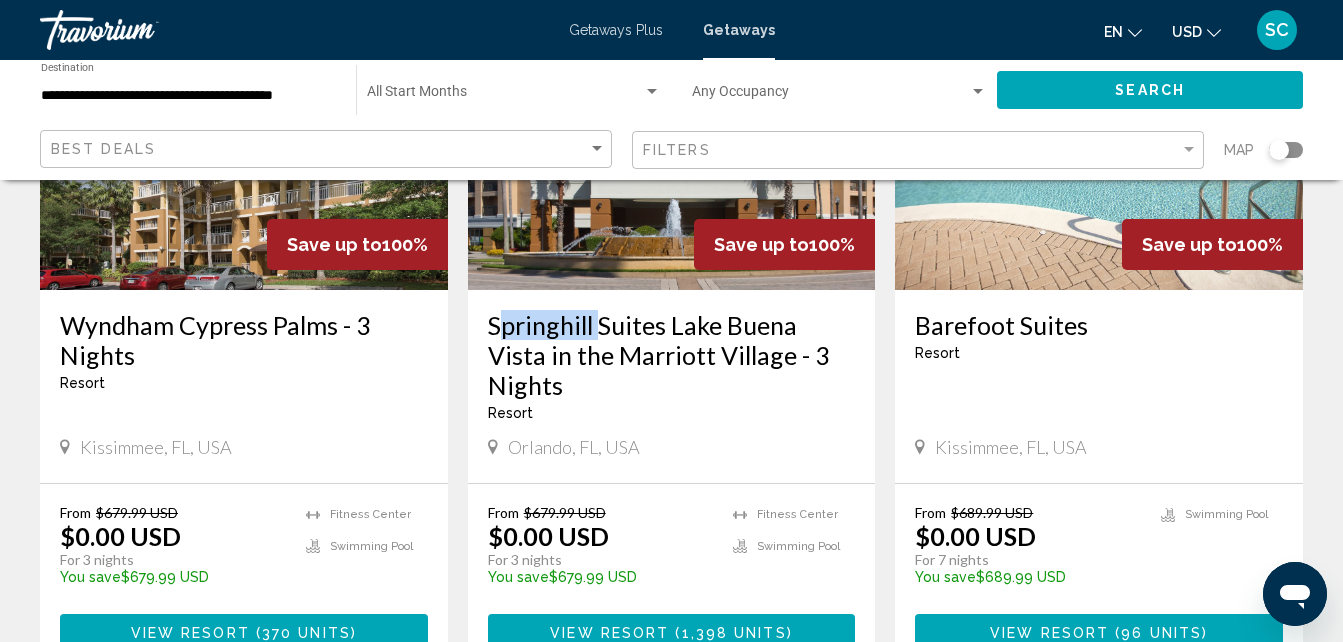 drag, startPoint x: 483, startPoint y: 324, endPoint x: 574, endPoint y: 324, distance: 91 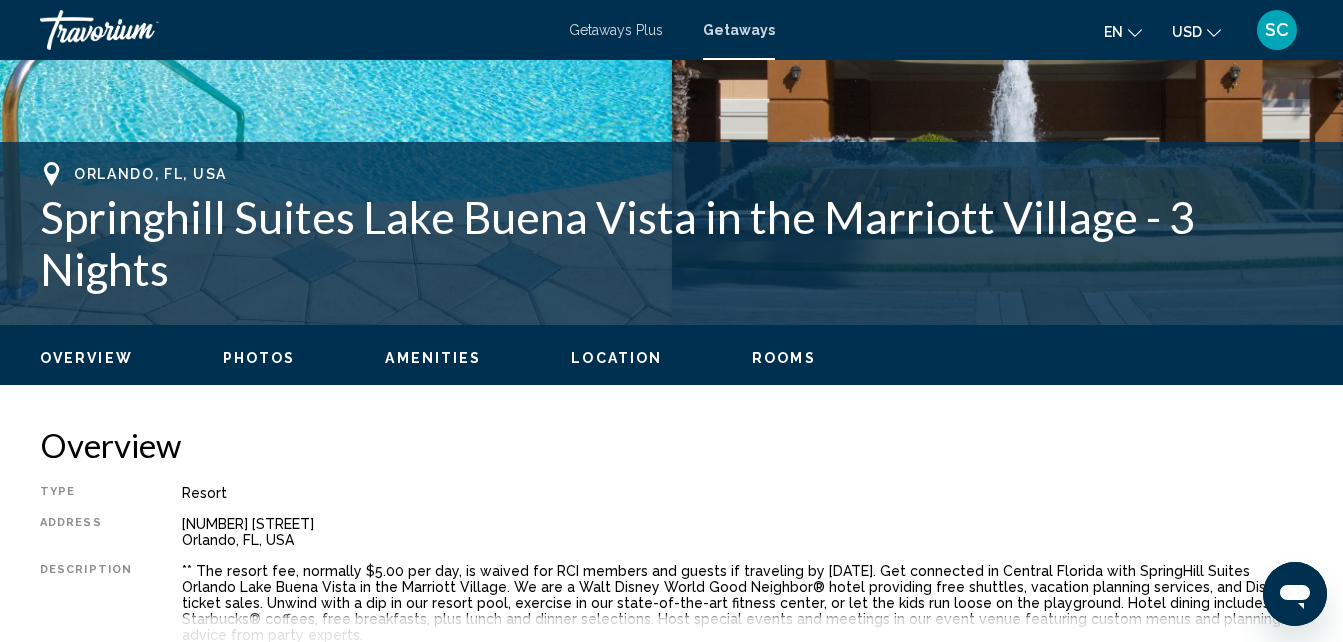 scroll, scrollTop: 814, scrollLeft: 0, axis: vertical 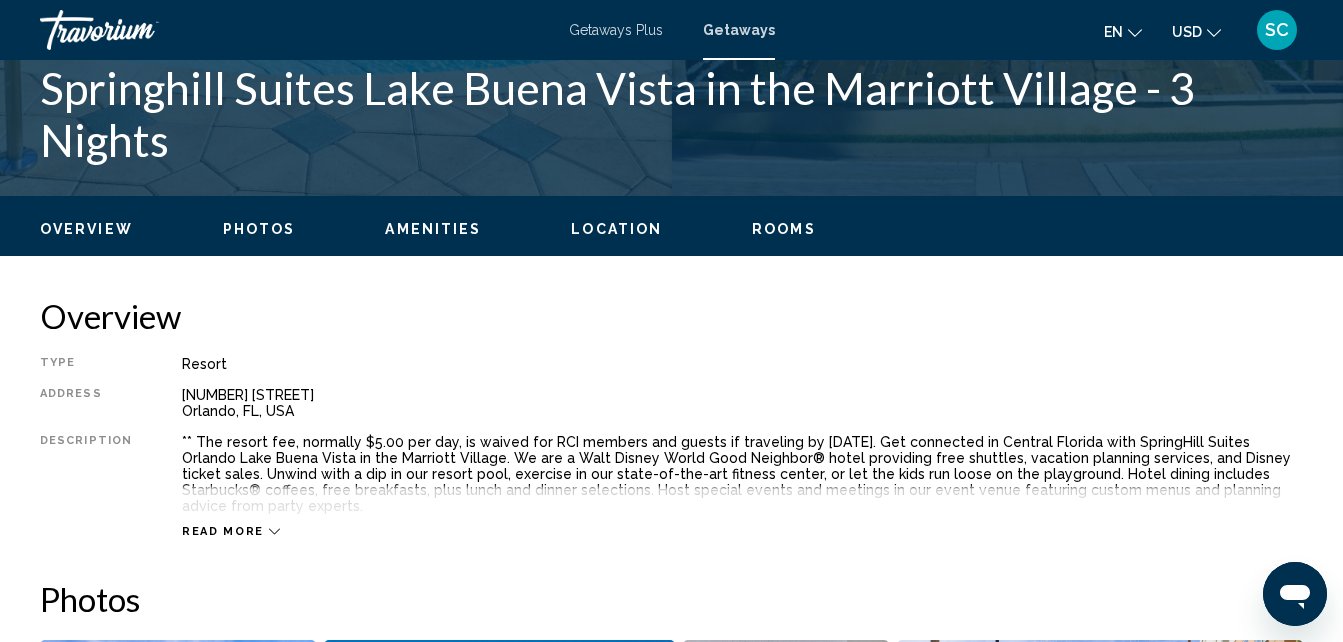 click on "[NUMBER] [STREET] Orlando, [STATE], USA" at bounding box center [742, 403] 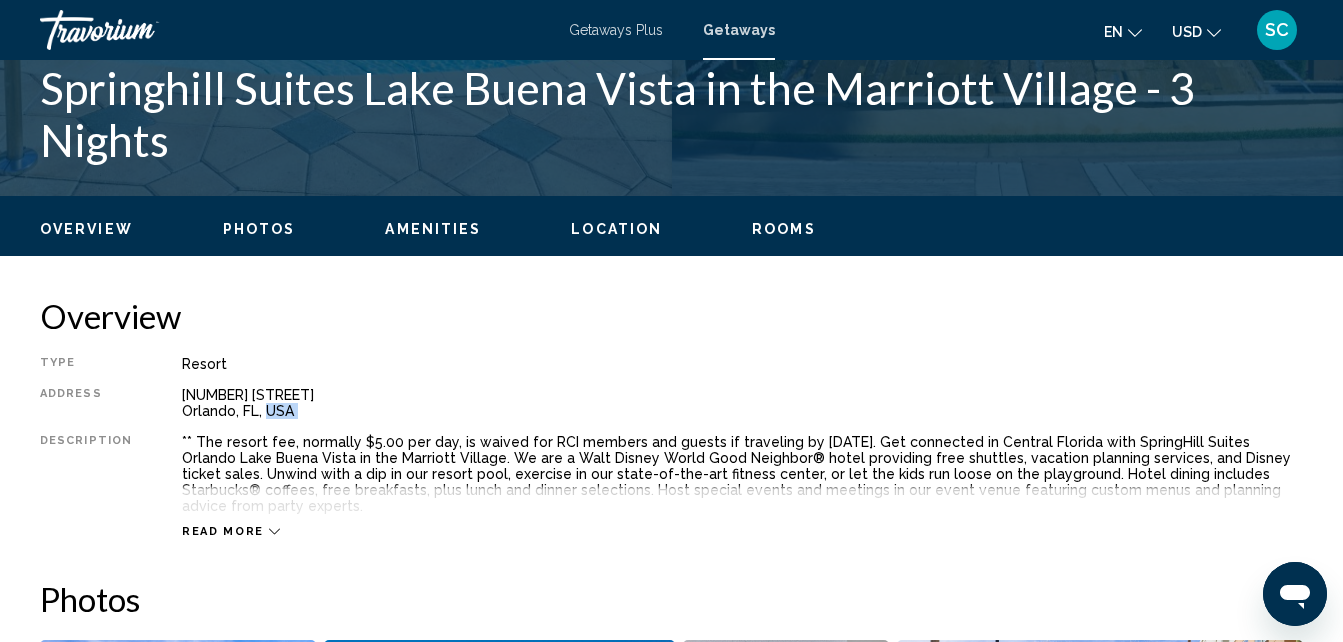 drag, startPoint x: 304, startPoint y: 412, endPoint x: 250, endPoint y: 405, distance: 54.451813 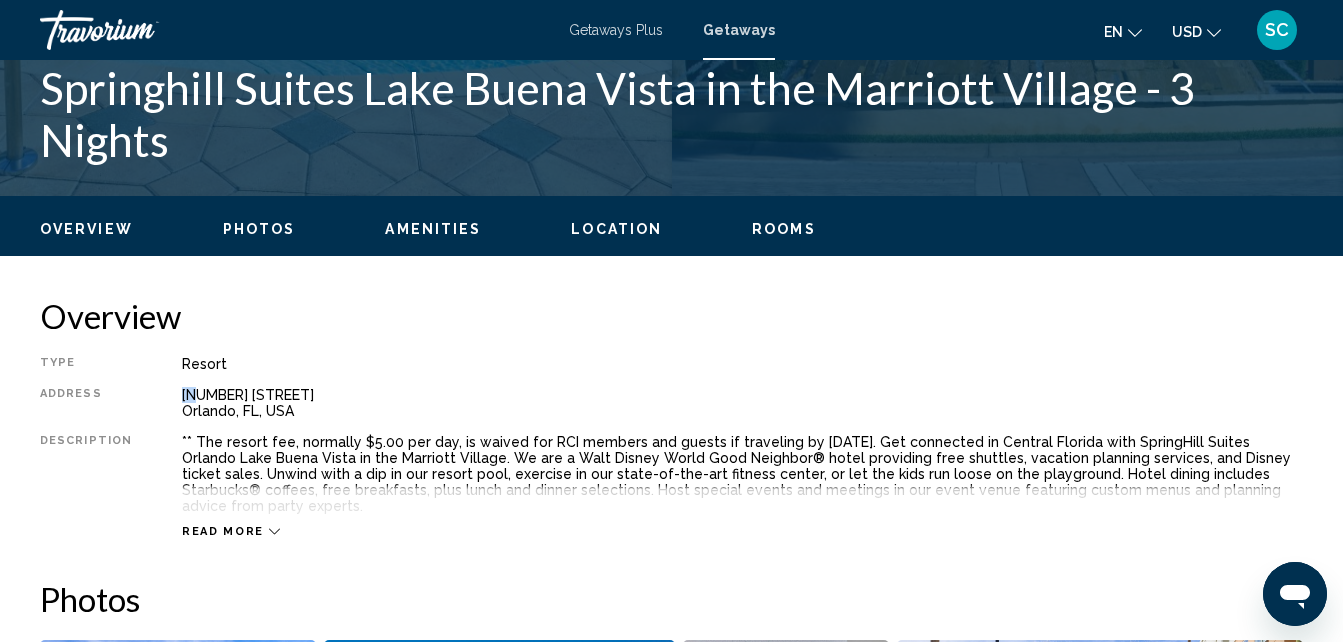drag, startPoint x: 250, startPoint y: 405, endPoint x: 178, endPoint y: 397, distance: 72.443085 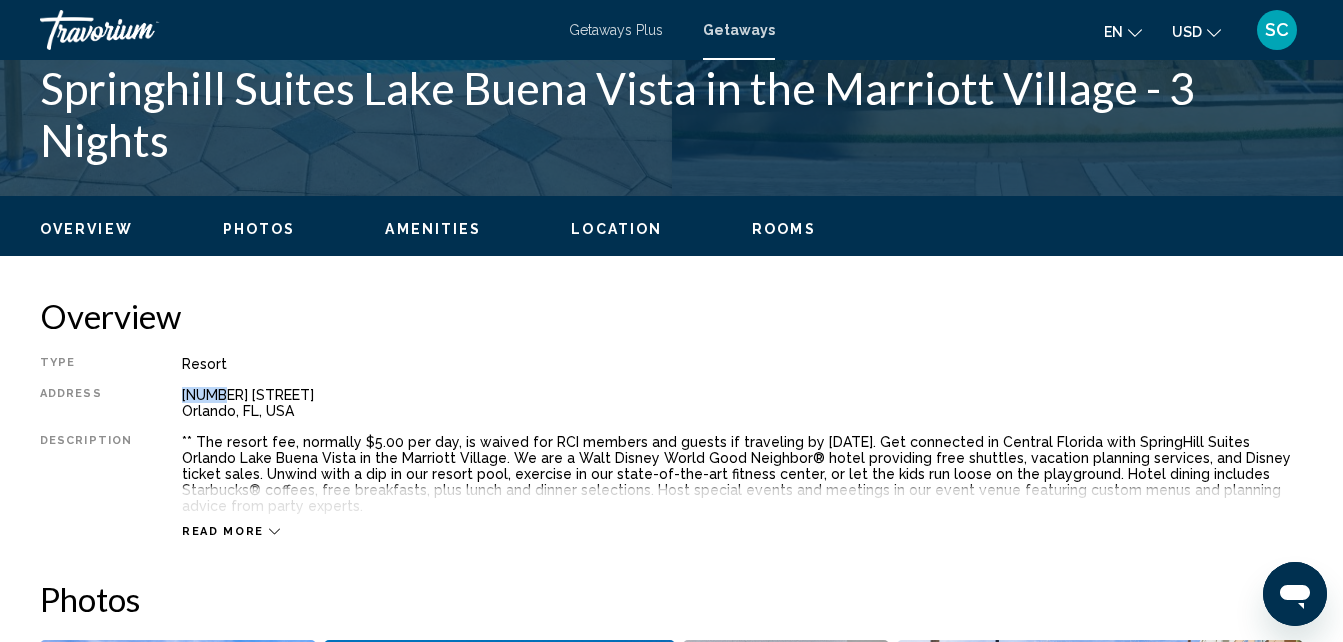 click on "[NUMBER] [STREET] Orlando, [STATE], USA" at bounding box center (742, 403) 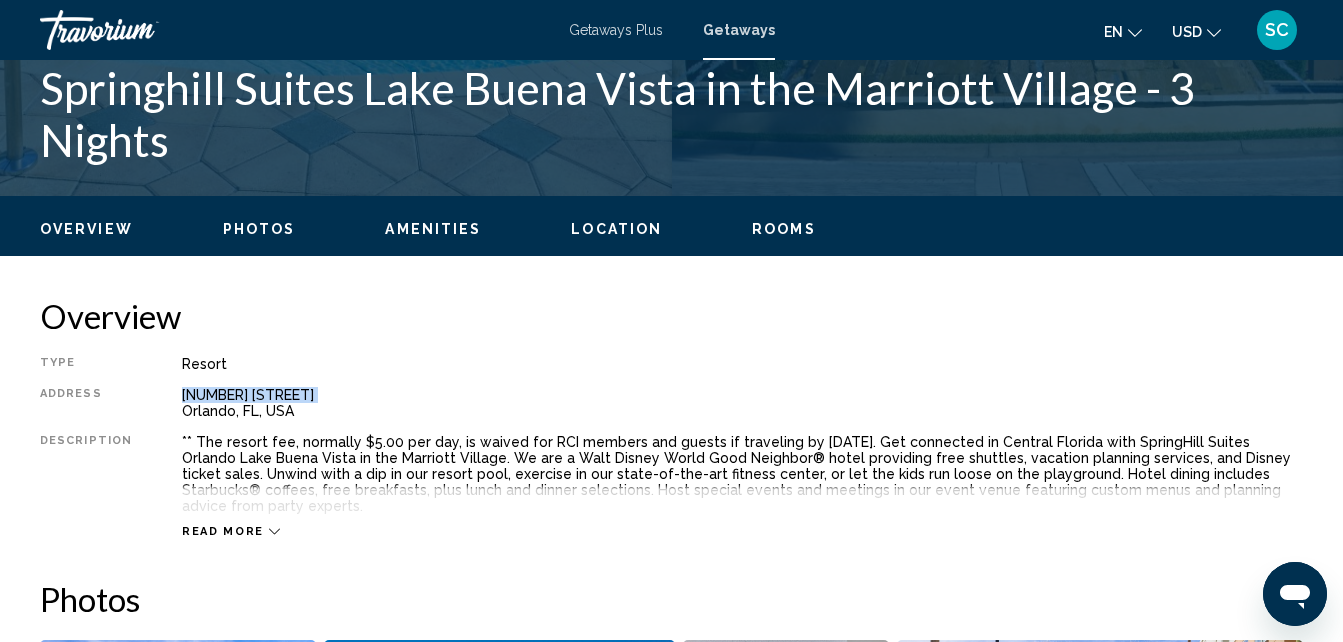 click on "[NUMBER] [STREET] Orlando, [STATE], USA" at bounding box center (742, 403) 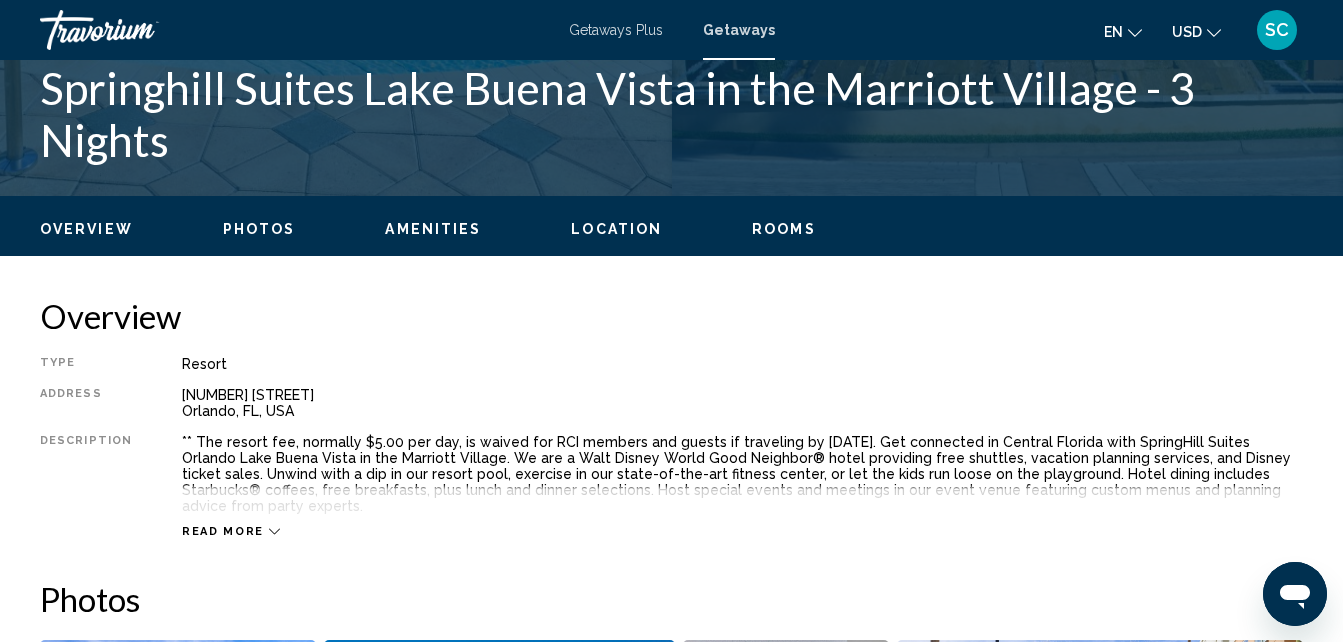click on "[NUMBER] [STREET] Orlando, [STATE], USA" at bounding box center [742, 403] 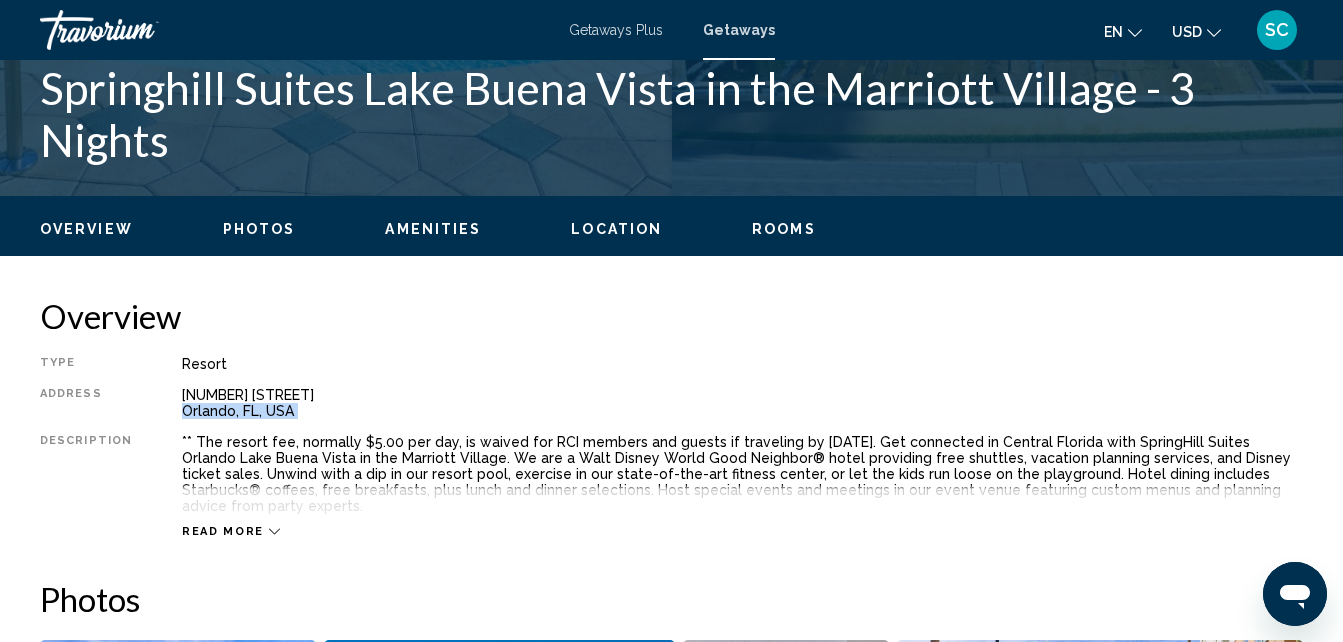 drag, startPoint x: 282, startPoint y: 414, endPoint x: 204, endPoint y: 402, distance: 78.91768 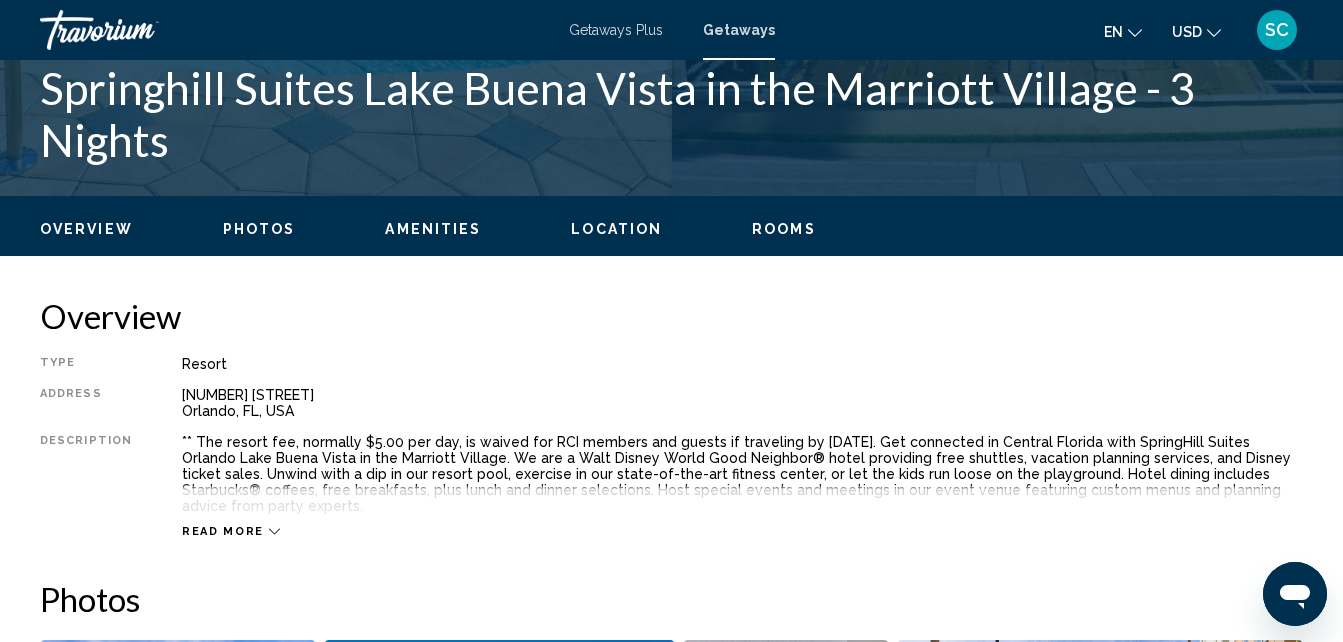 drag, startPoint x: 204, startPoint y: 402, endPoint x: 175, endPoint y: 401, distance: 29.017237 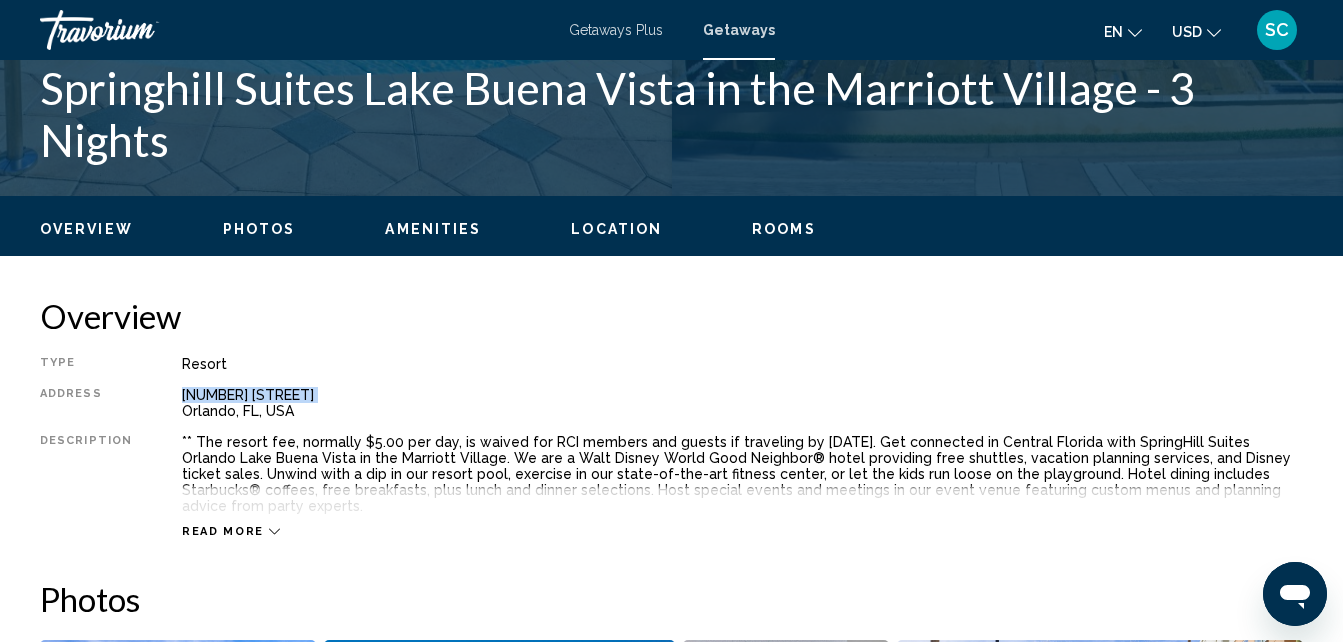 click on "[NUMBER] [STREET] Orlando, [STATE], USA" at bounding box center [742, 403] 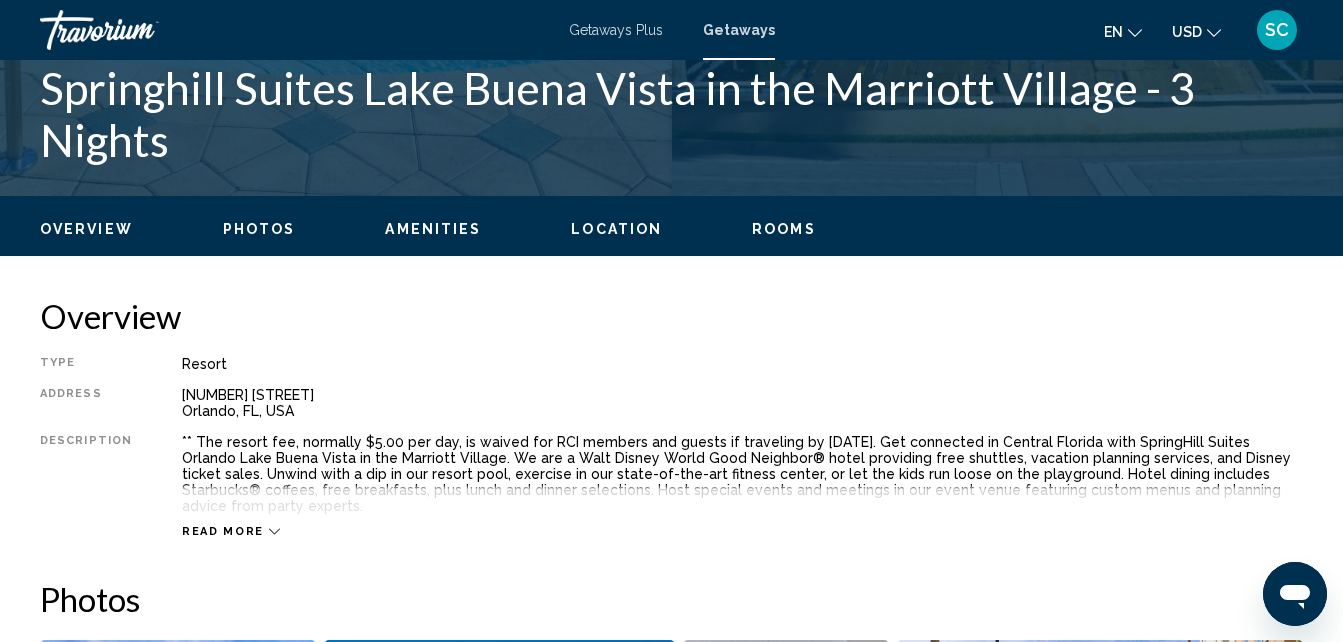 click on "Type Resort All-Inclusive No All-Inclusive Address [NUMBER] [STREET] [CITY], [STATE], [COUNTRY] Description ** The resort fee, normally $[PRICE] per day, is waived for RCI members and guests if traveling by [DATE].
Get connected in Central Florida with SpringHill Suites Orlando Lake Buena Vista in the Marriott Village. We are a Walt Disney World Good Neighbor® hotel providing free shuttles, vacation planning services, and Disney ticket sales.  Unwind with a dip in our resort pool, exercise in our state-of-the-art fitness center, or let the kids run loose on the playground. Hotel dining includes Starbucks® coffees,  free breakfasts, plus lunch and dinner selections. Host special events and meetings in our event venue featuring custom menus and planning advice from party experts. Read more" at bounding box center [671, 447] 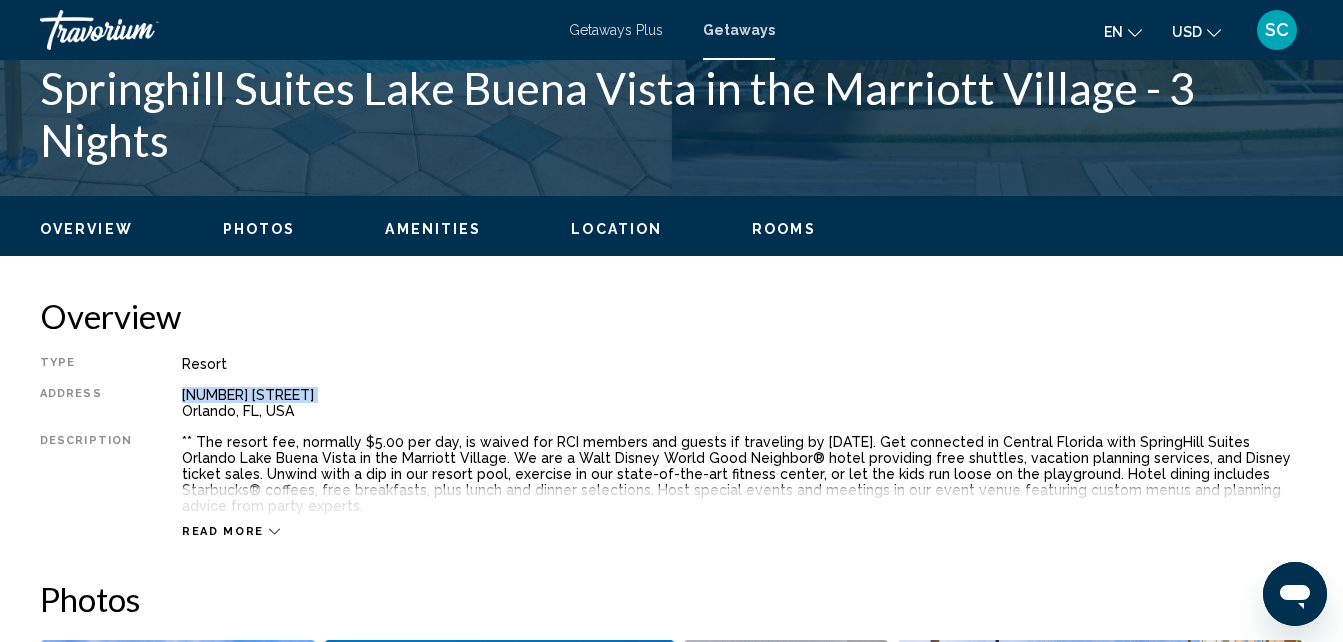 drag, startPoint x: 179, startPoint y: 394, endPoint x: 247, endPoint y: 394, distance: 68 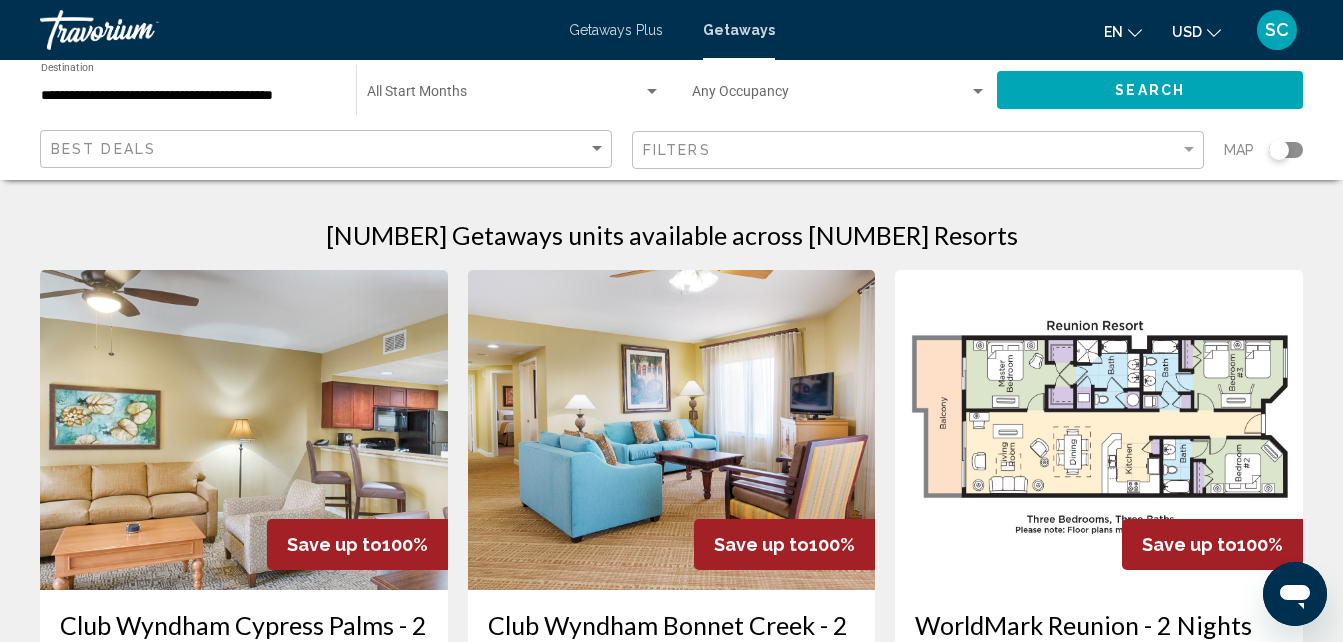 scroll, scrollTop: 300, scrollLeft: 0, axis: vertical 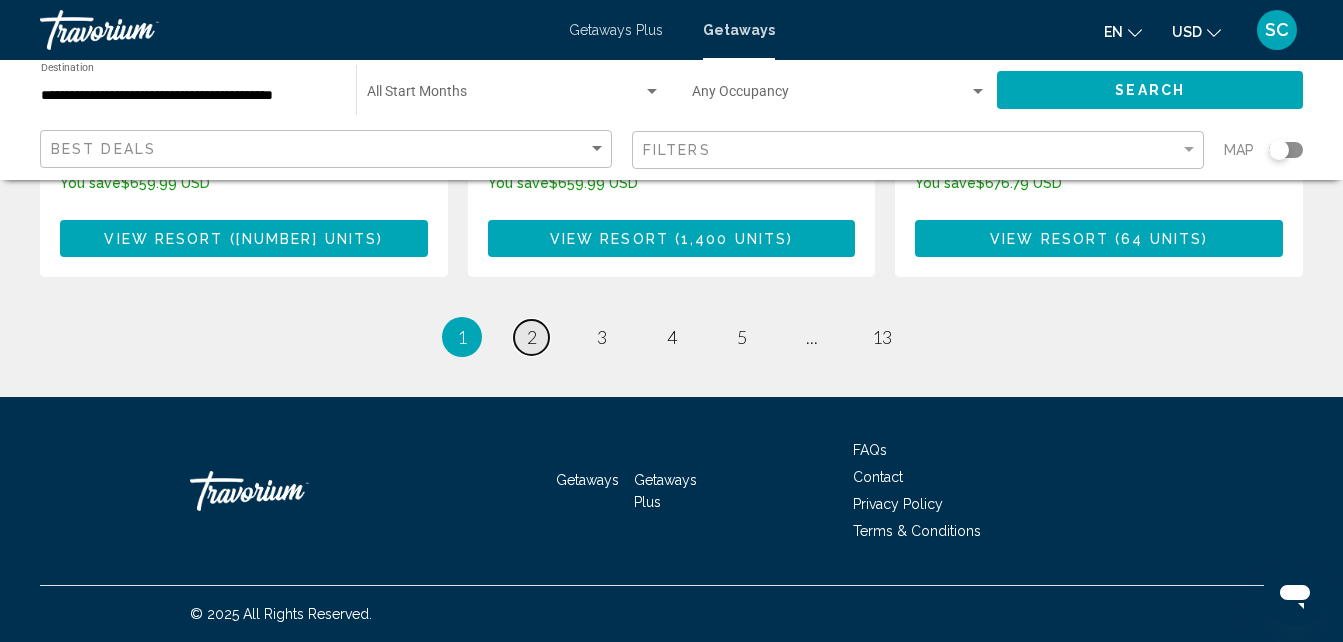 click on "2" at bounding box center [532, 337] 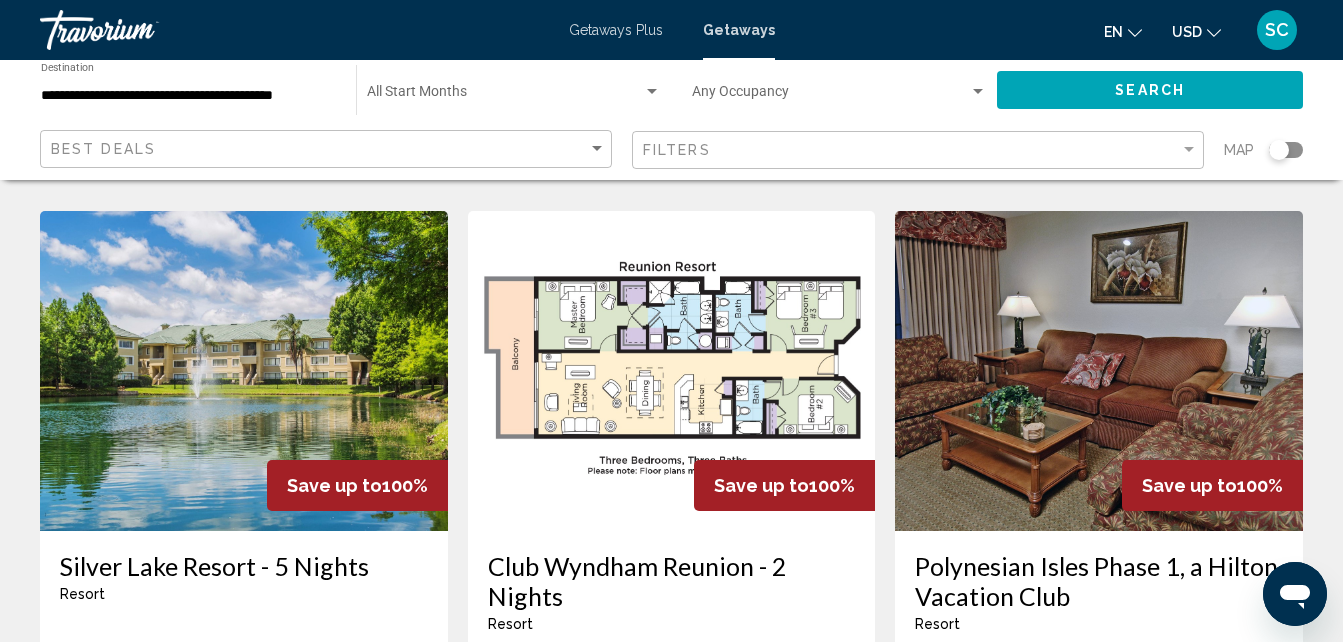 scroll, scrollTop: 1000, scrollLeft: 0, axis: vertical 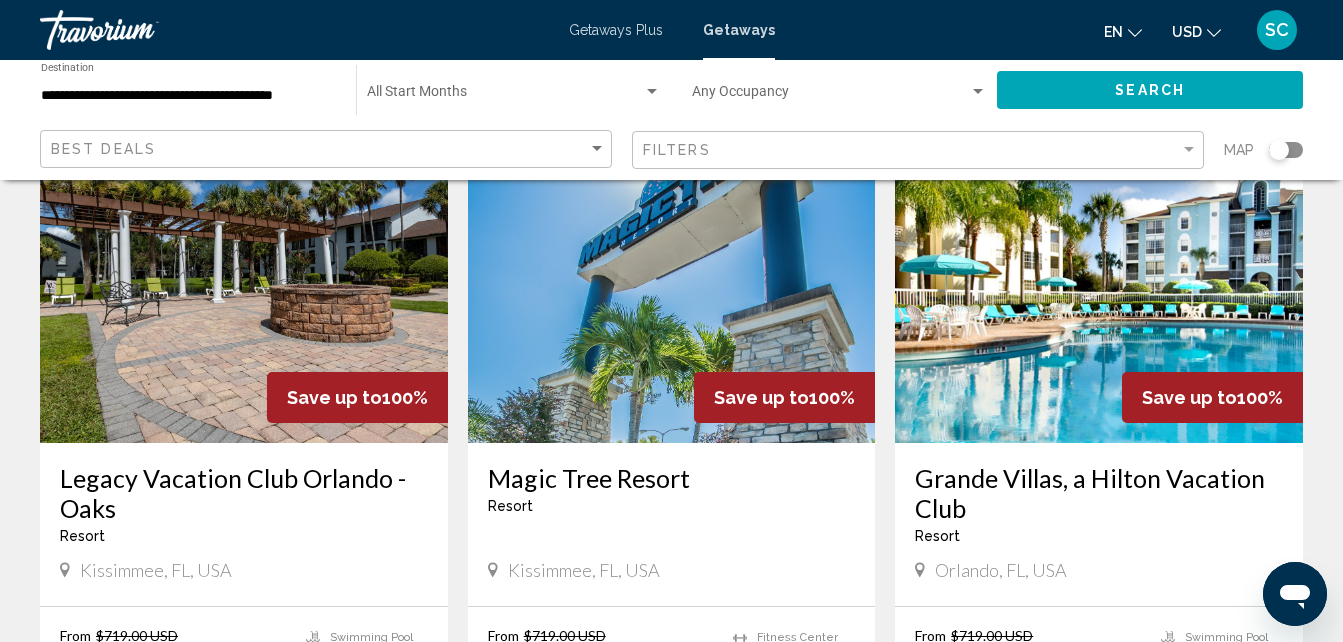 click on "Magic Tree Resort" at bounding box center [672, 478] 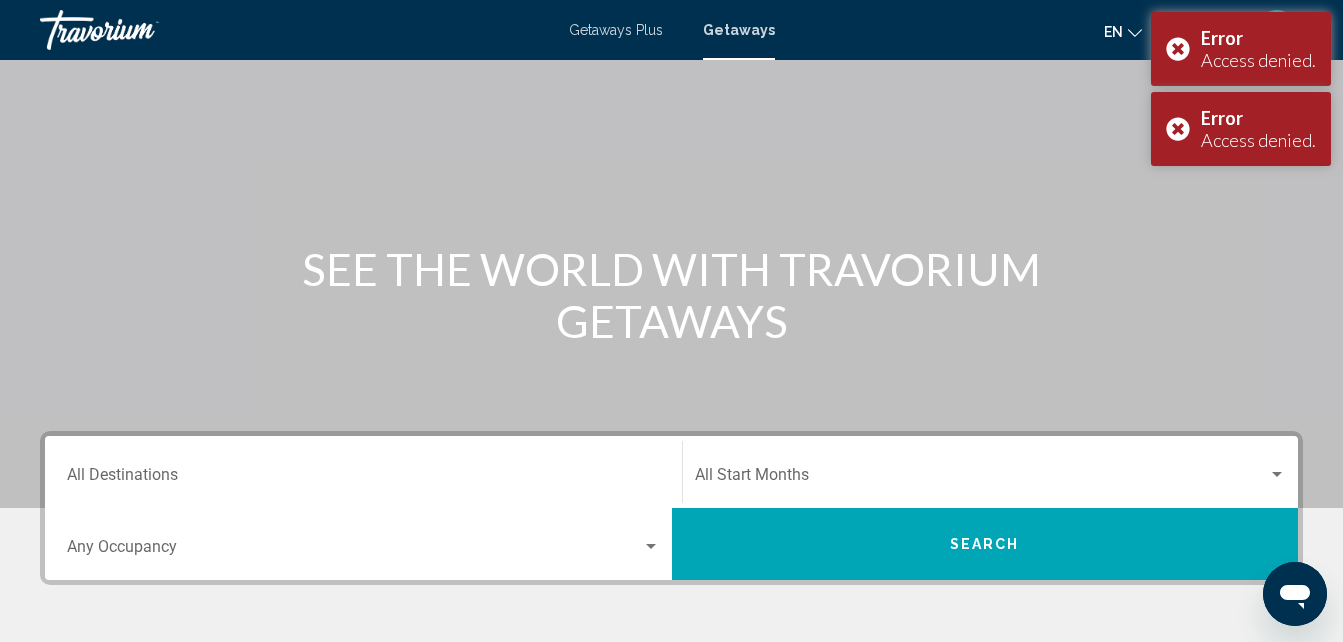 scroll, scrollTop: 80, scrollLeft: 0, axis: vertical 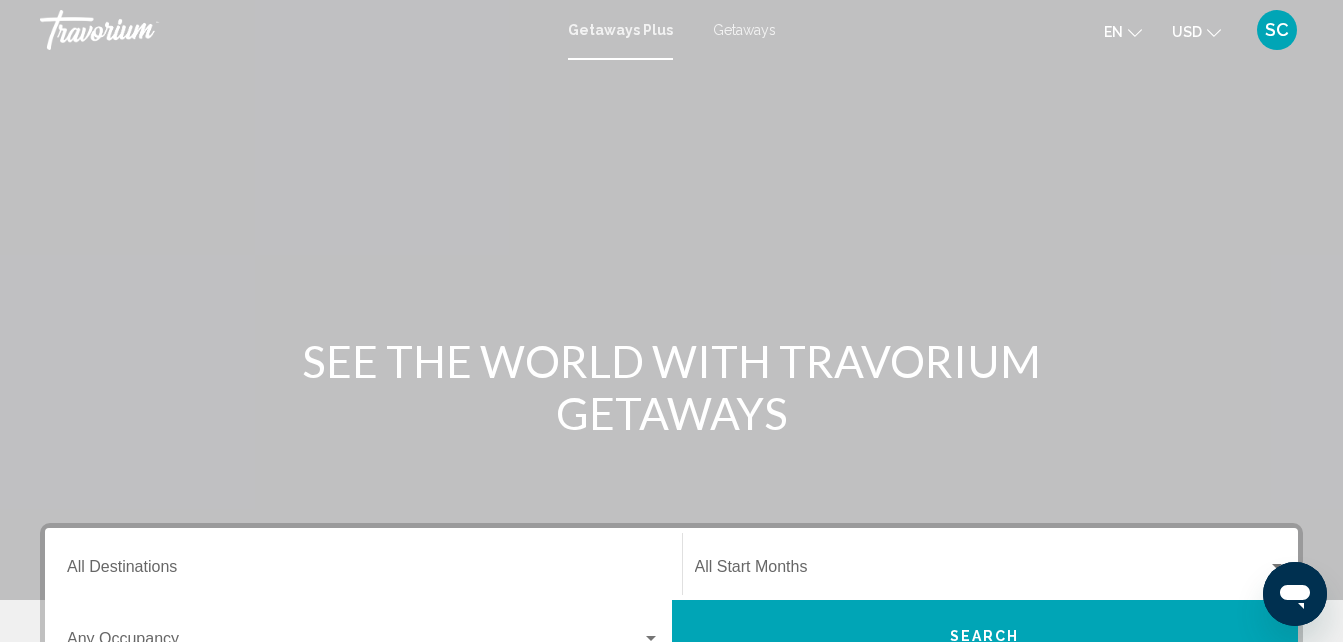 click on "Getaways" at bounding box center [744, 30] 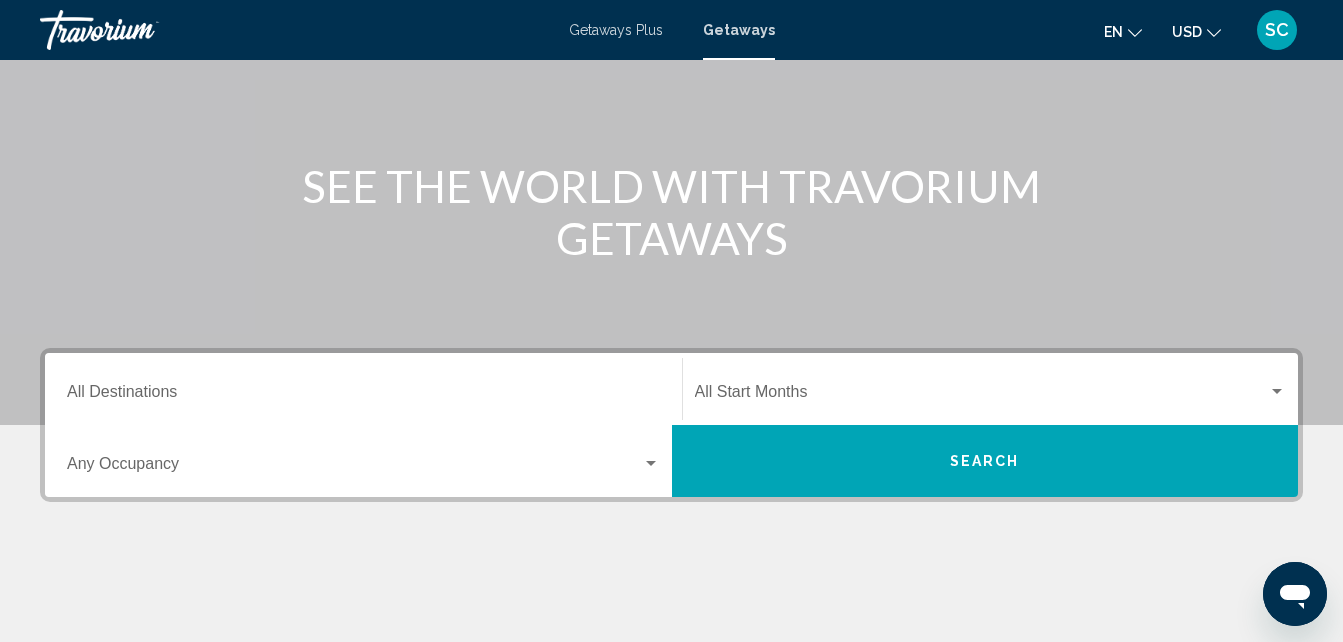scroll, scrollTop: 400, scrollLeft: 0, axis: vertical 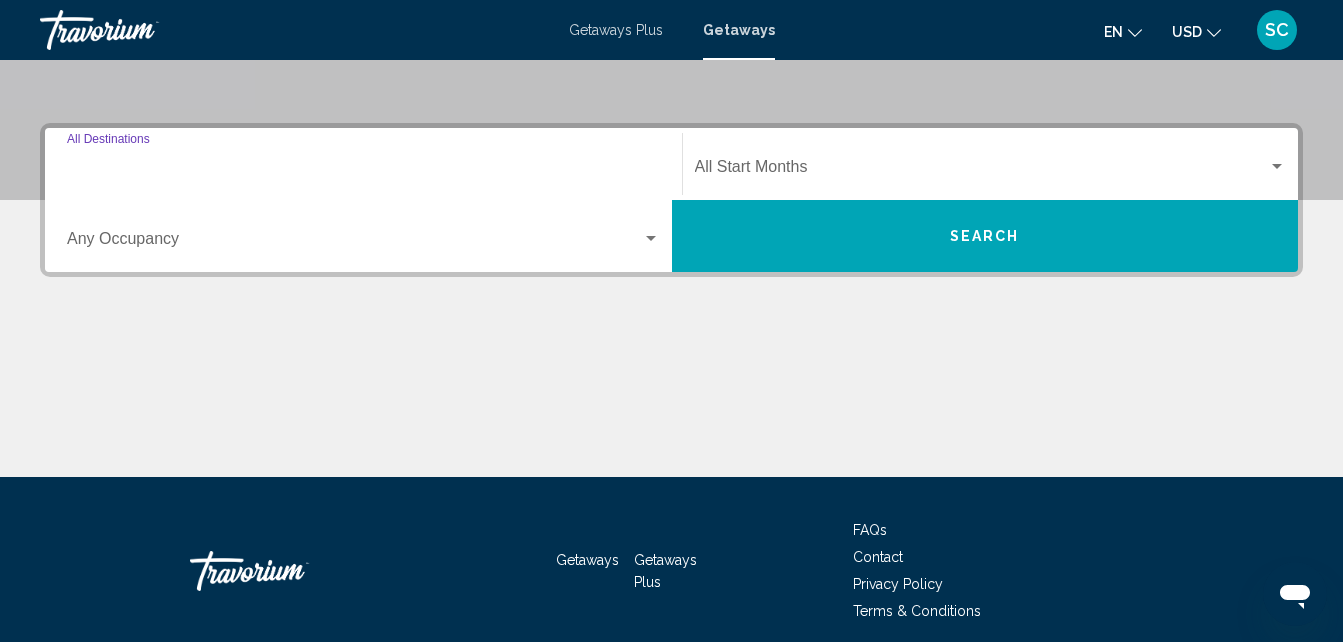 click on "Destination All Destinations" at bounding box center (363, 171) 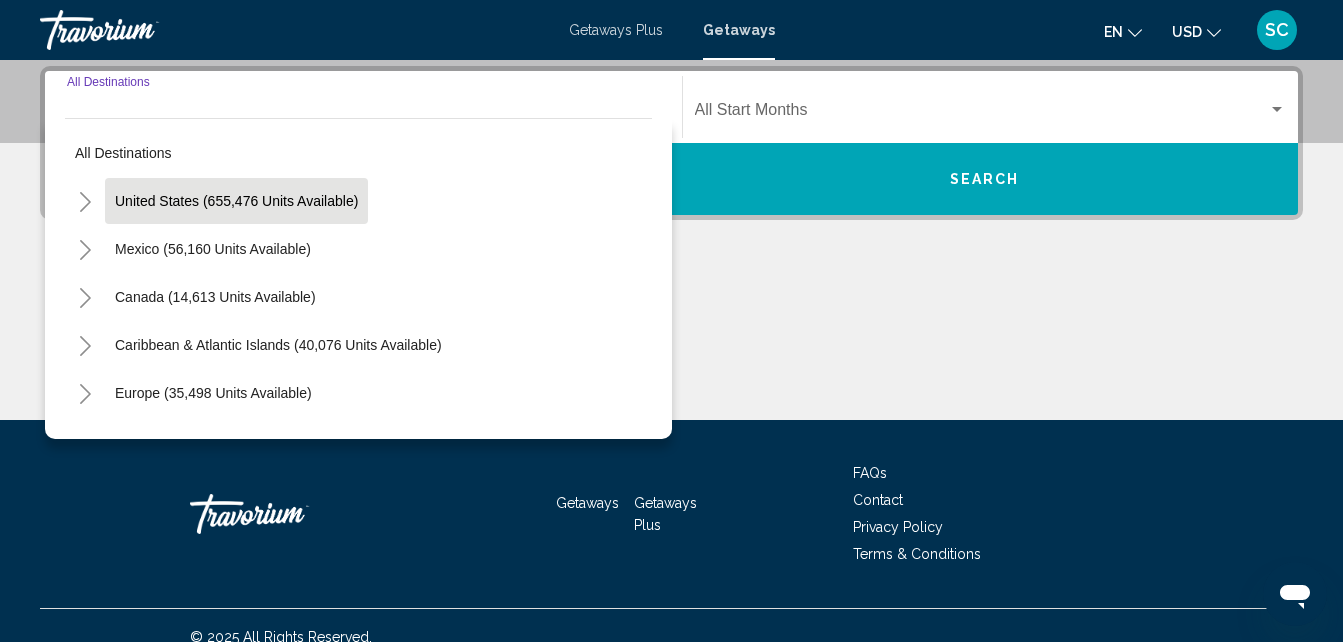 scroll, scrollTop: 458, scrollLeft: 0, axis: vertical 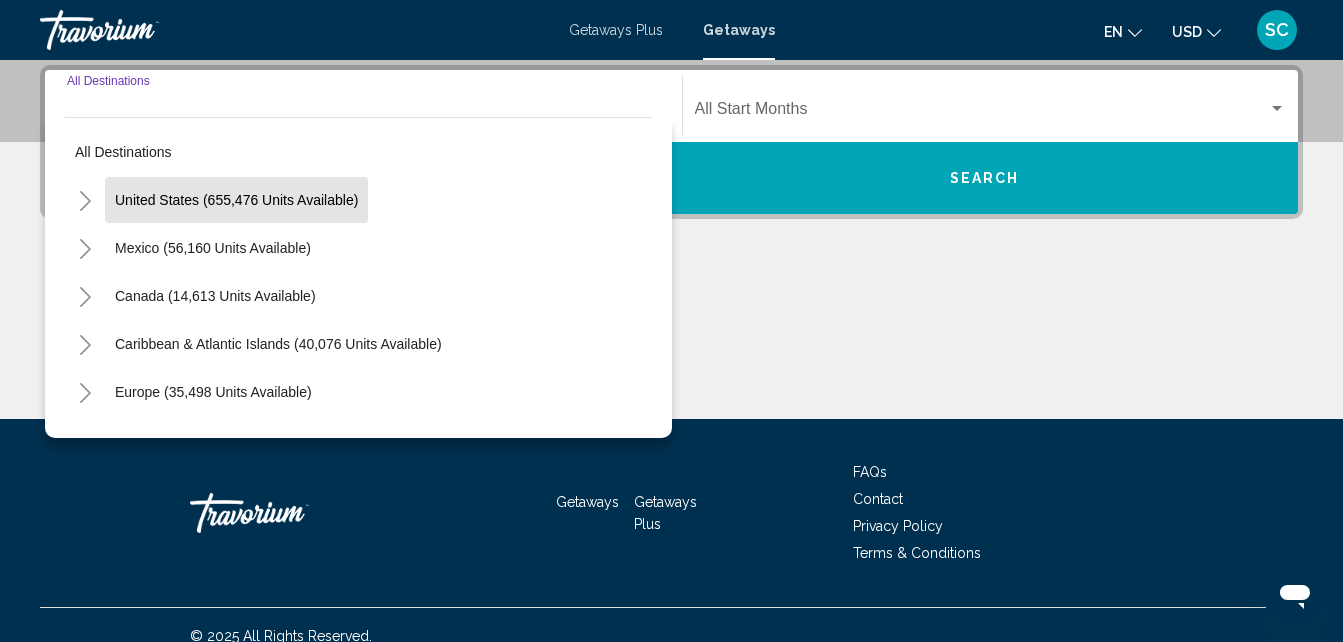 click on "United States (655,476 units available)" at bounding box center [213, 248] 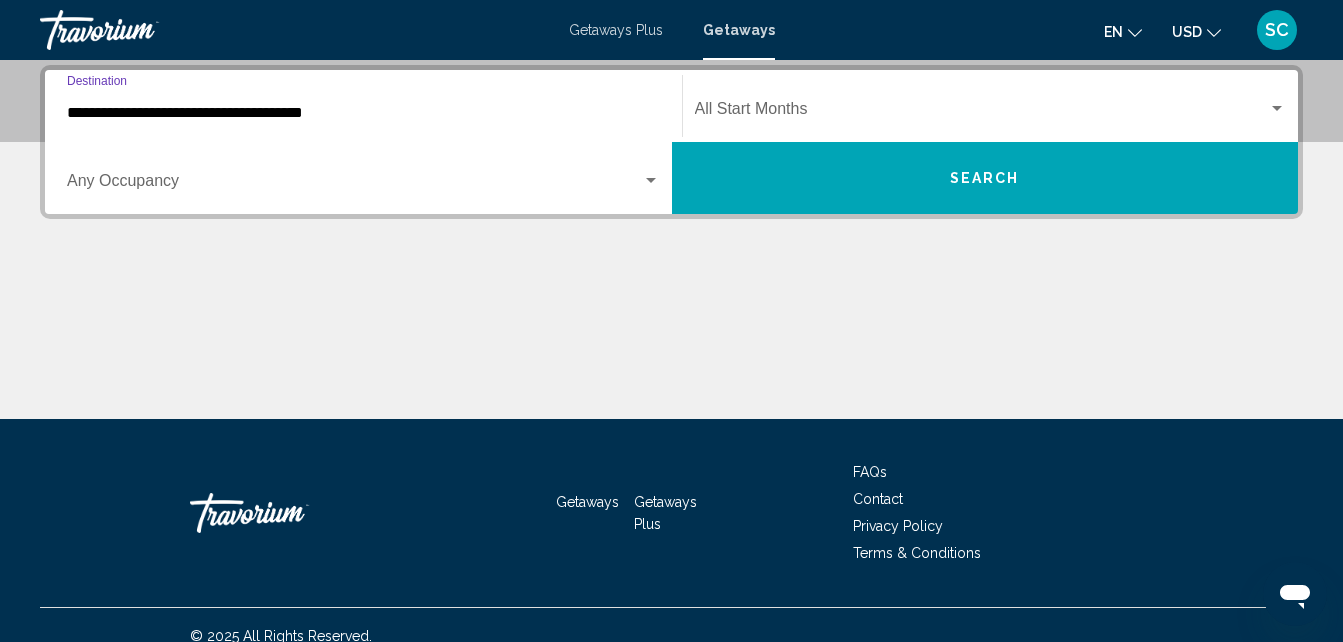 click on "**********" at bounding box center [363, 113] 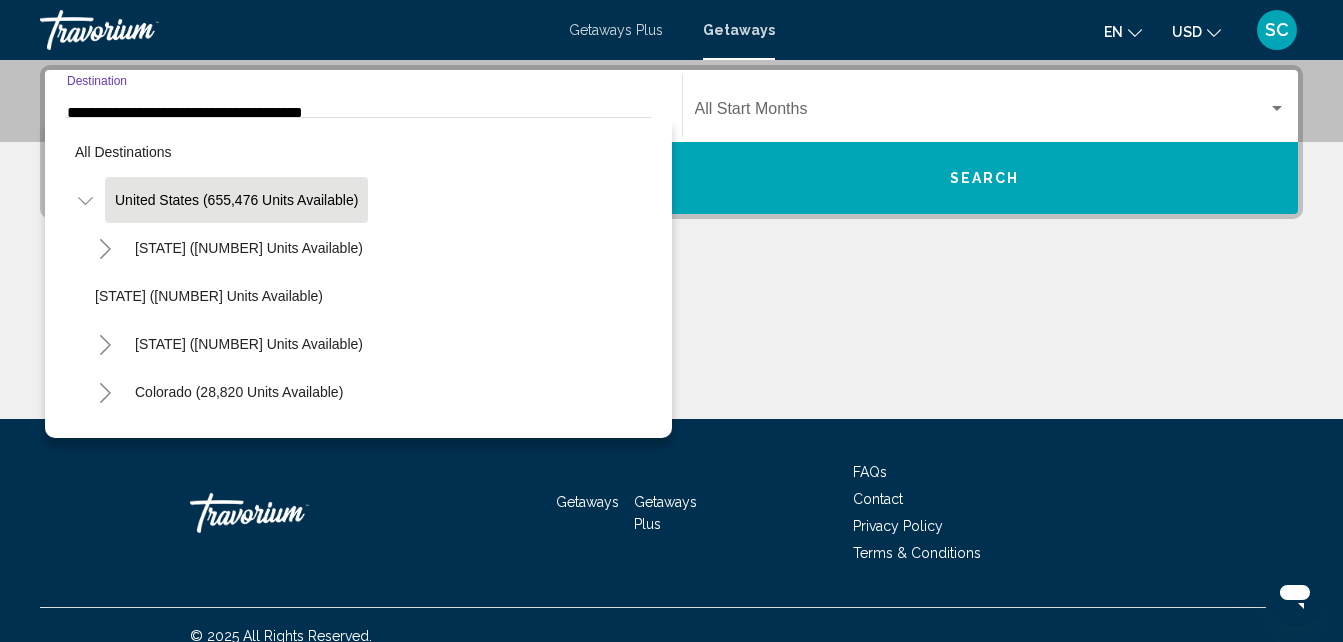 scroll, scrollTop: 337, scrollLeft: 0, axis: vertical 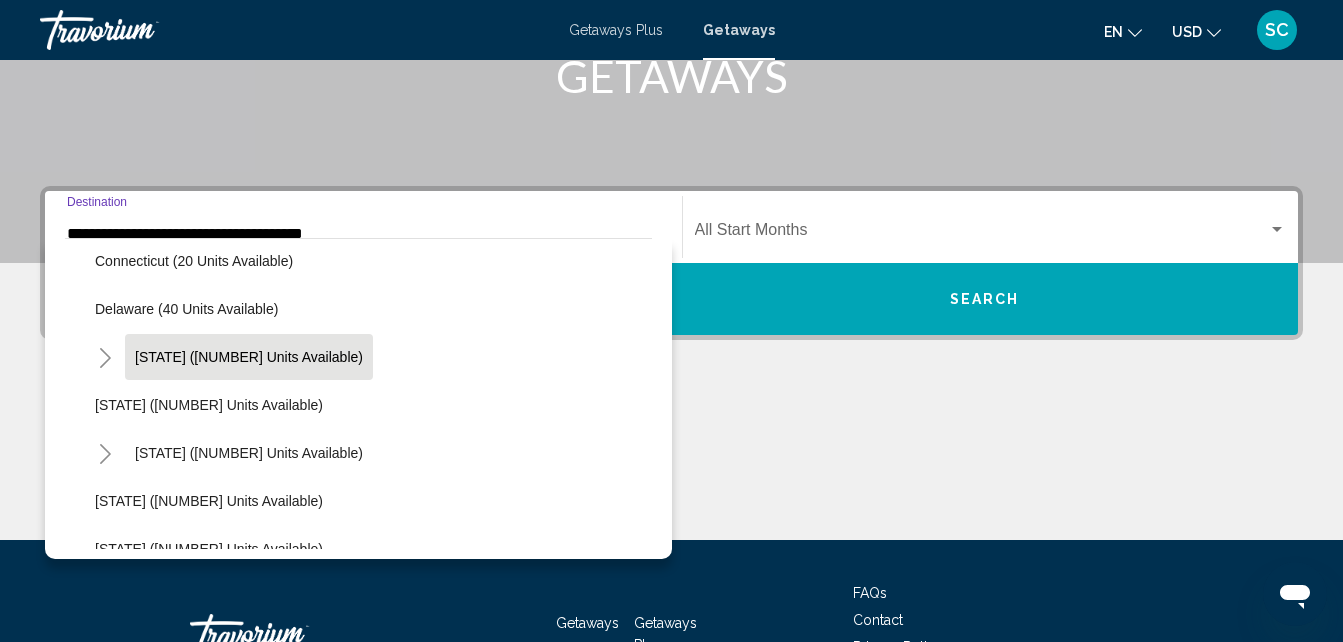 click on "[STATE] ([NUMBER] units available)" 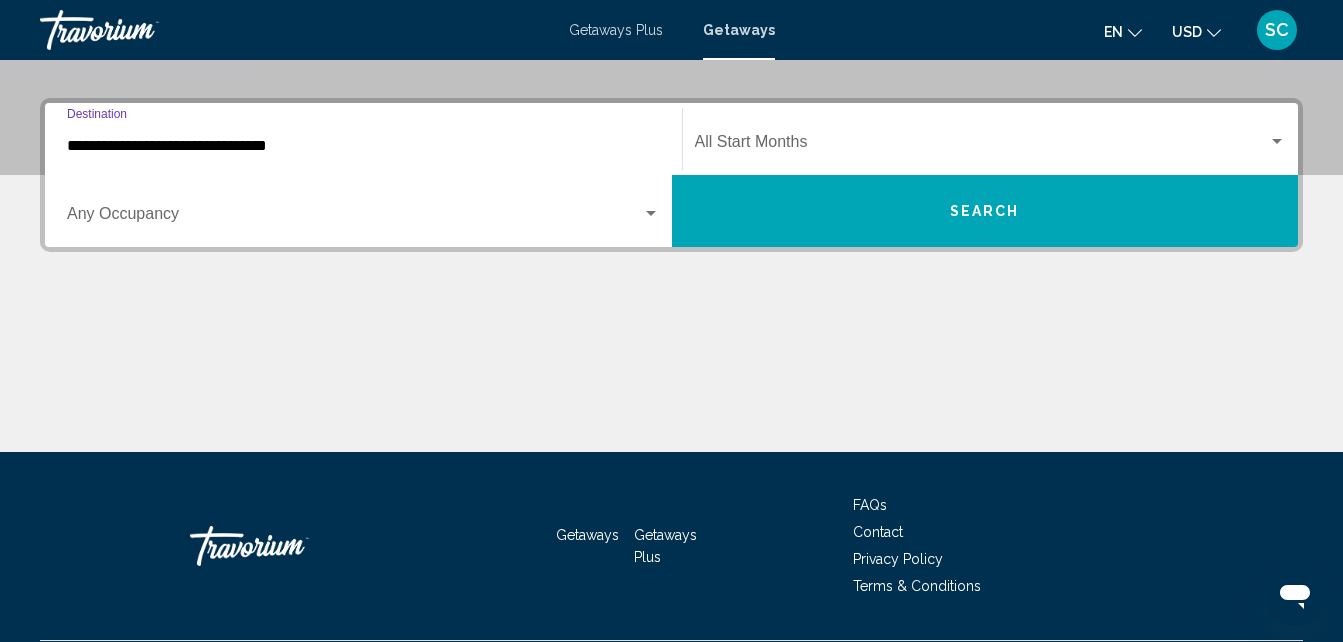 scroll, scrollTop: 458, scrollLeft: 0, axis: vertical 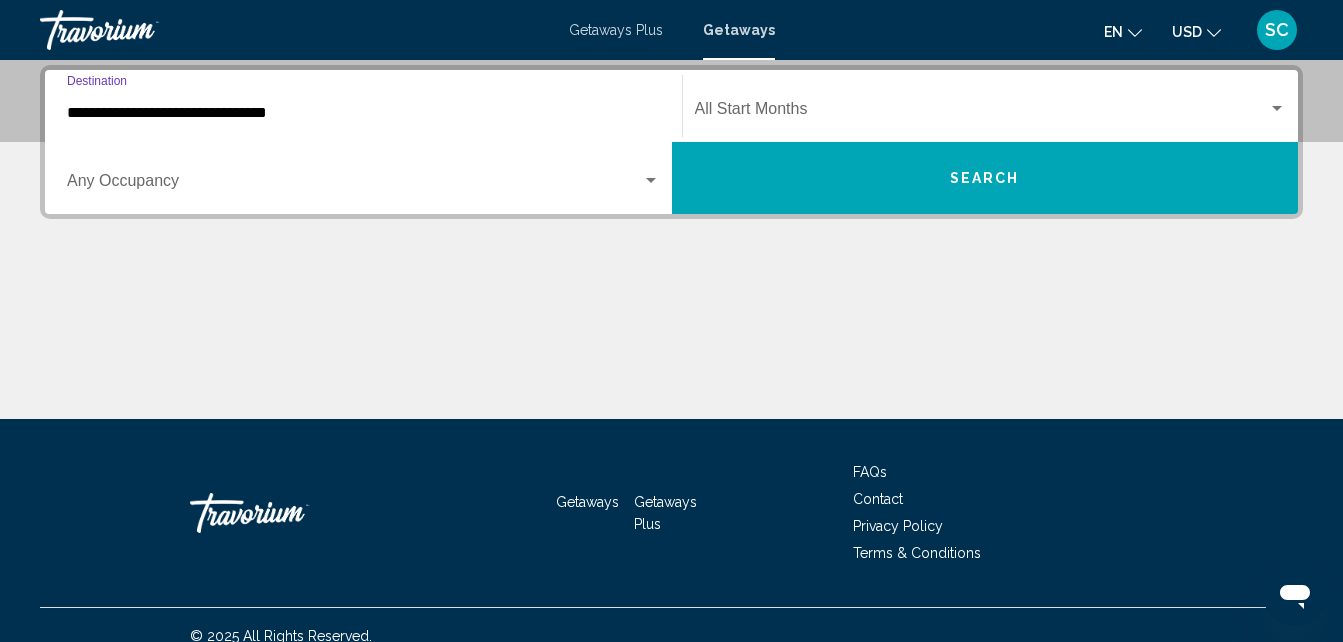 click on "**********" at bounding box center [363, 113] 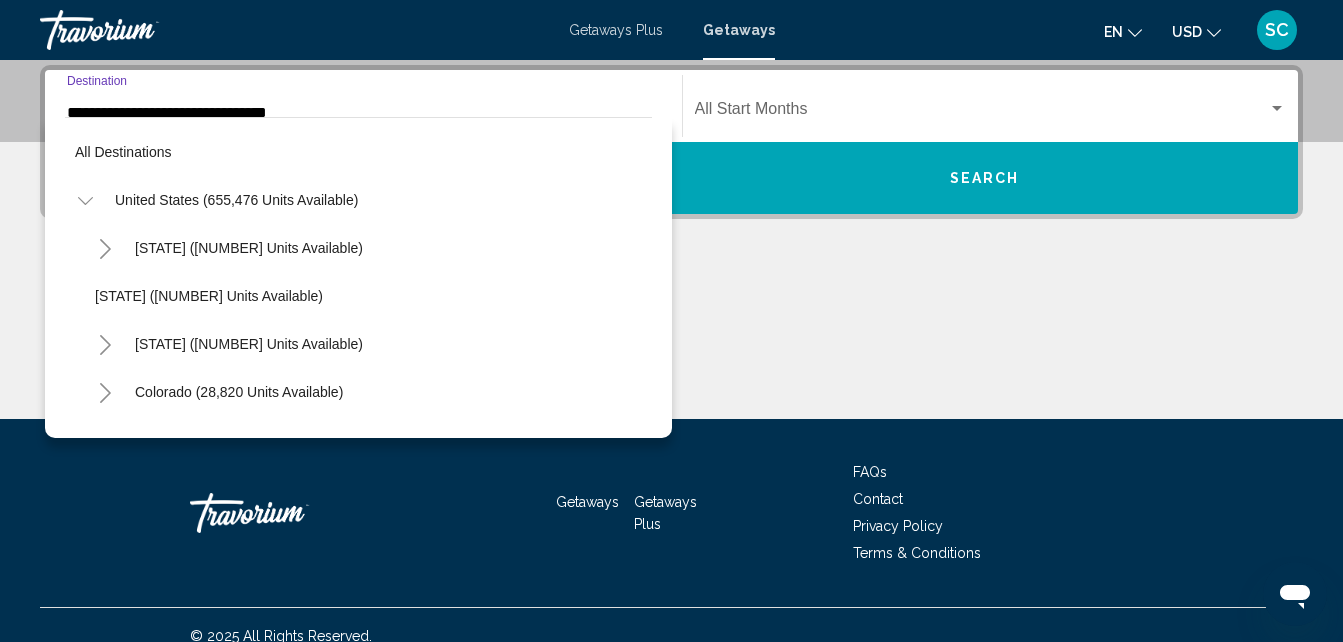 scroll, scrollTop: 410, scrollLeft: 0, axis: vertical 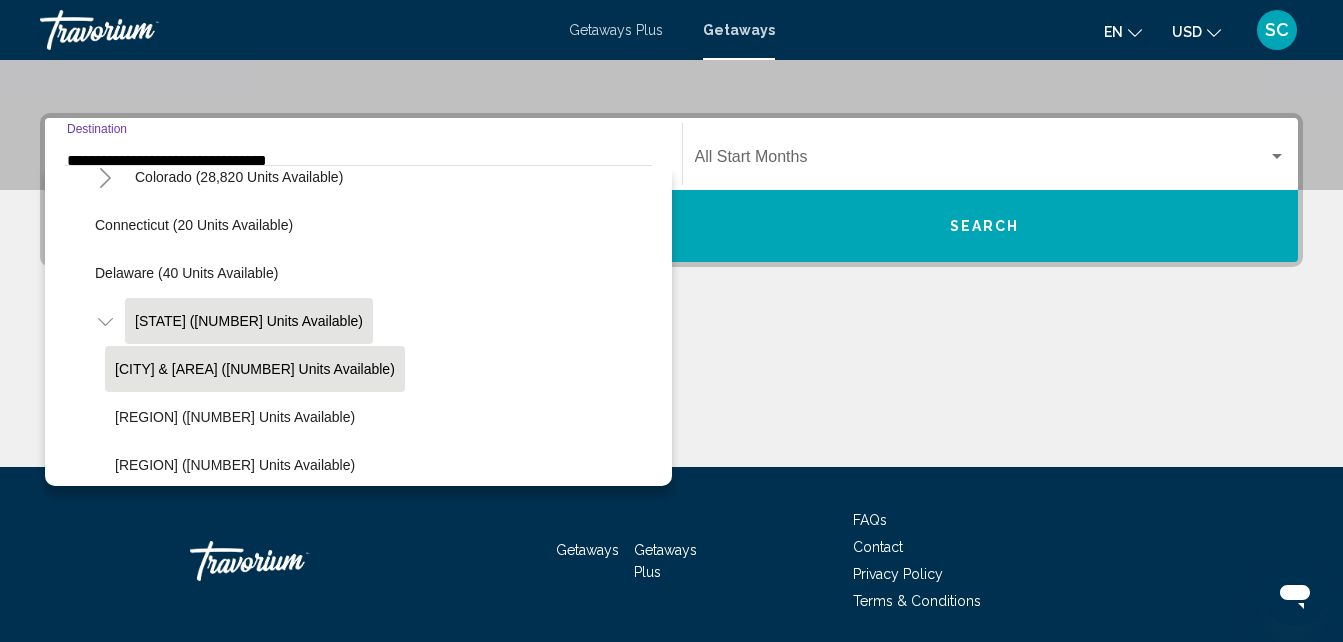 click on "[CITY] & Disney Area ([NUMBER] units available)" 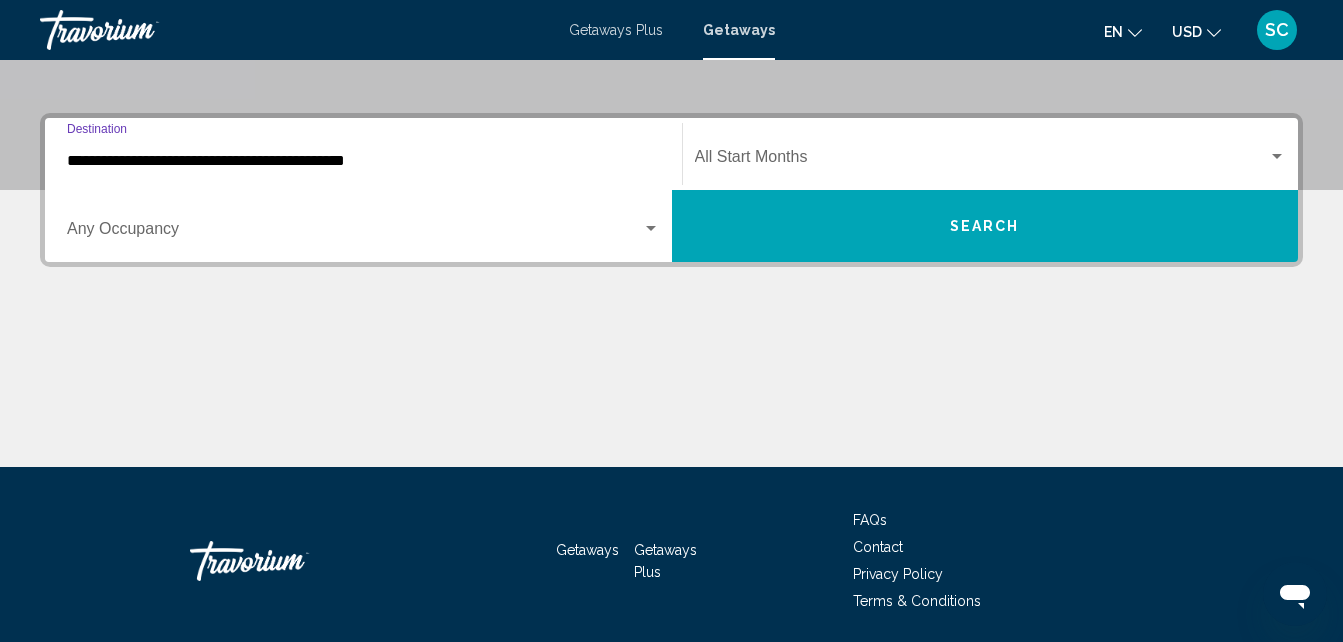scroll, scrollTop: 458, scrollLeft: 0, axis: vertical 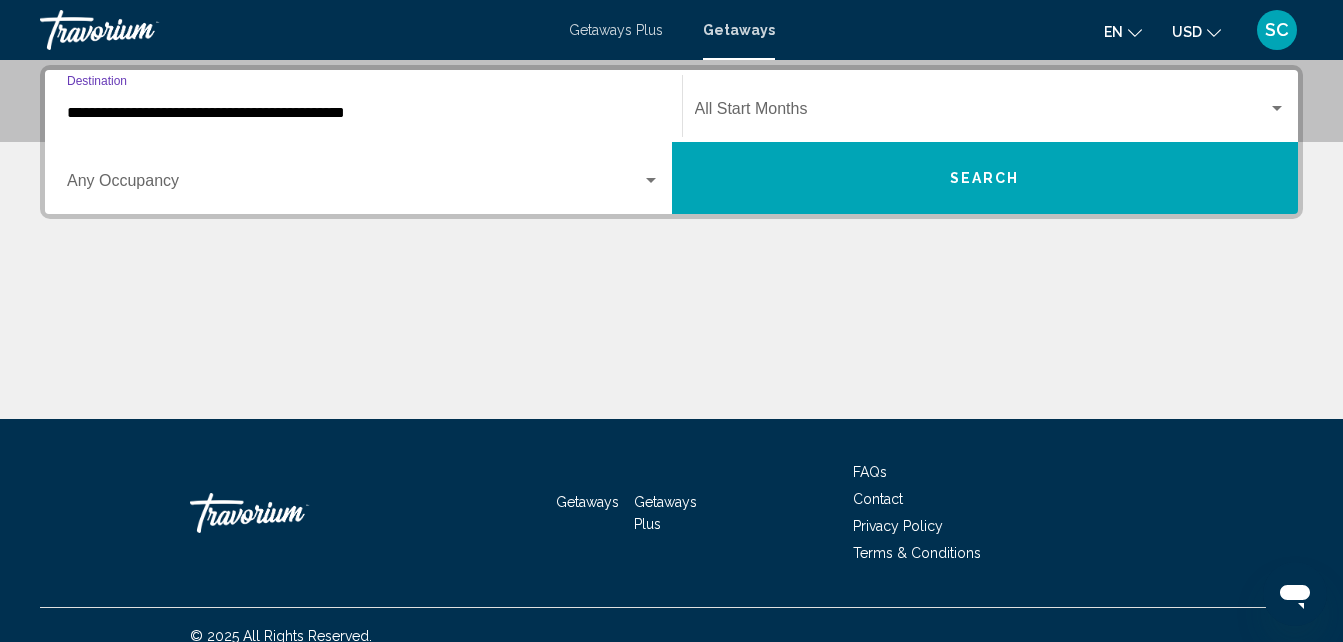 click on "Search" at bounding box center [985, 179] 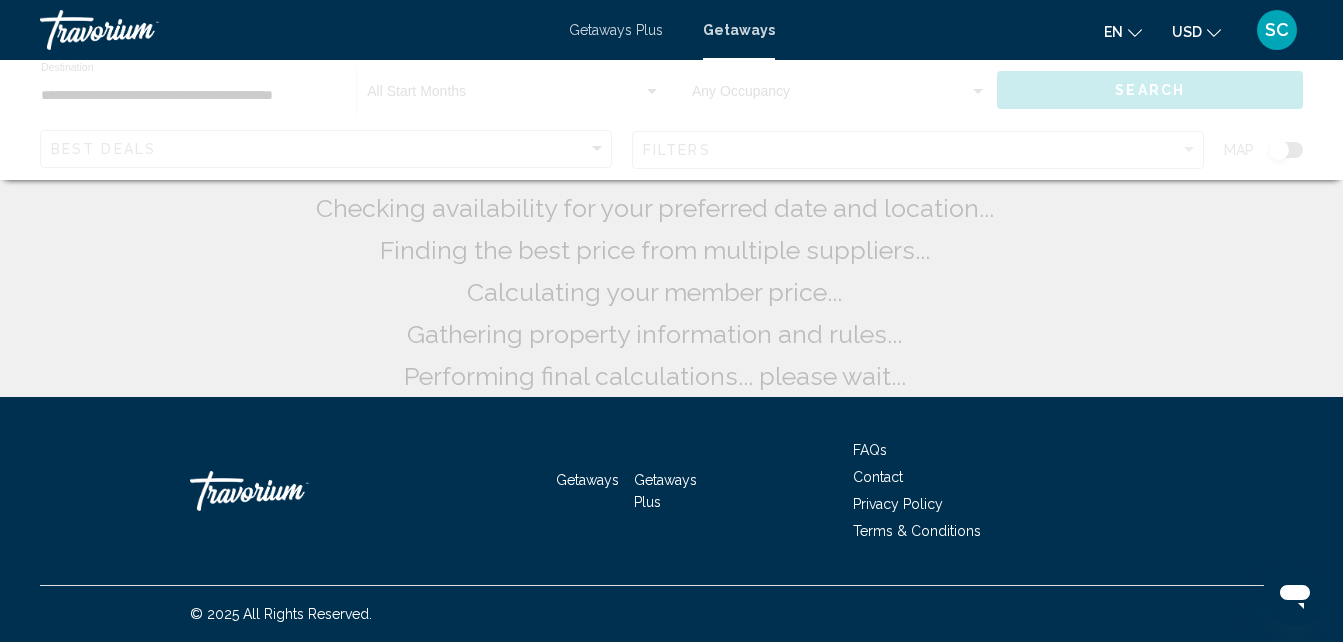 scroll, scrollTop: 0, scrollLeft: 0, axis: both 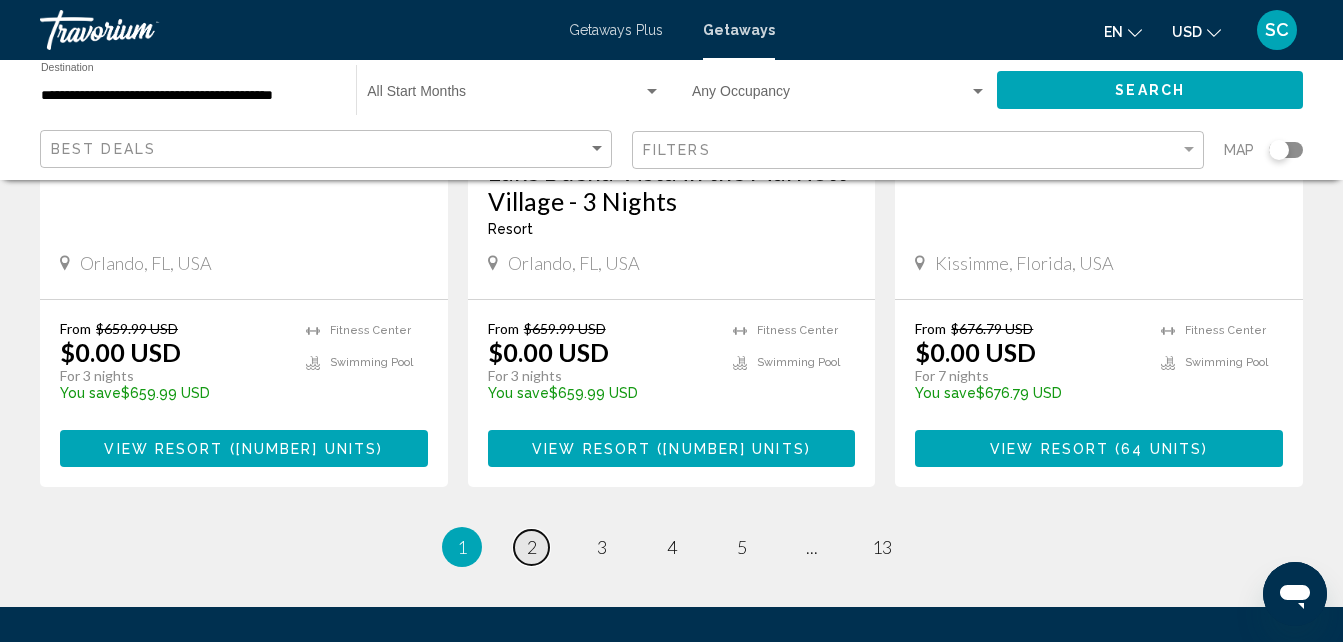 click on "page  2" at bounding box center [531, 547] 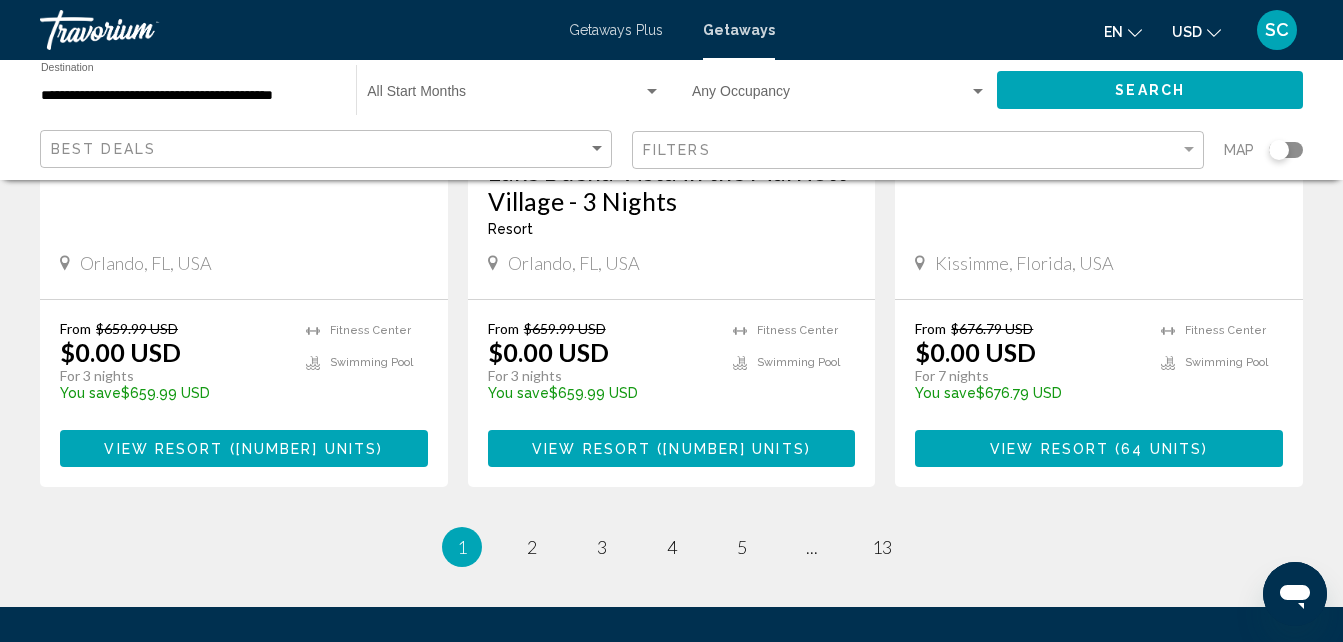 scroll, scrollTop: 0, scrollLeft: 0, axis: both 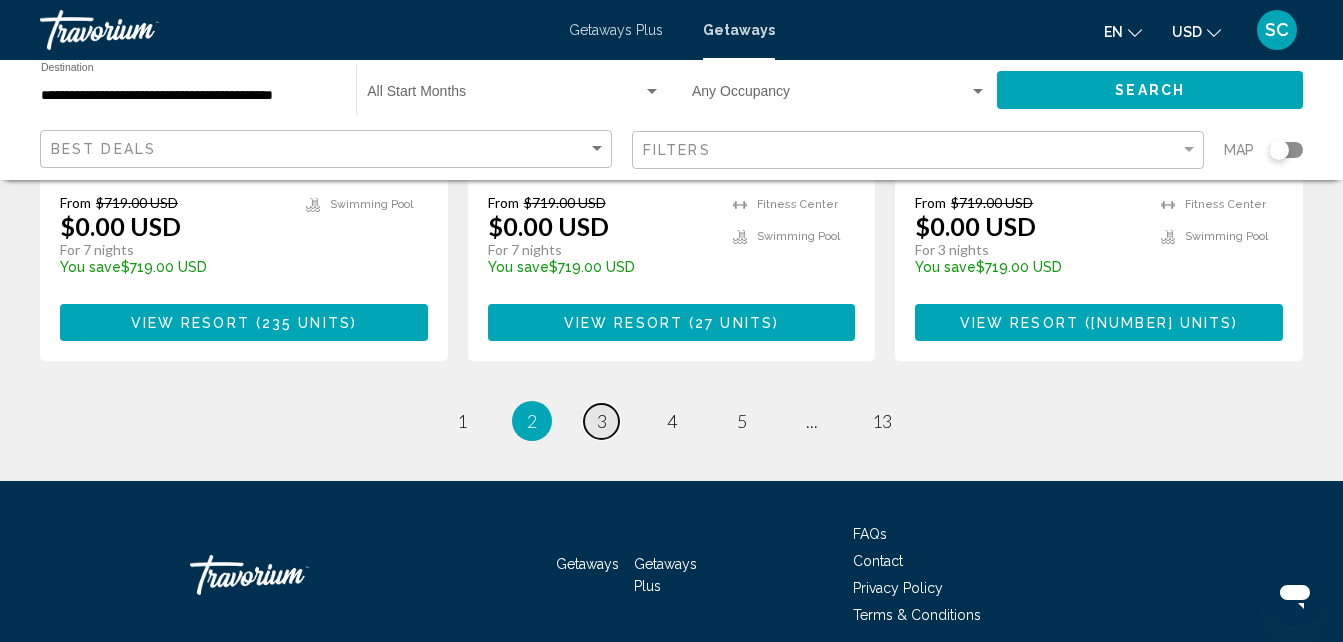 click on "3" at bounding box center [602, 421] 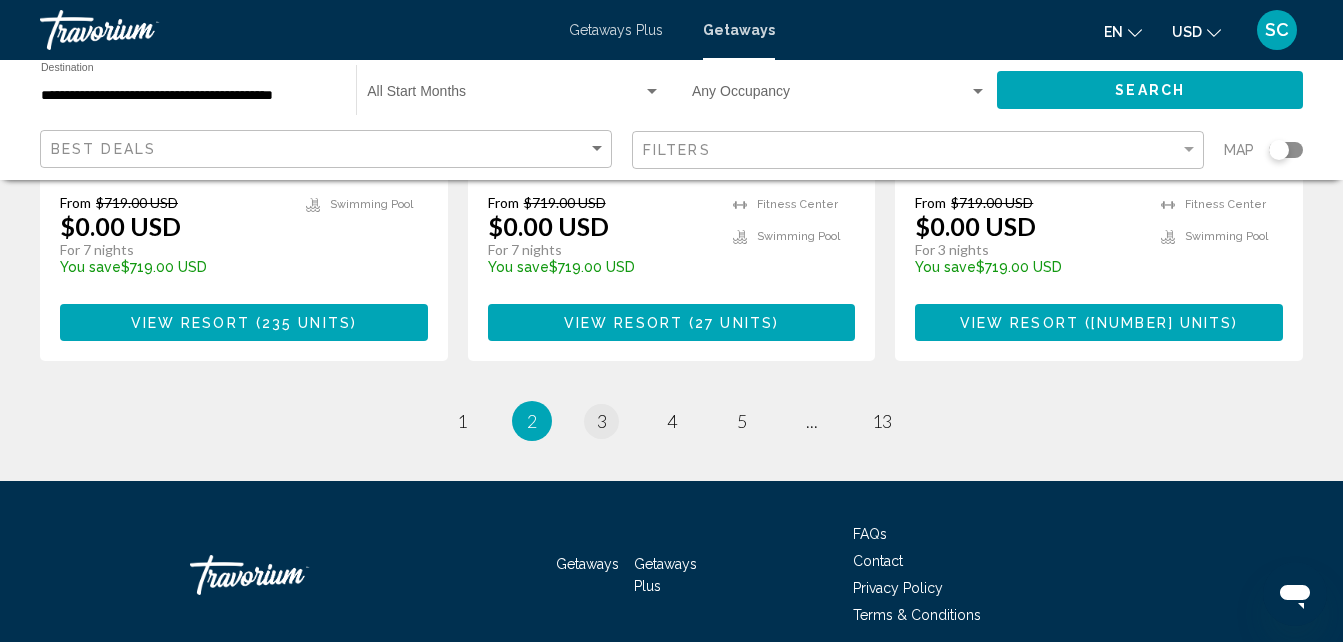 click on "**********" 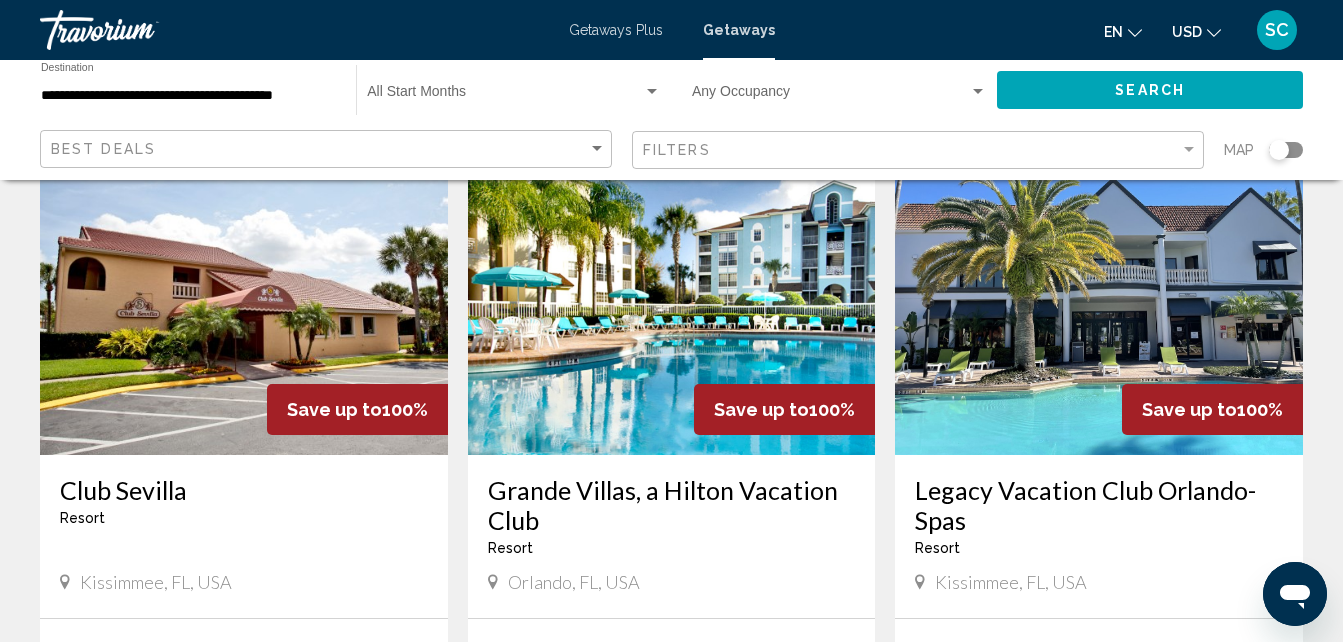 scroll, scrollTop: 100, scrollLeft: 0, axis: vertical 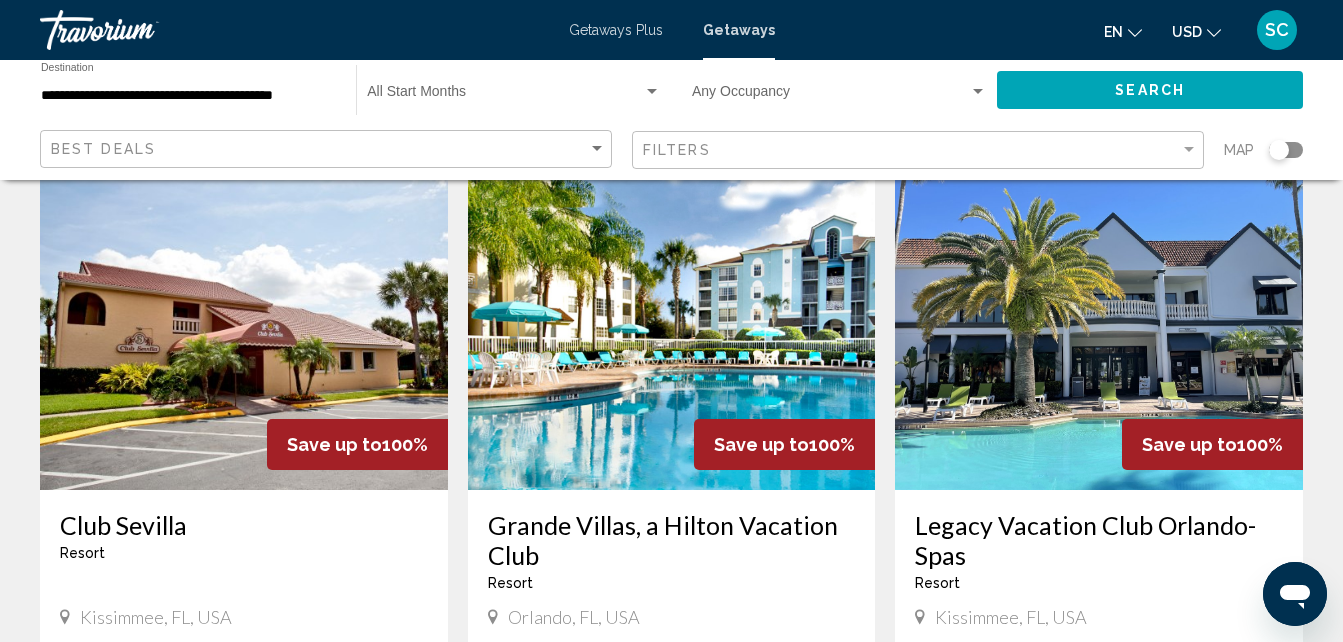 click on "Grande Villas, a Hilton Vacation Club" at bounding box center (672, 540) 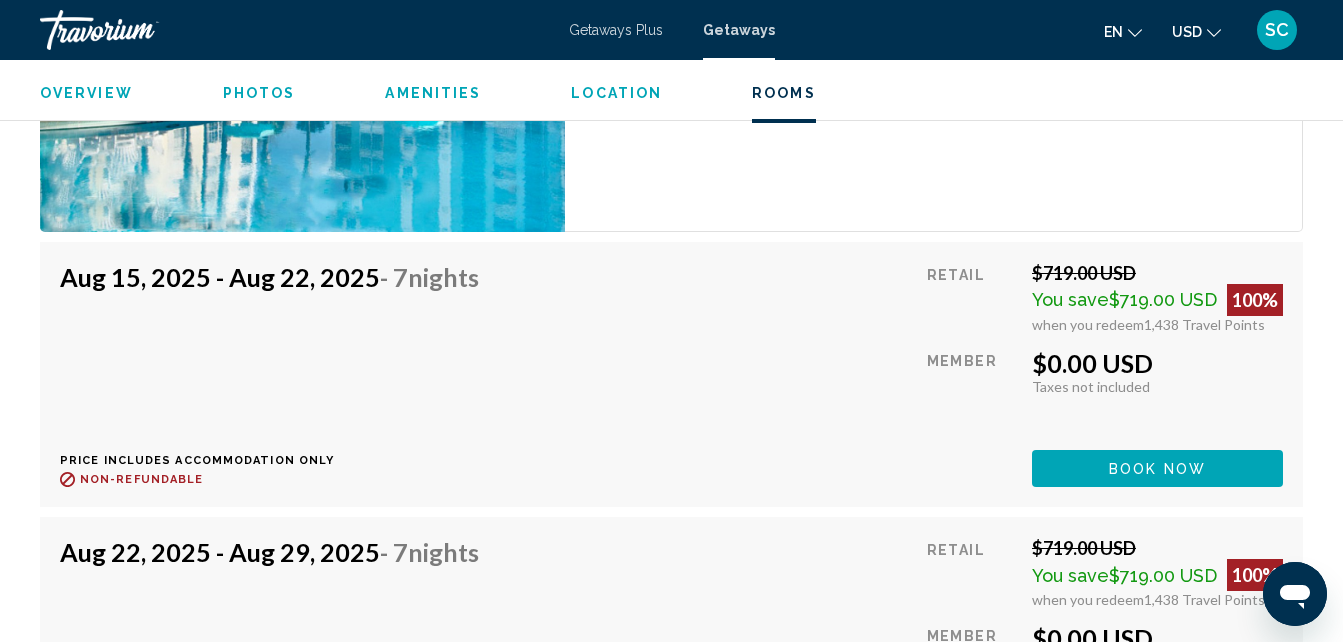 scroll, scrollTop: 3714, scrollLeft: 0, axis: vertical 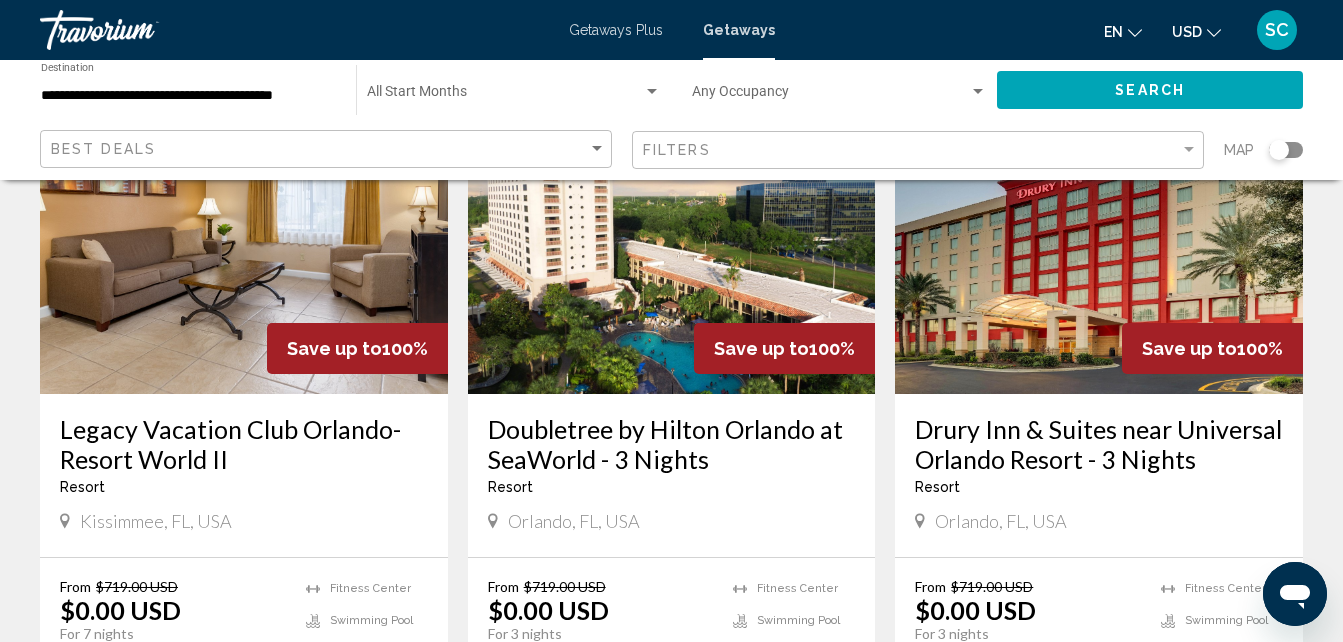 click on "Doubletree by Hilton Orlando at SeaWorld - 3 Nights" at bounding box center (672, 444) 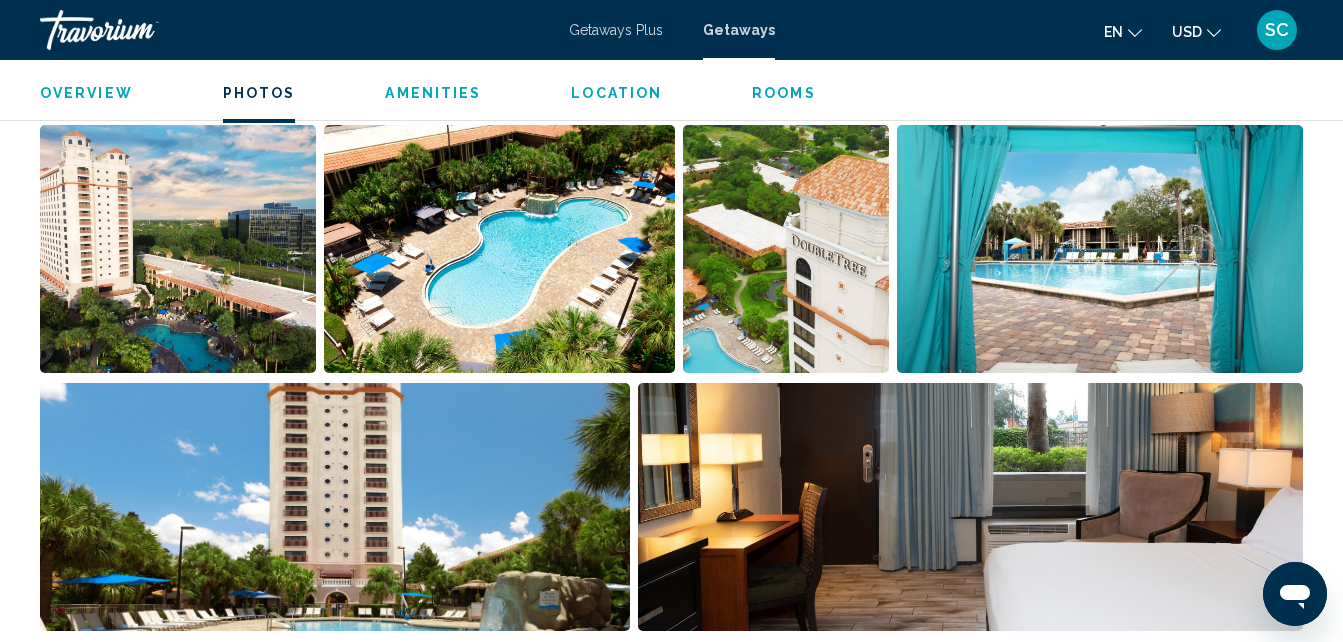scroll, scrollTop: 1414, scrollLeft: 0, axis: vertical 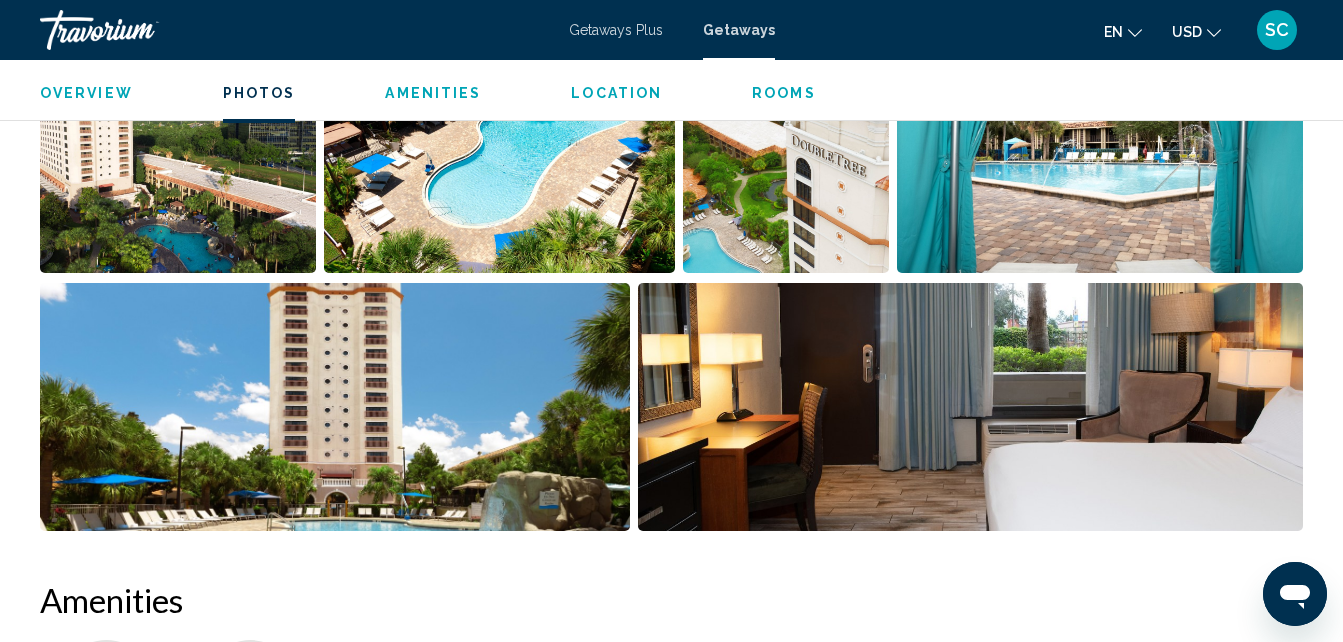 click at bounding box center [970, 407] 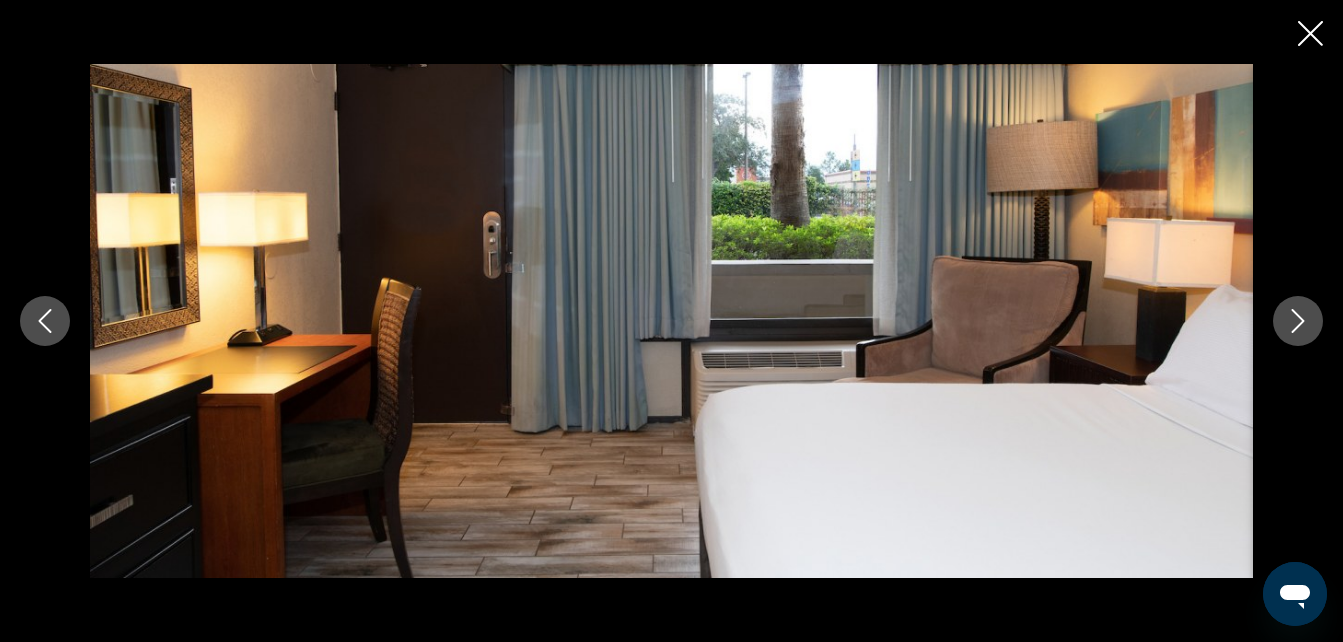 click 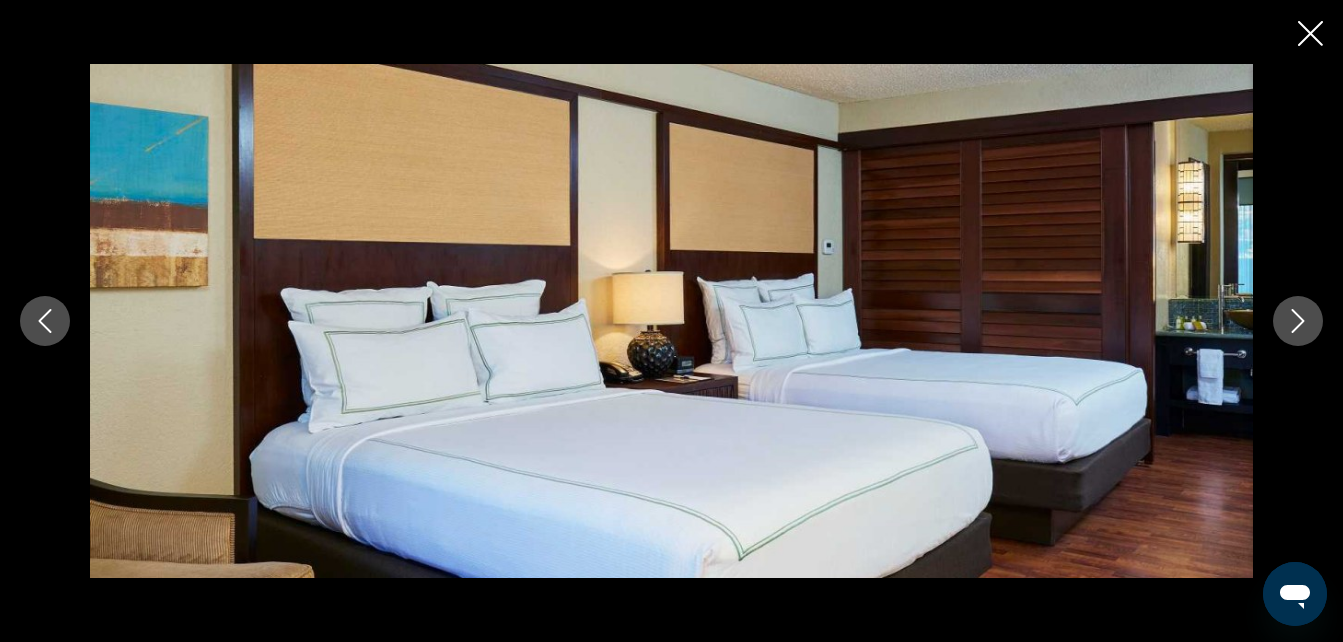 click 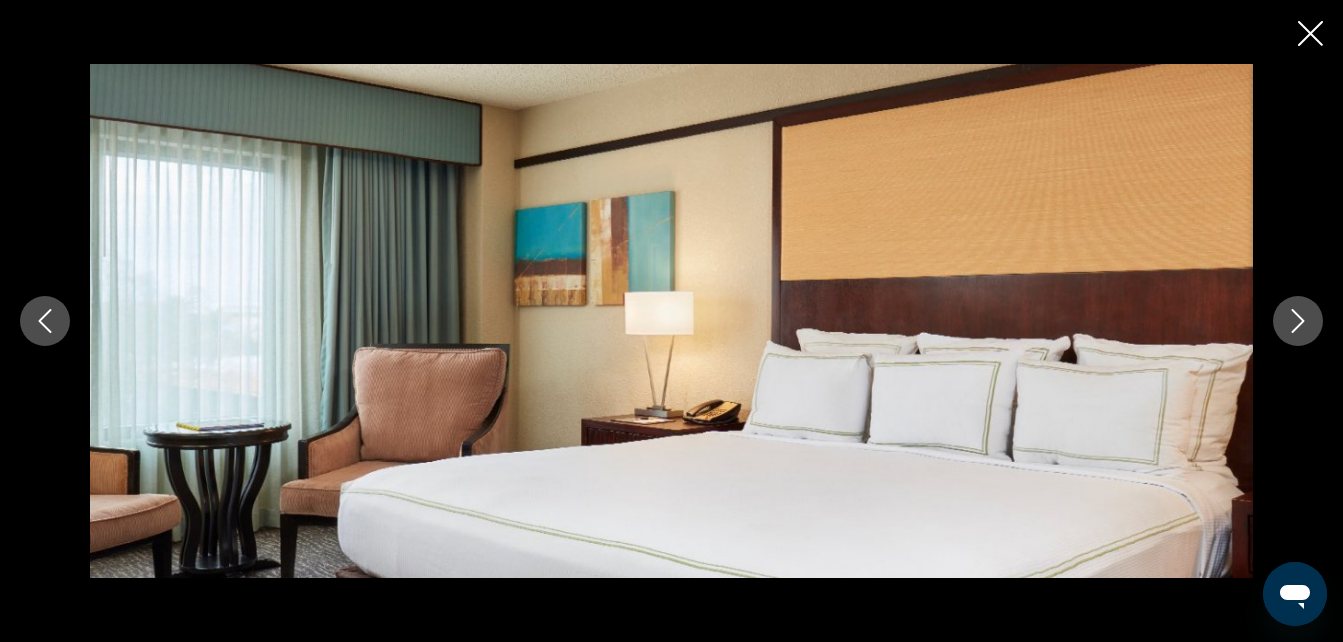 click 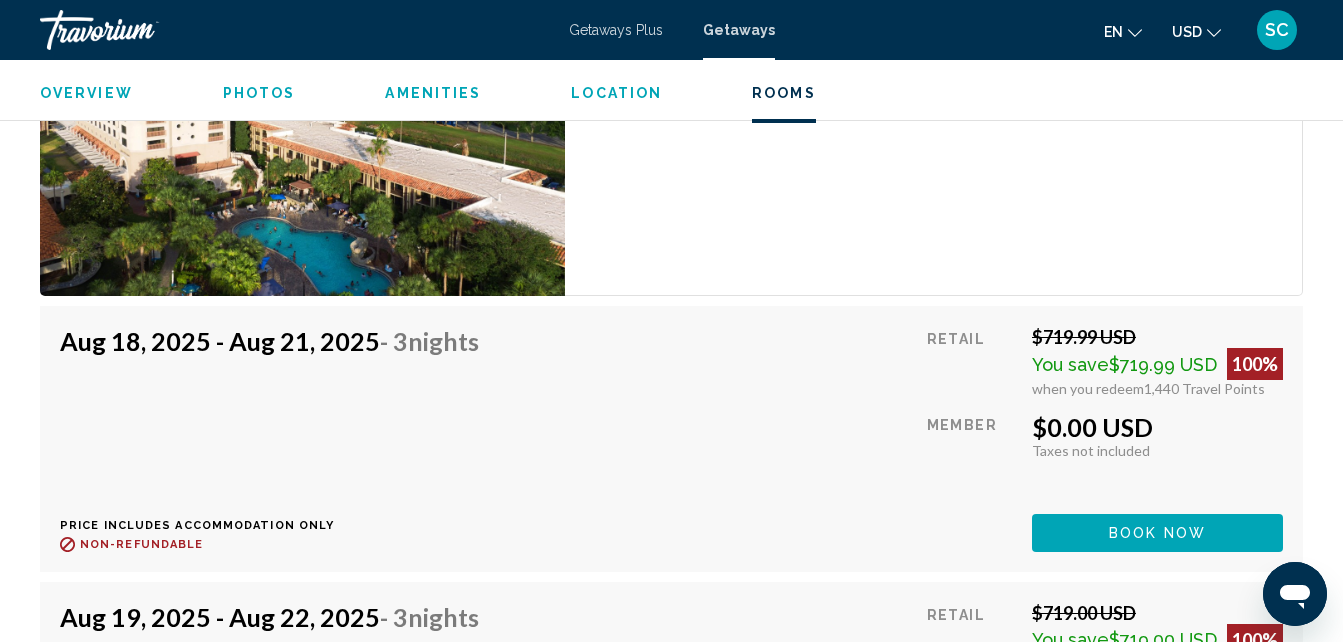 scroll, scrollTop: 3314, scrollLeft: 0, axis: vertical 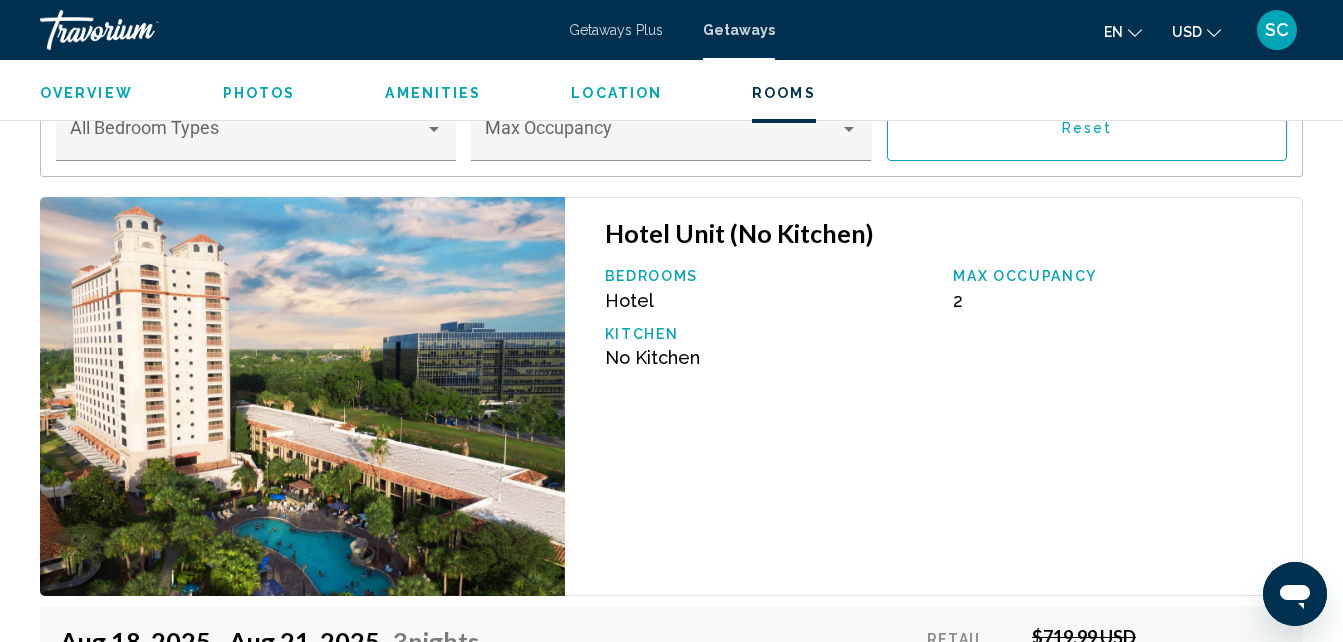 click on "Max Occupancy" at bounding box center [1117, 276] 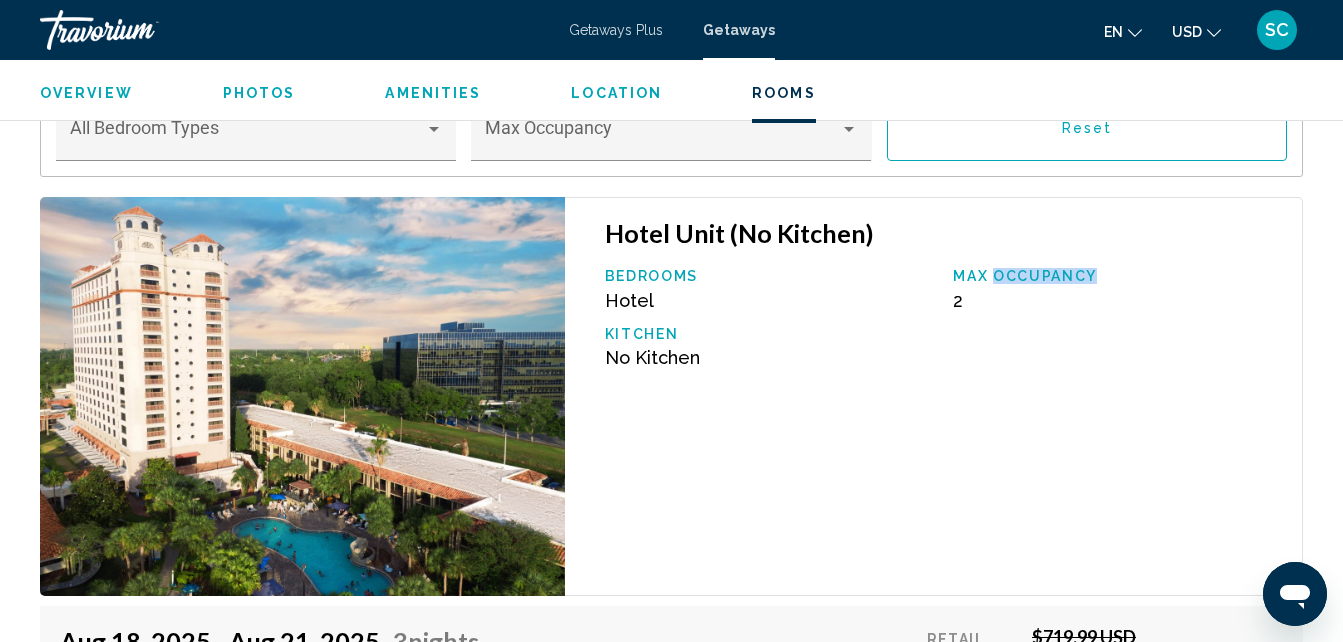 click on "Max Occupancy" at bounding box center [1117, 276] 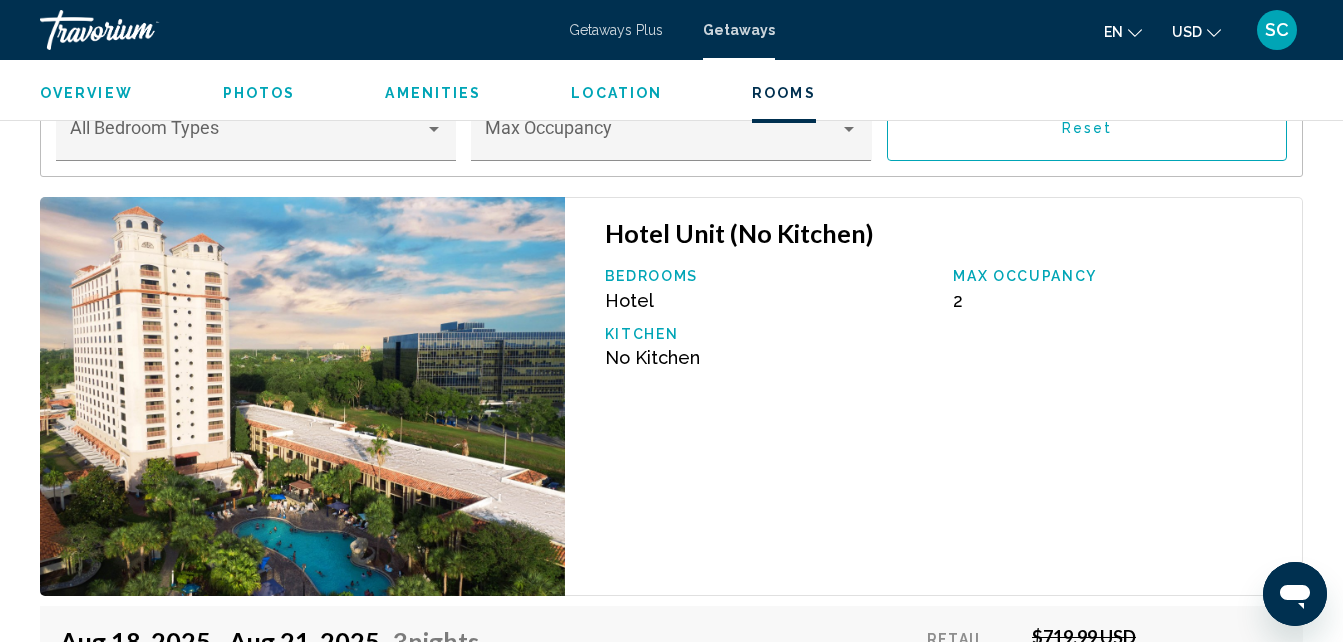 drag, startPoint x: 1037, startPoint y: 278, endPoint x: 1056, endPoint y: 395, distance: 118.5327 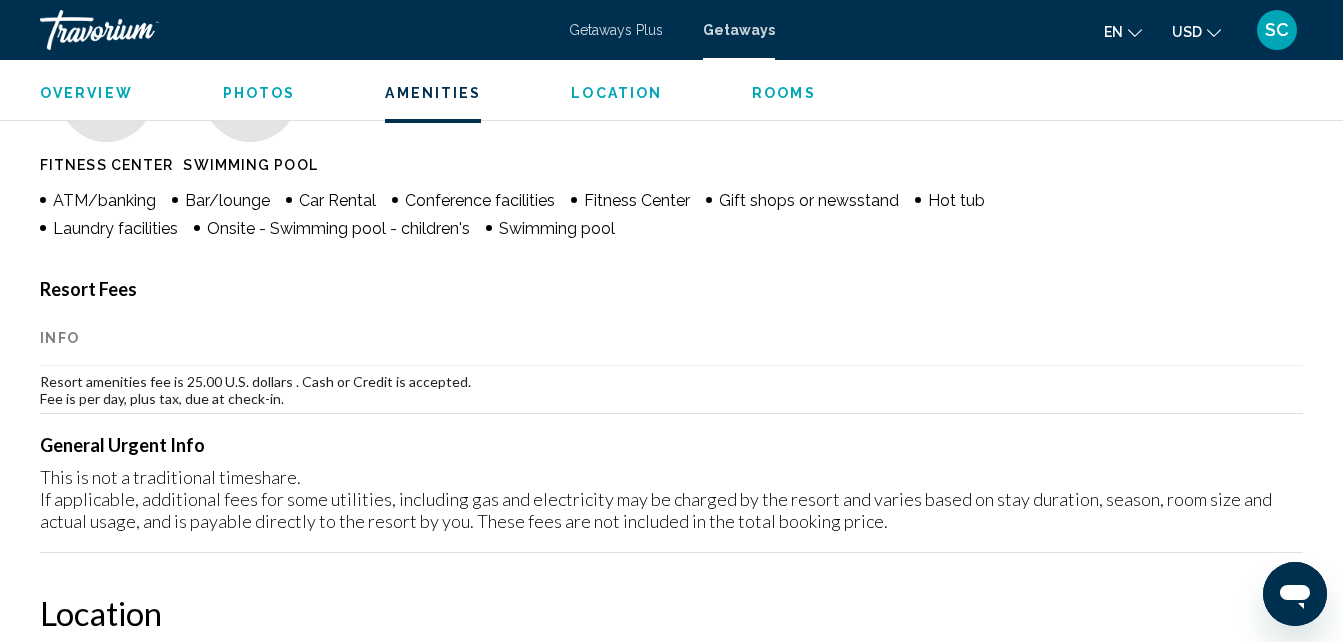 scroll, scrollTop: 2014, scrollLeft: 0, axis: vertical 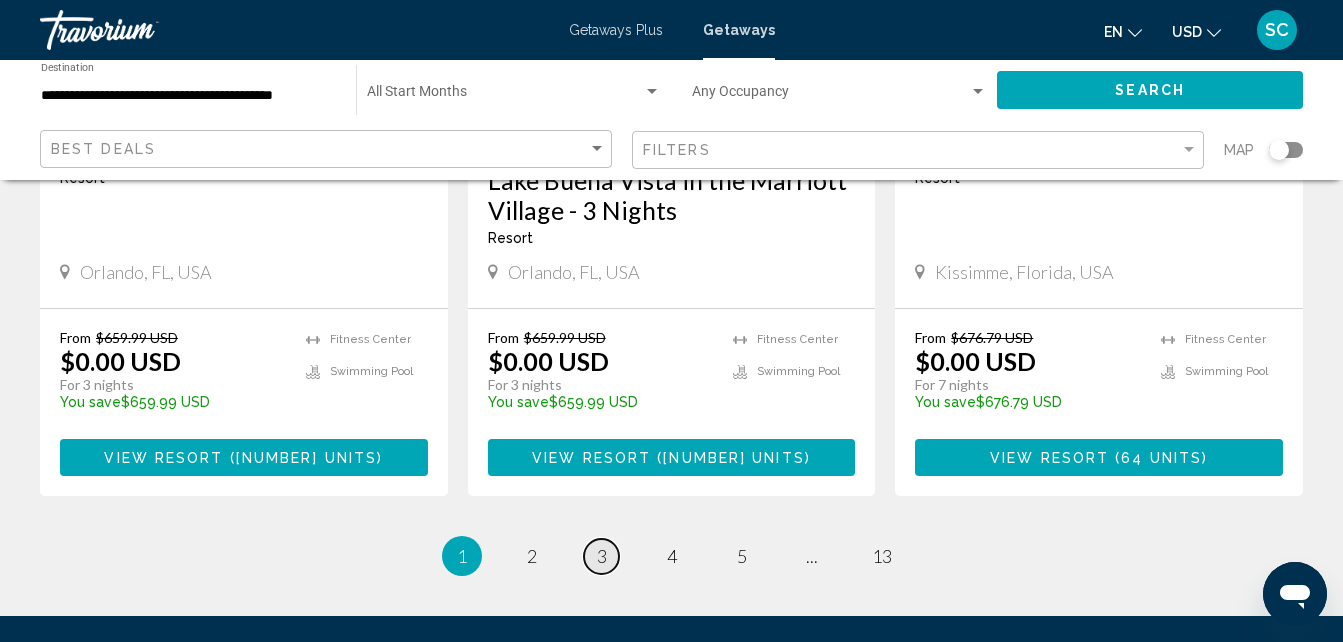 click on "3" at bounding box center (602, 556) 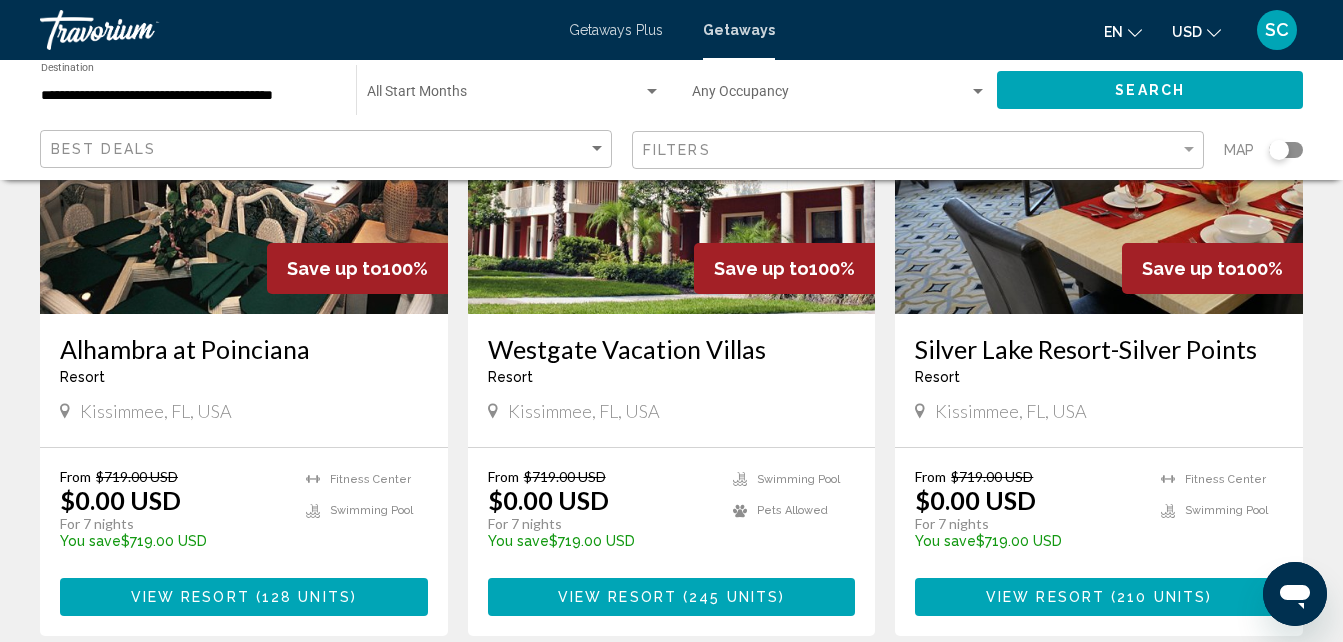 scroll, scrollTop: 1000, scrollLeft: 0, axis: vertical 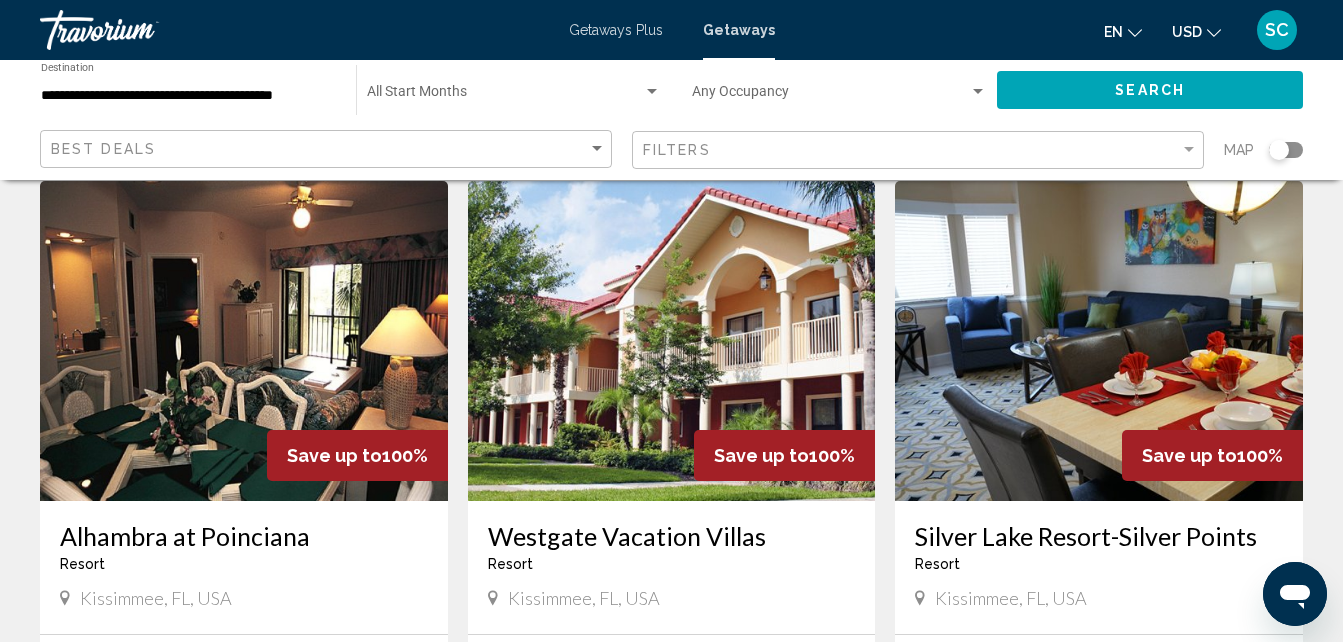 click on "Silver Lake Resort-Silver Points" at bounding box center (1099, 536) 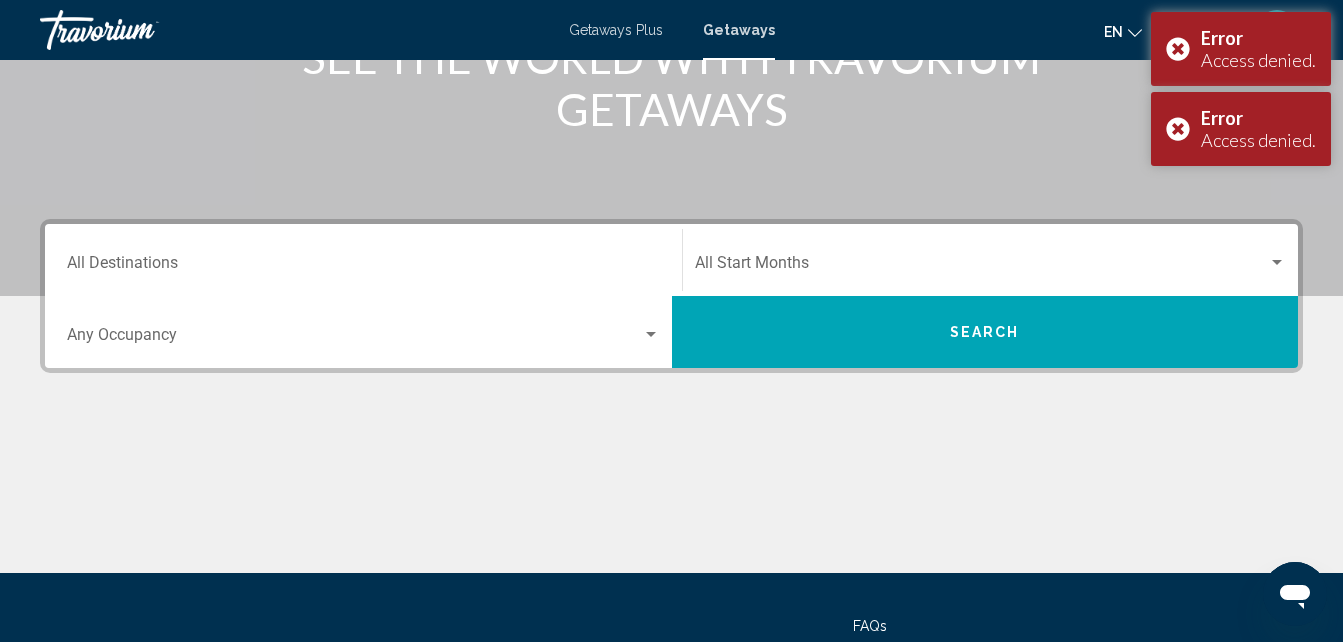 scroll, scrollTop: 0, scrollLeft: 0, axis: both 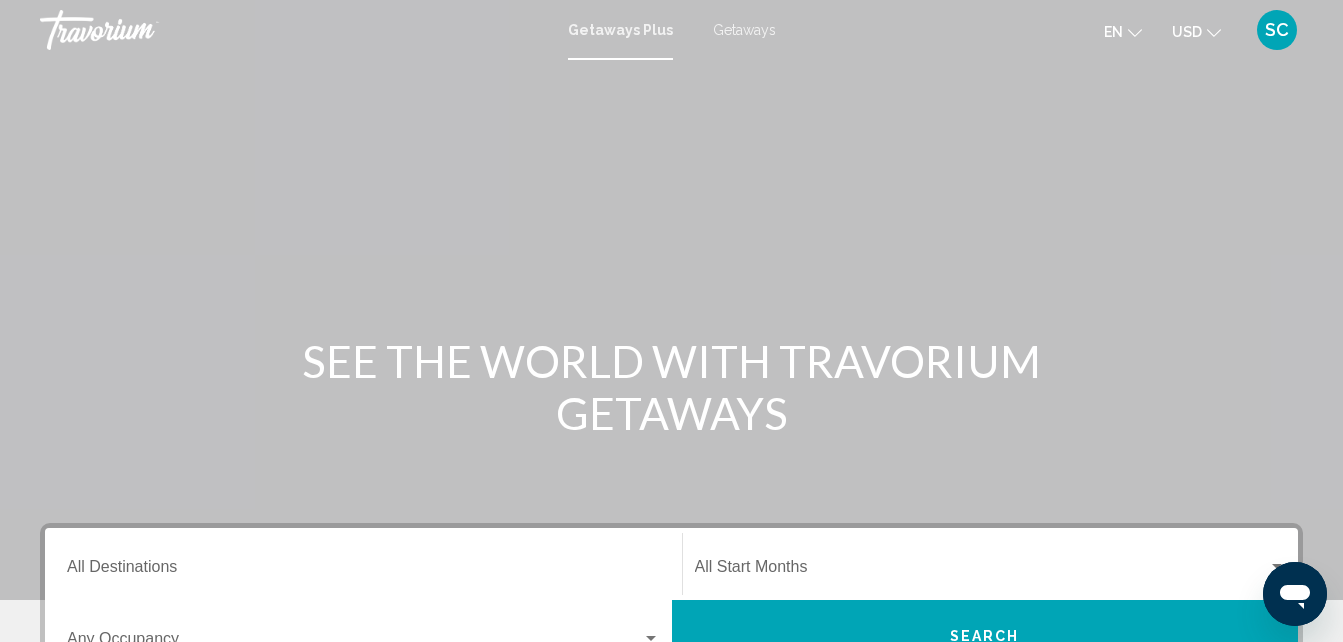 click on "Getaways" at bounding box center (744, 30) 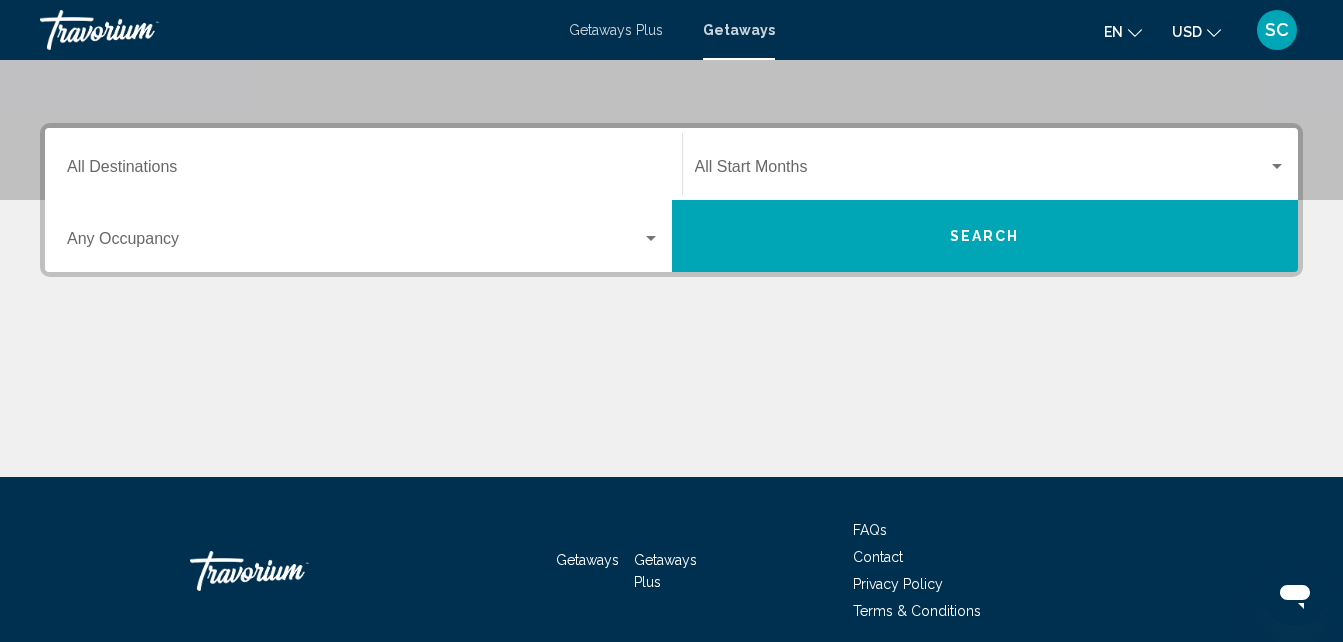 click on "Destination All Destinations" at bounding box center (363, 164) 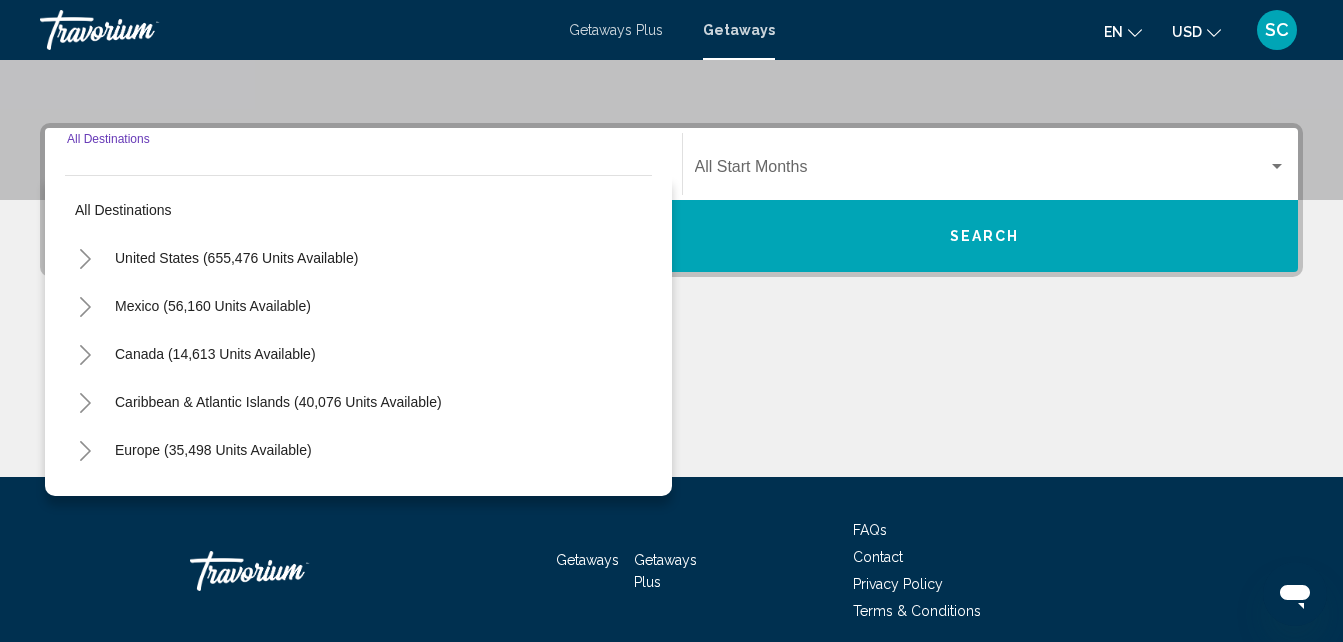 scroll, scrollTop: 458, scrollLeft: 0, axis: vertical 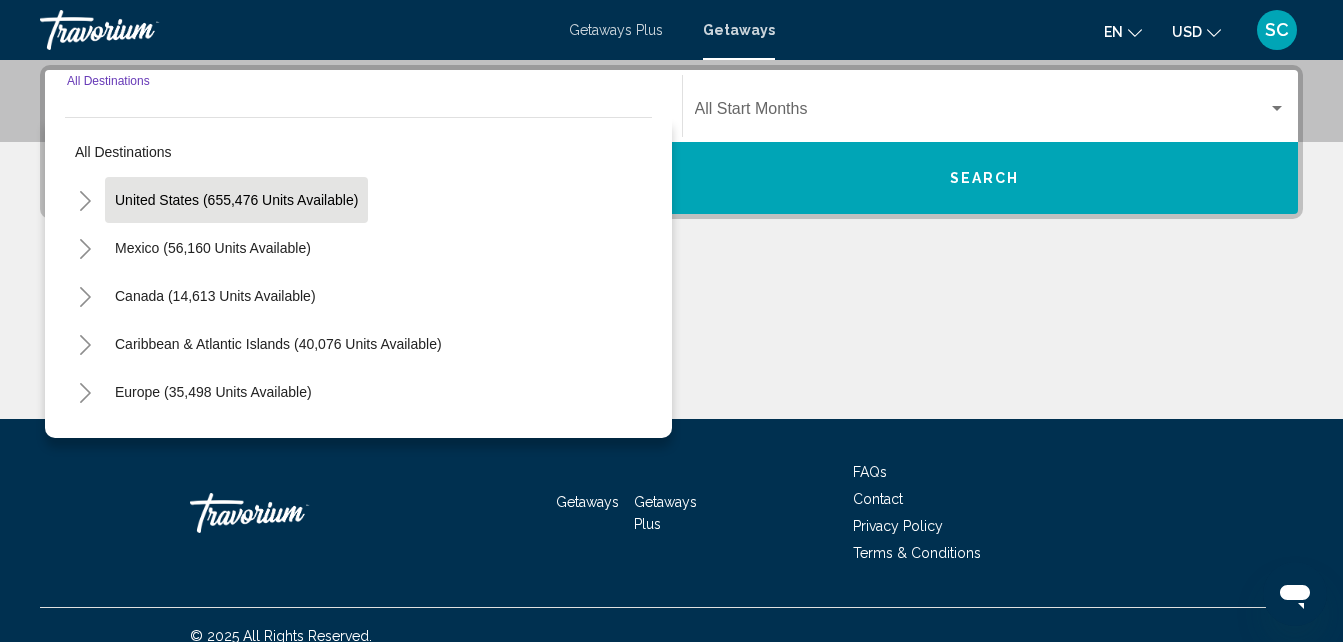 click on "United States (655,476 units available)" at bounding box center [213, 248] 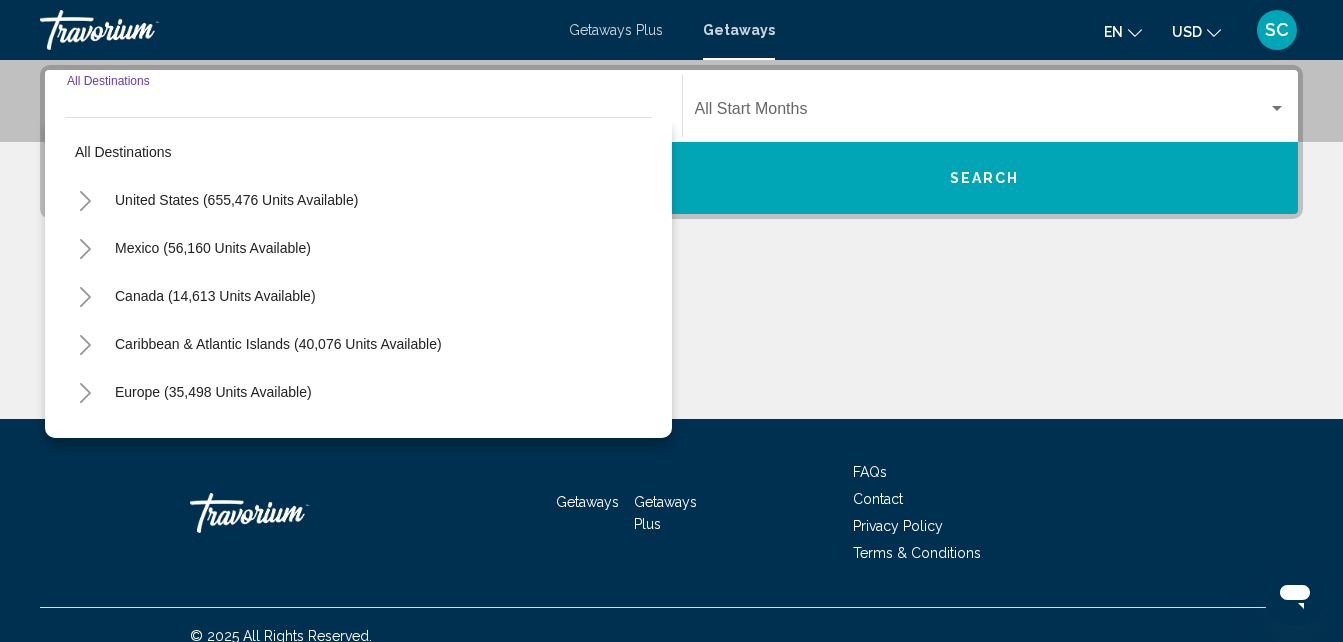 click on "Occupancy Any Occupancy" at bounding box center (363, 178) 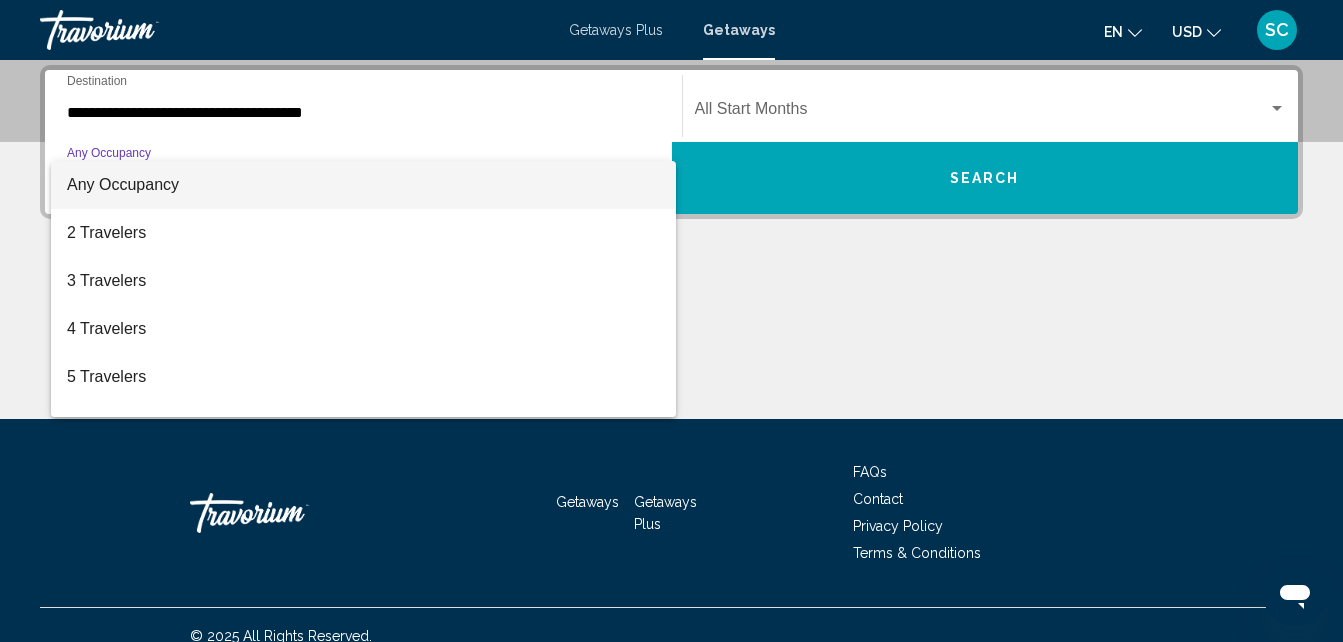 click at bounding box center [671, 321] 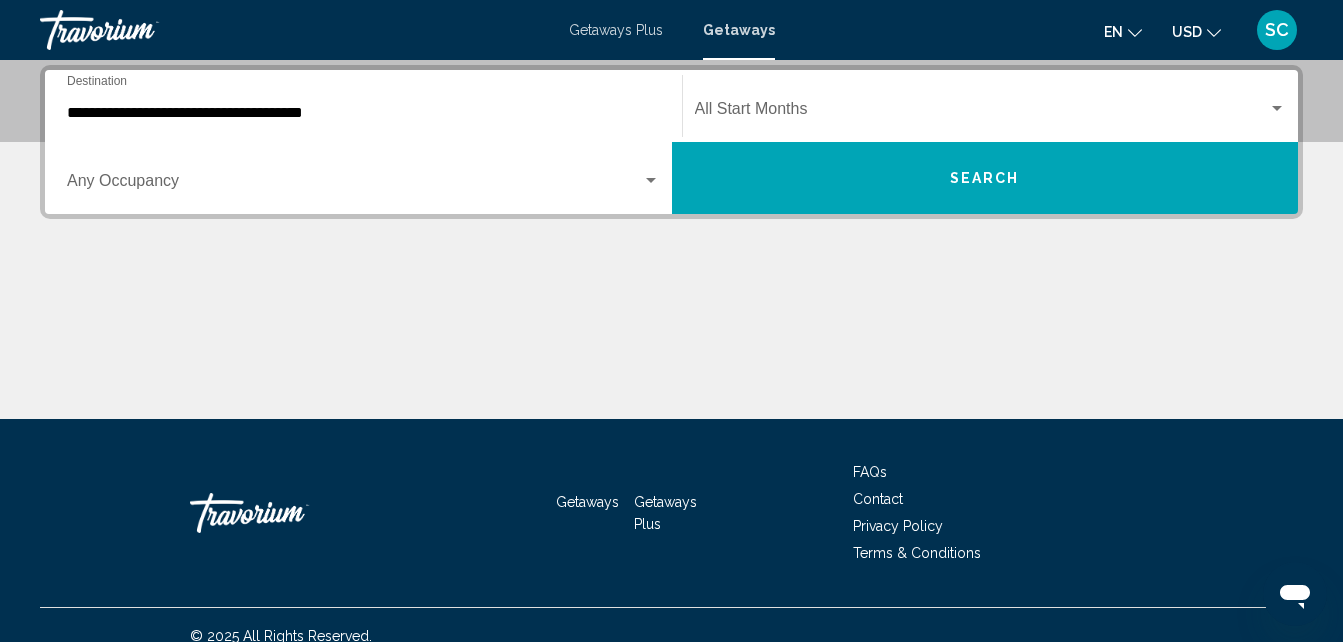 click on "**********" at bounding box center (363, 113) 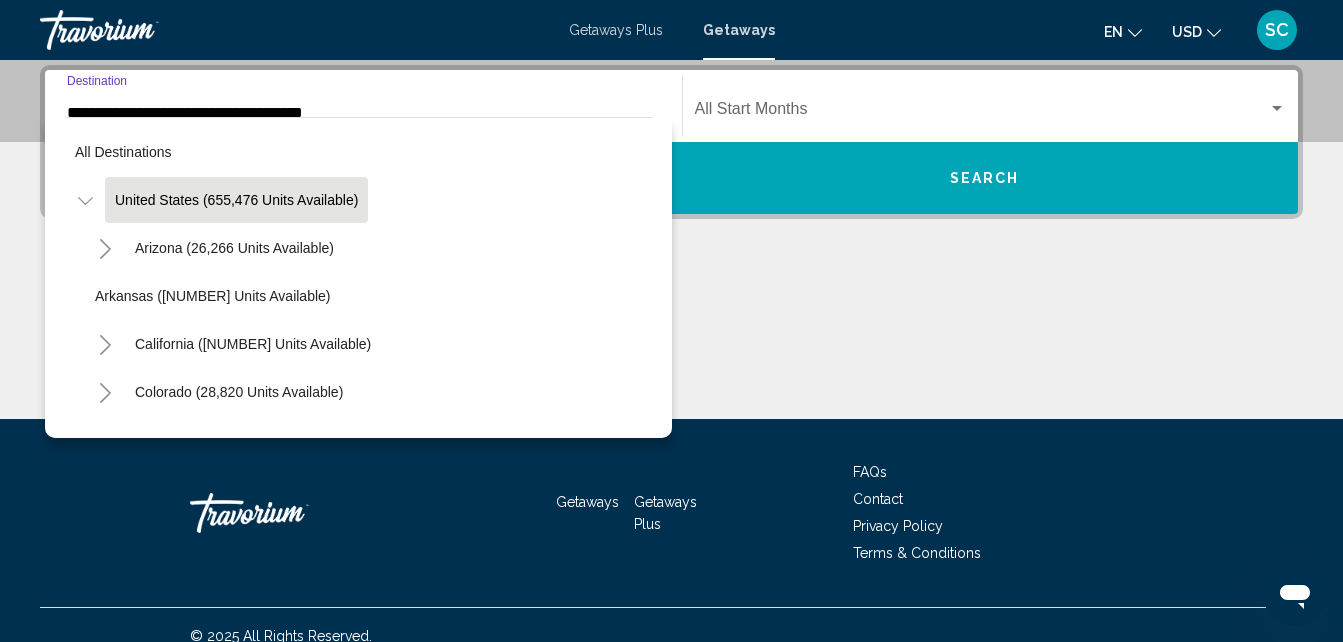 scroll, scrollTop: 337, scrollLeft: 0, axis: vertical 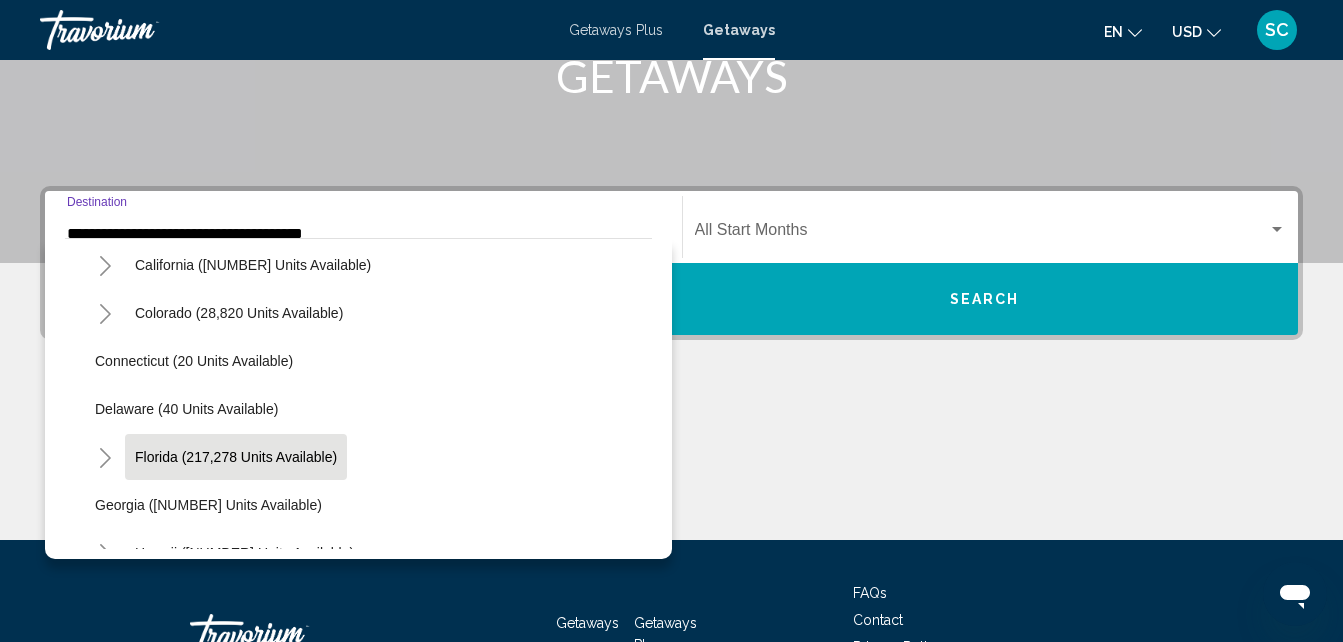 click on "[STATE] ([NUMBER] units available)" 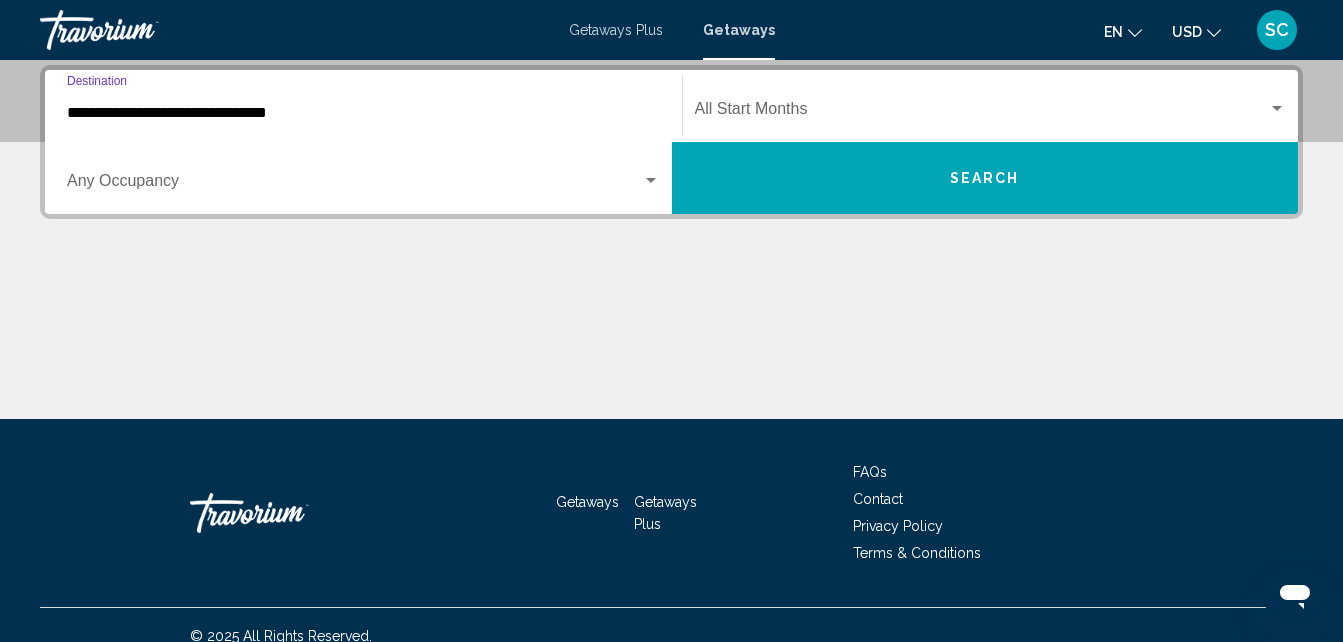 click on "**********" at bounding box center [363, 113] 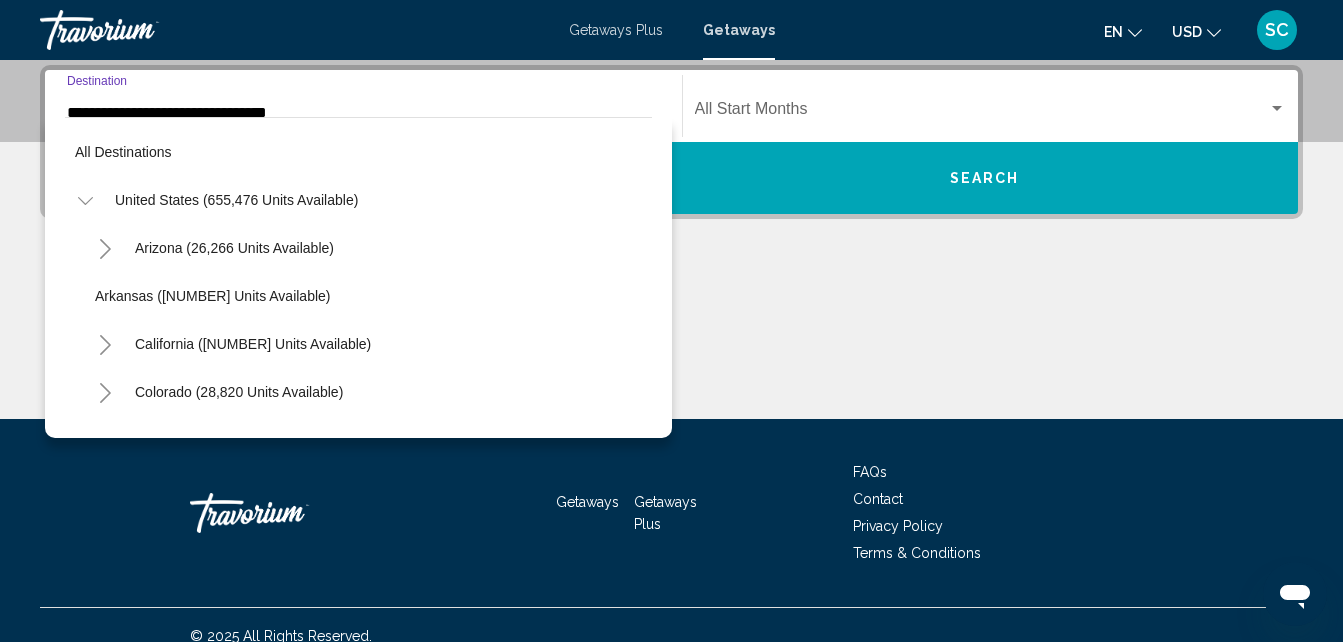 scroll, scrollTop: 410, scrollLeft: 0, axis: vertical 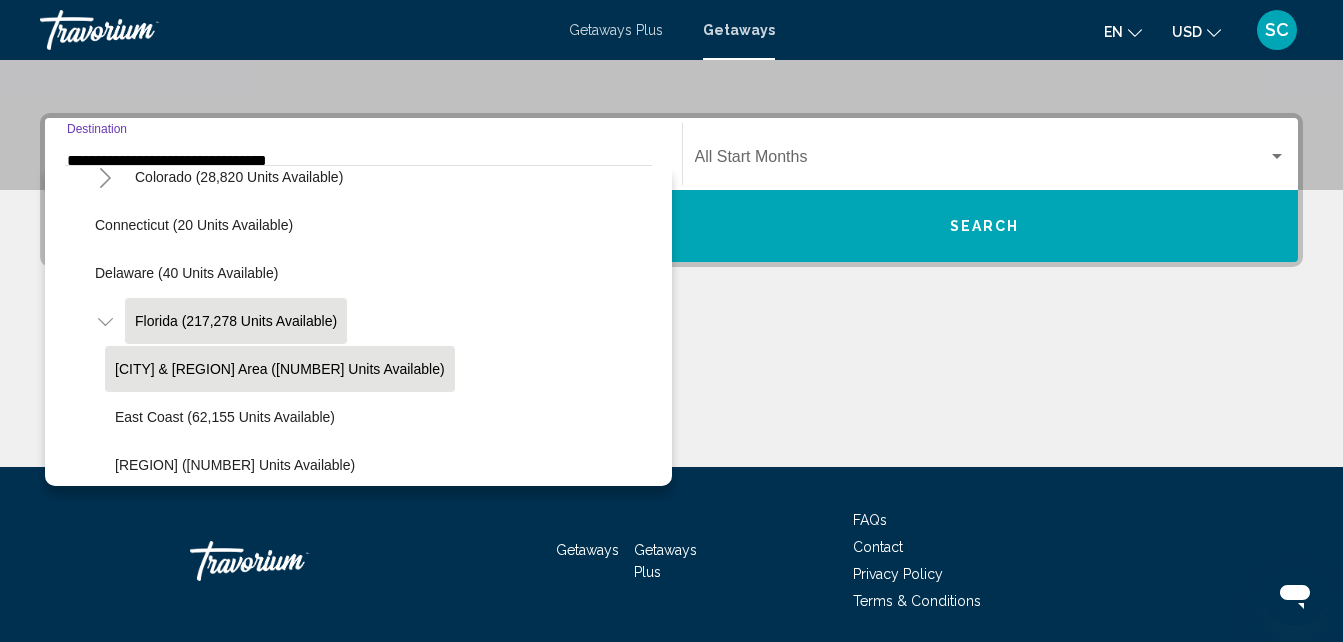 click on "[CITY] & Disney Area ([NUMBER] units available)" 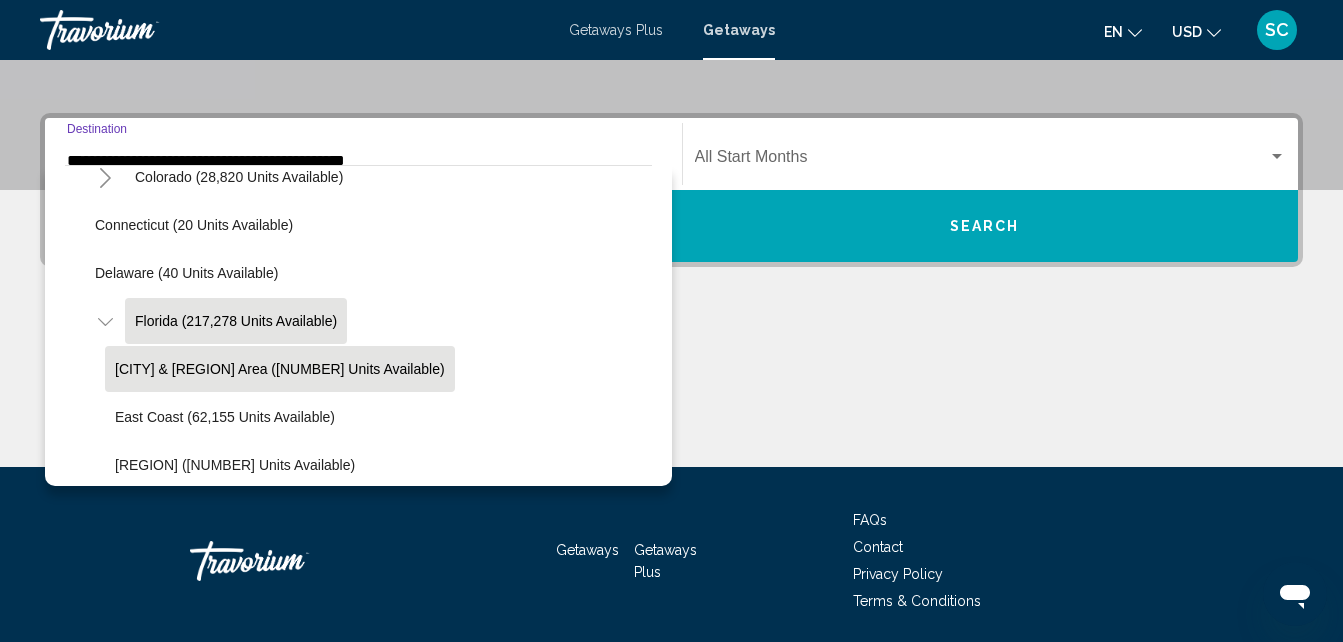 scroll, scrollTop: 458, scrollLeft: 0, axis: vertical 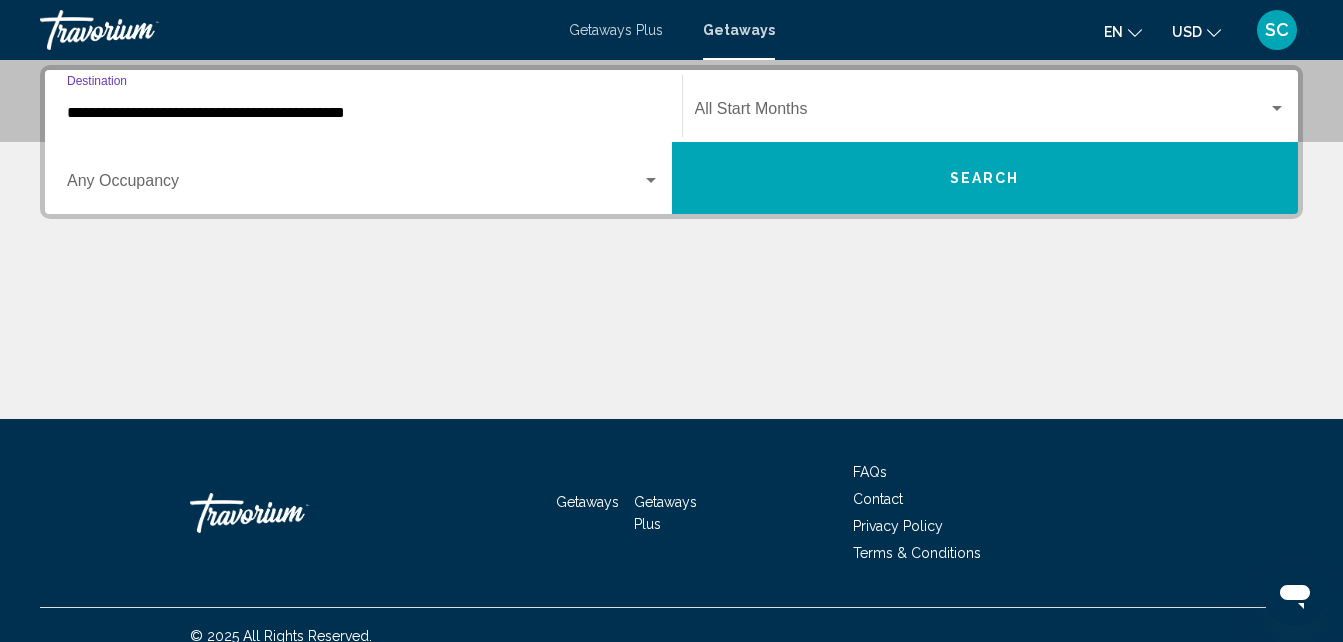 click on "Search" at bounding box center [985, 178] 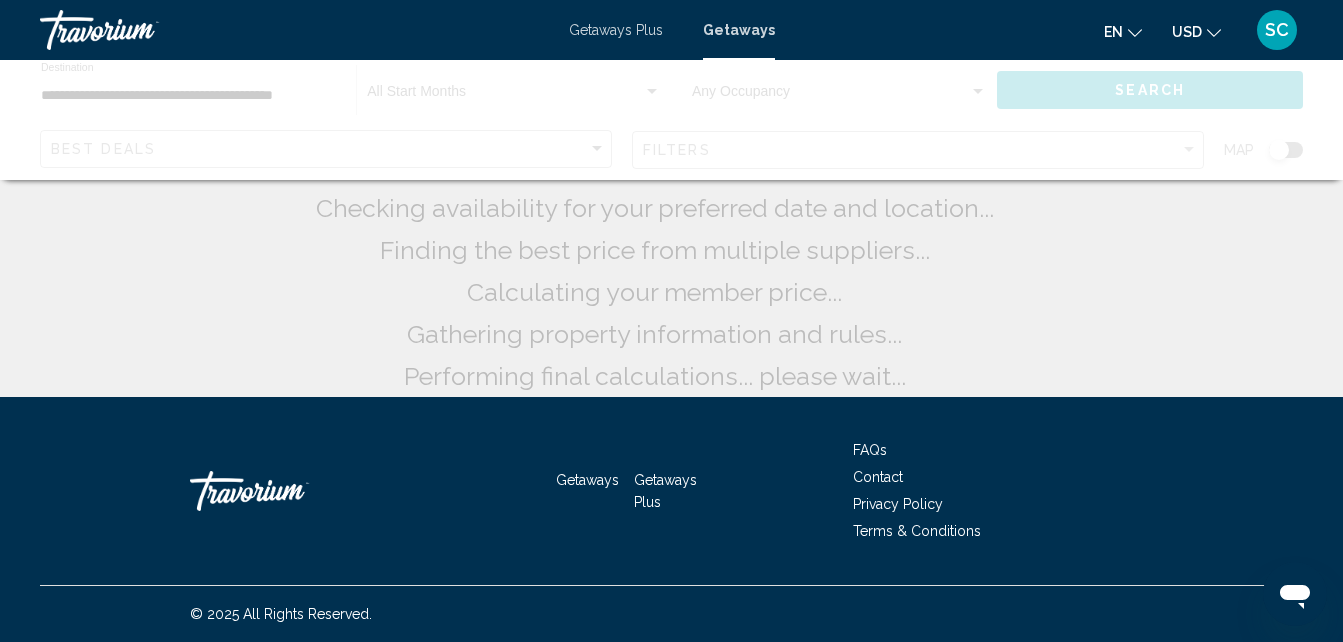 scroll, scrollTop: 0, scrollLeft: 0, axis: both 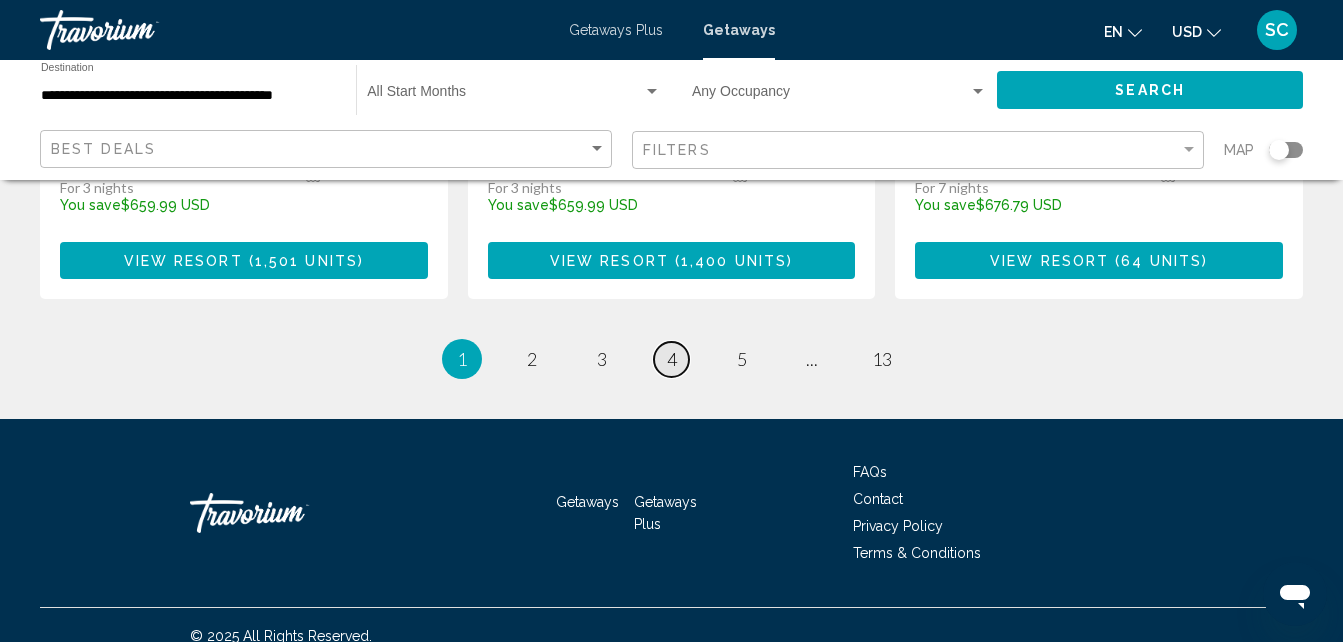click on "4" at bounding box center [672, 359] 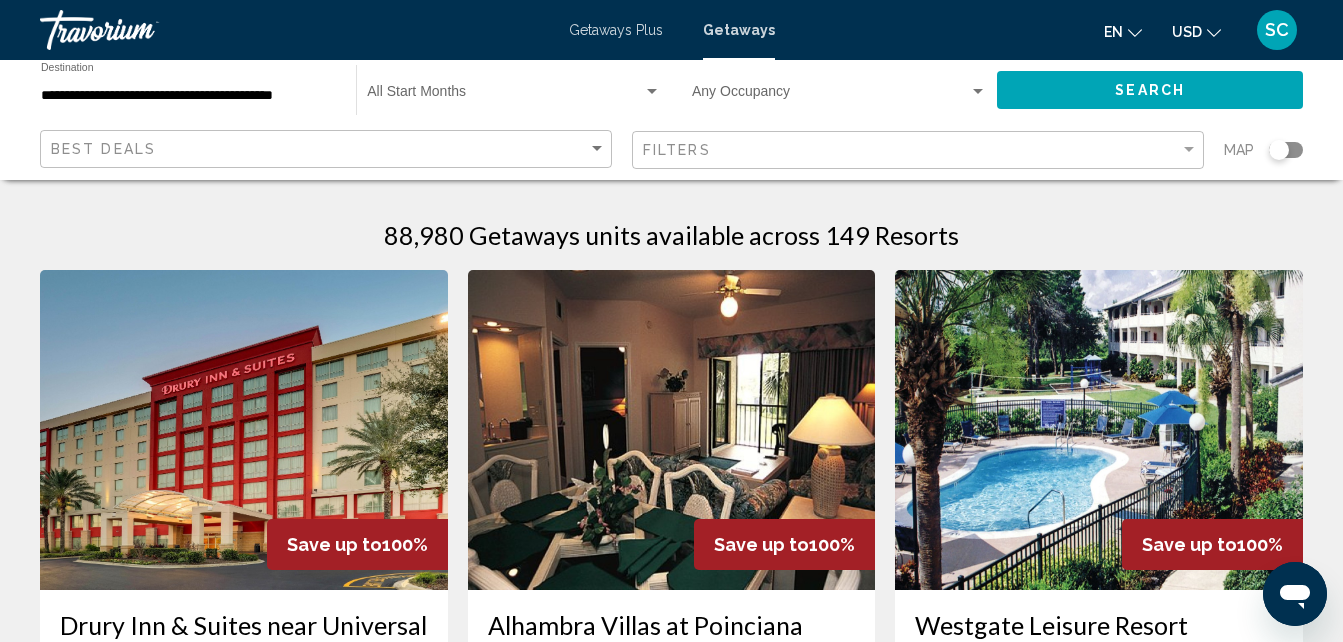 scroll, scrollTop: 100, scrollLeft: 0, axis: vertical 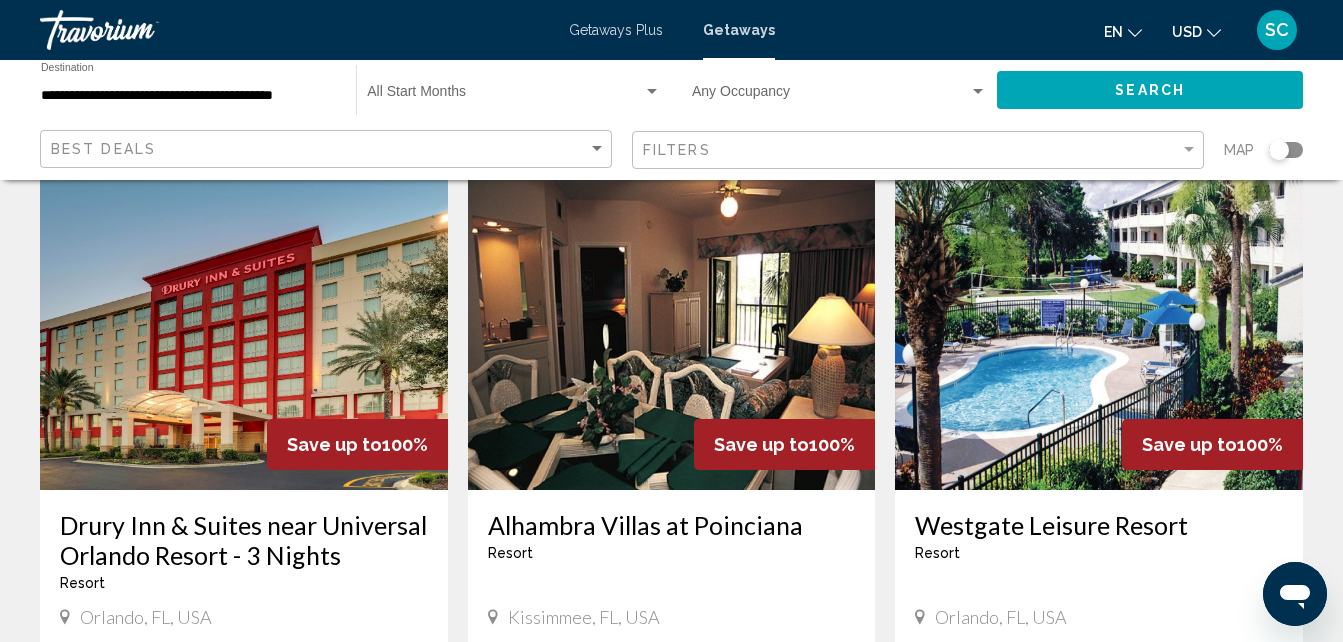 click on "Drury Inn & Suites near Universal Orlando Resort - 3 Nights" at bounding box center (244, 540) 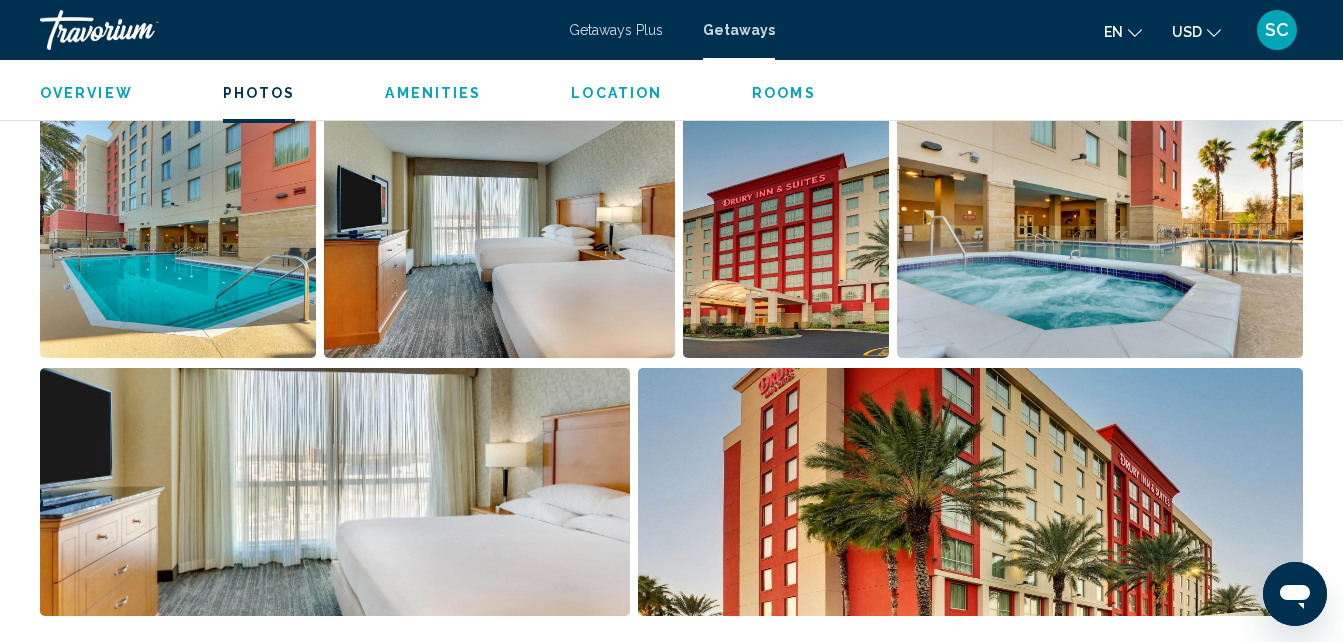 scroll, scrollTop: 1314, scrollLeft: 0, axis: vertical 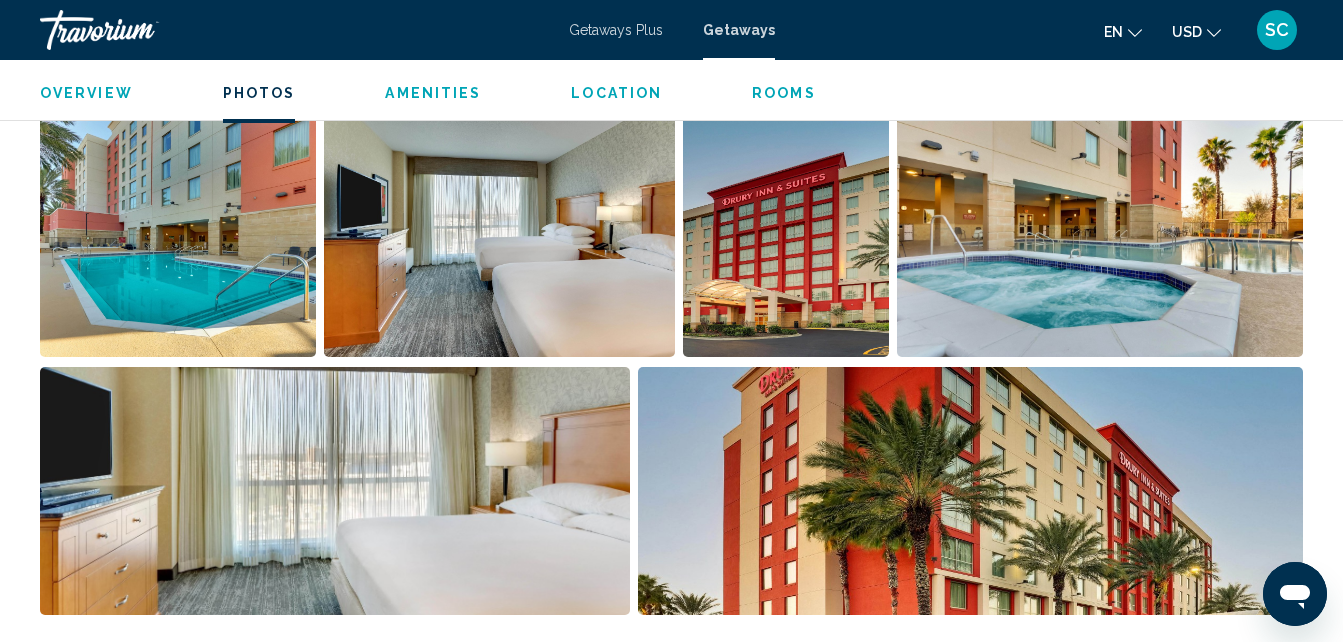 click at bounding box center [335, 491] 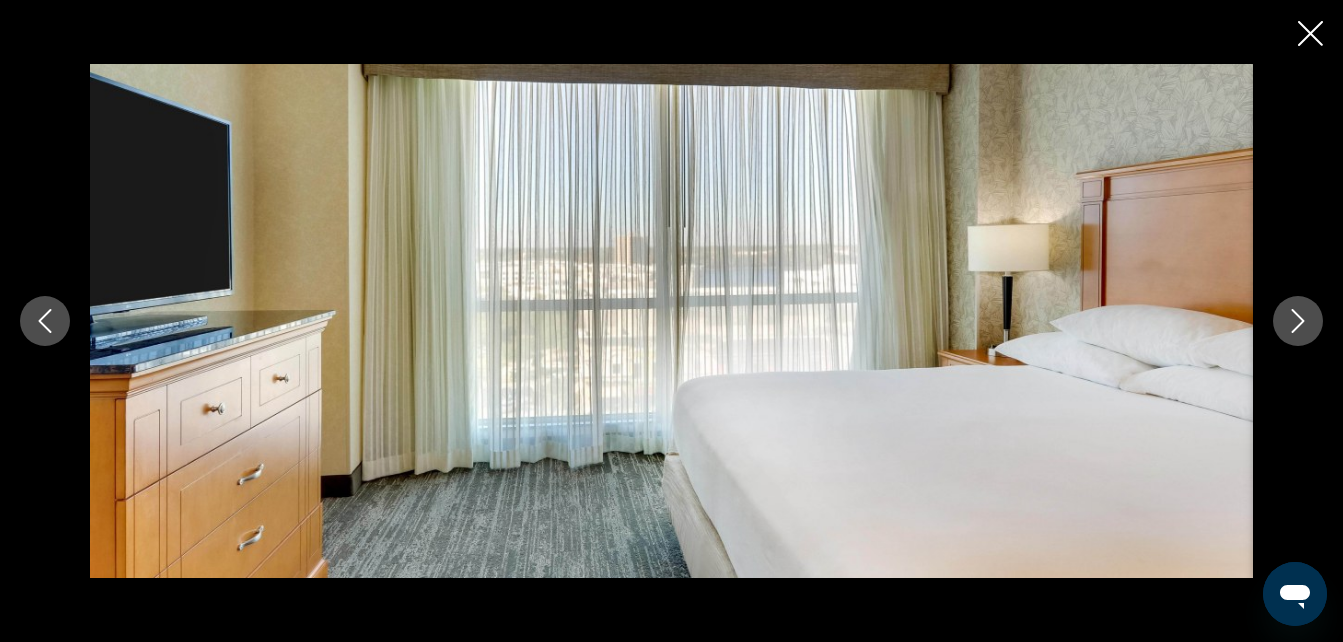 click 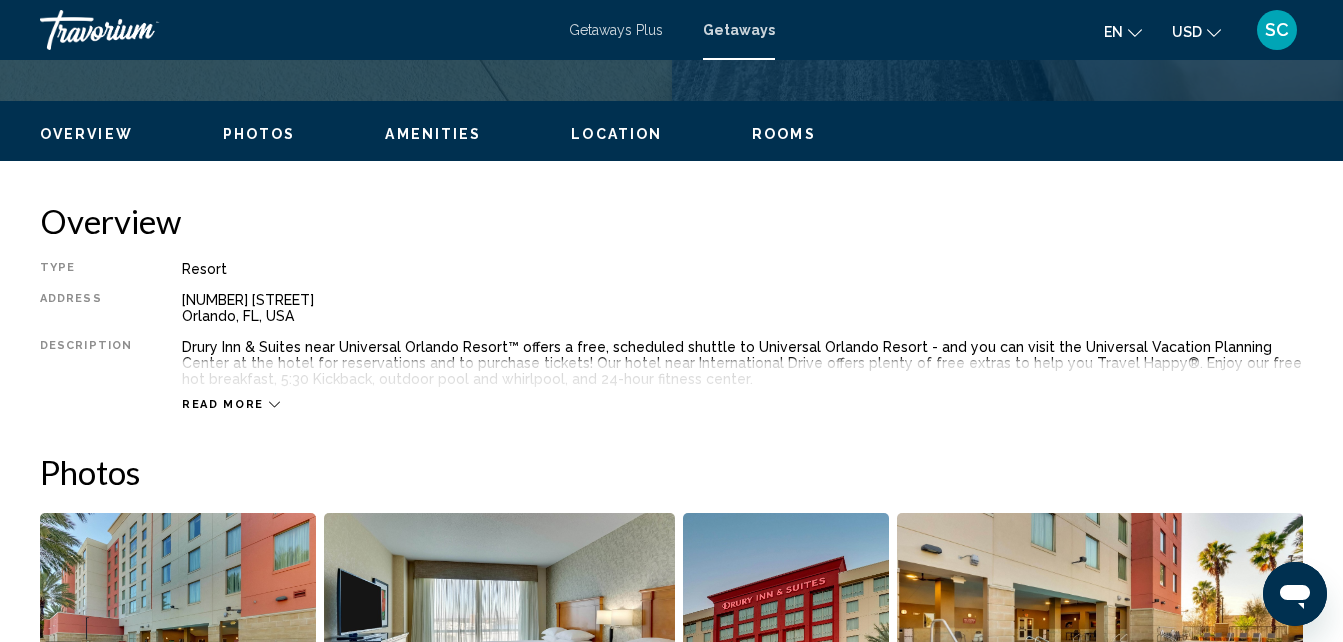 scroll, scrollTop: 914, scrollLeft: 0, axis: vertical 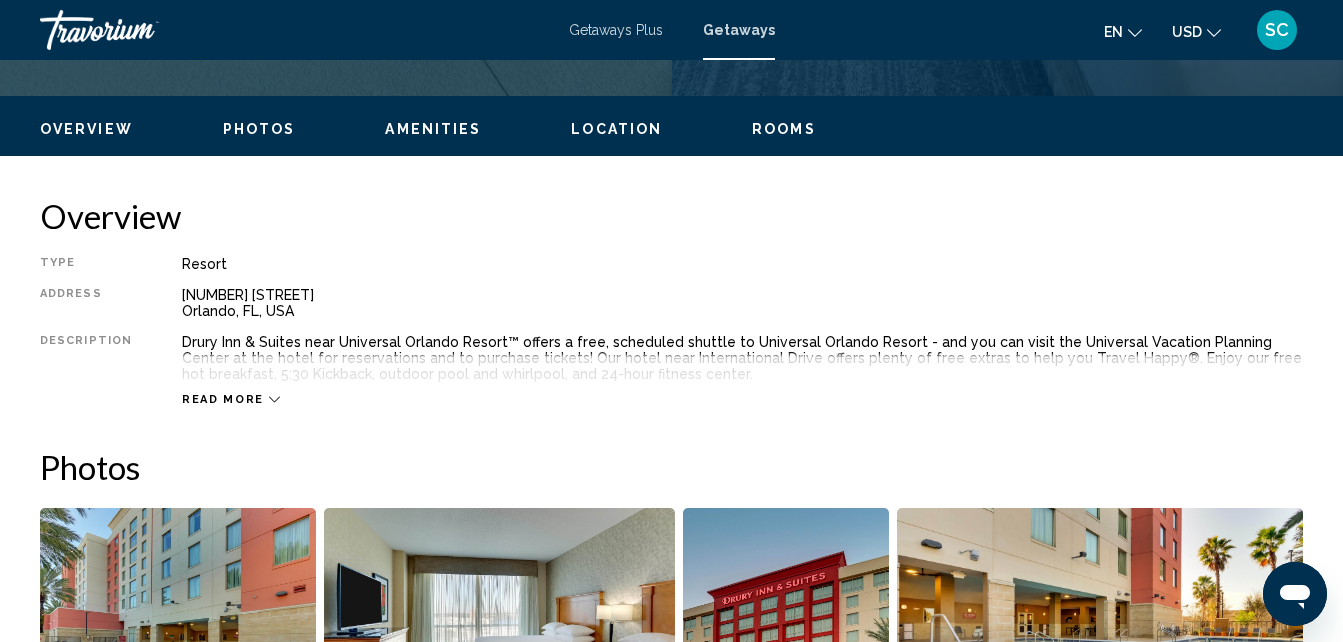 click on "7301 West Sand Lake Road Orlando, FL, USA" at bounding box center [742, 303] 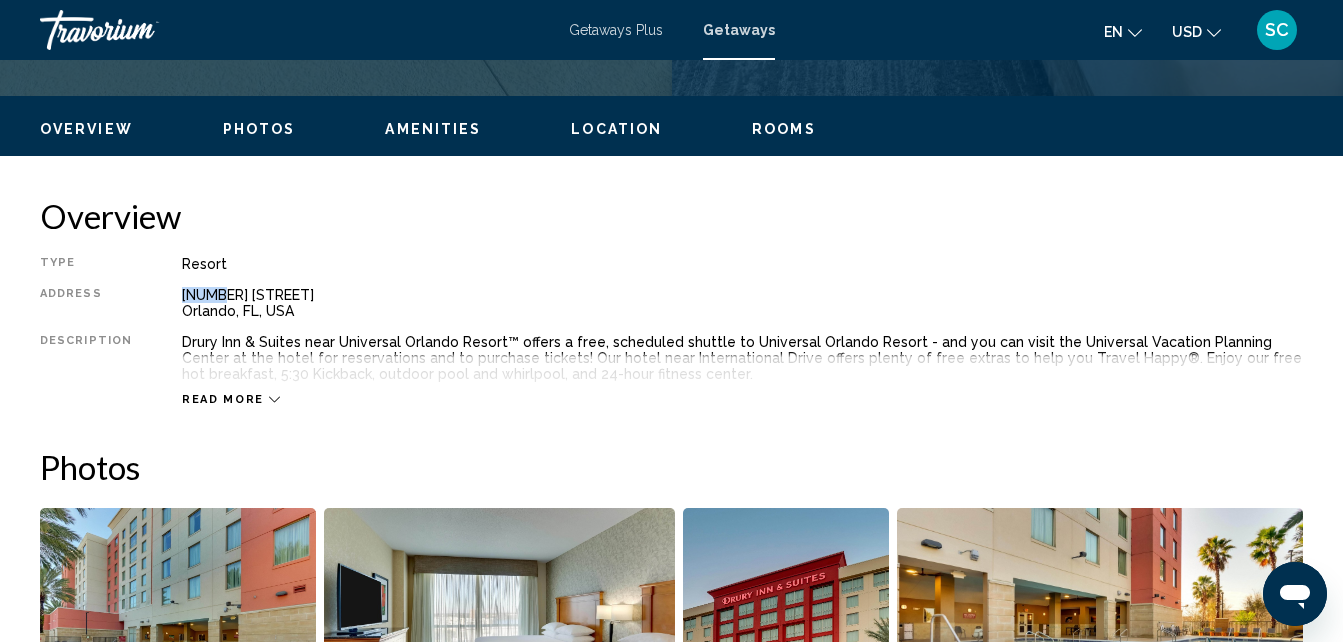 click on "7301 West Sand Lake Road Orlando, FL, USA" at bounding box center [742, 303] 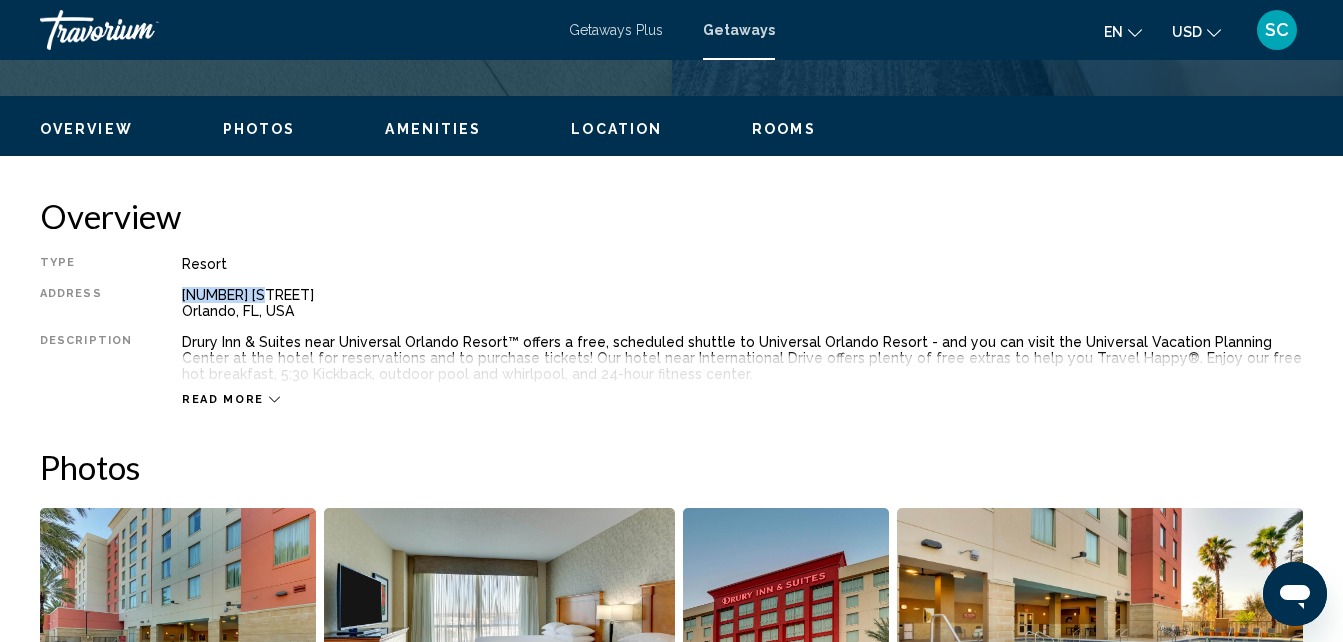 drag, startPoint x: 222, startPoint y: 291, endPoint x: 176, endPoint y: 298, distance: 46.52956 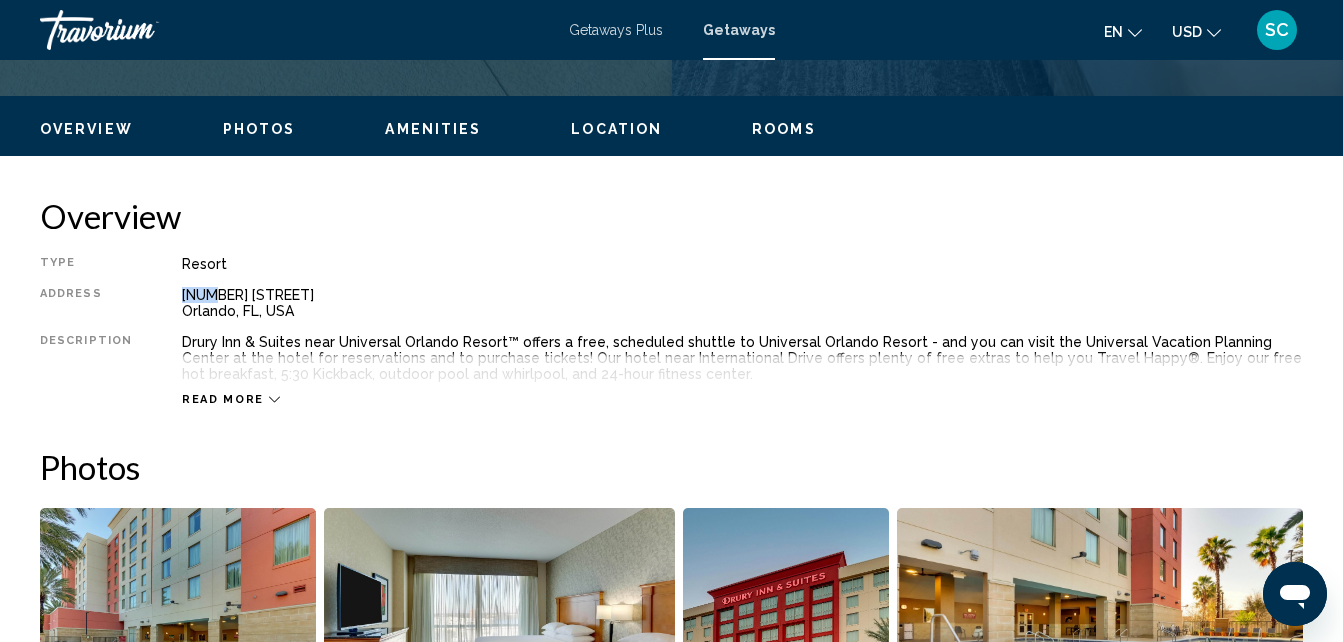 click on "7301 West Sand Lake Road Orlando, FL, USA" at bounding box center [742, 303] 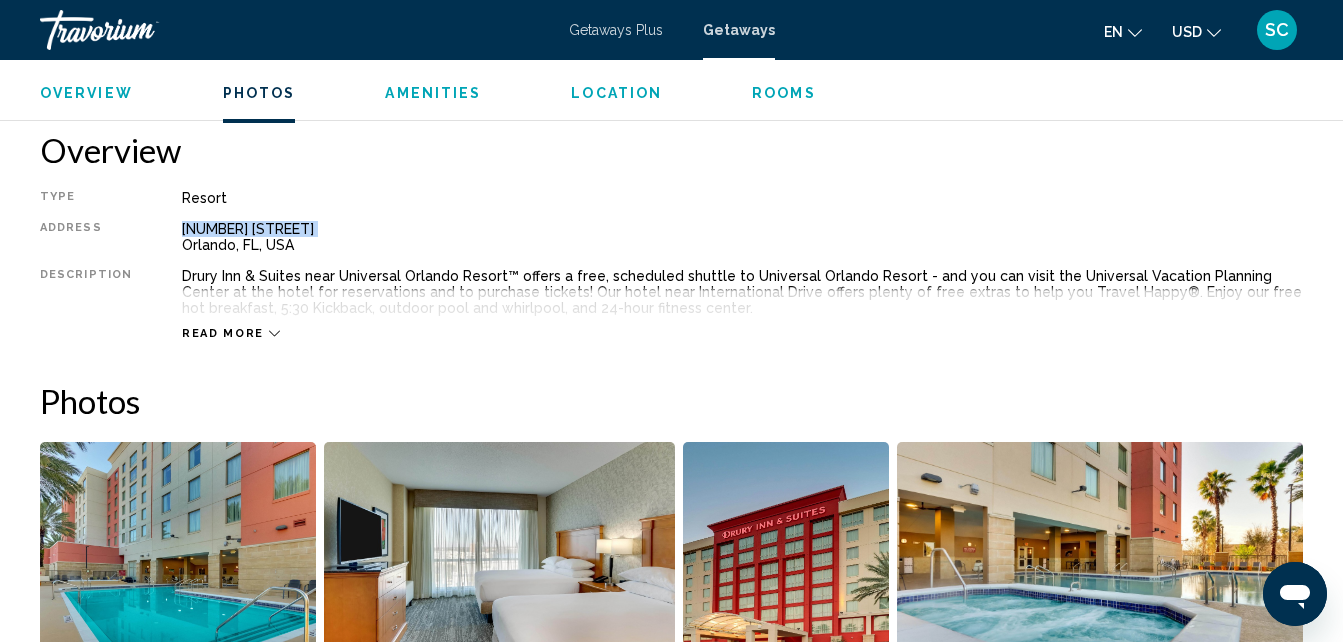 scroll, scrollTop: 1314, scrollLeft: 0, axis: vertical 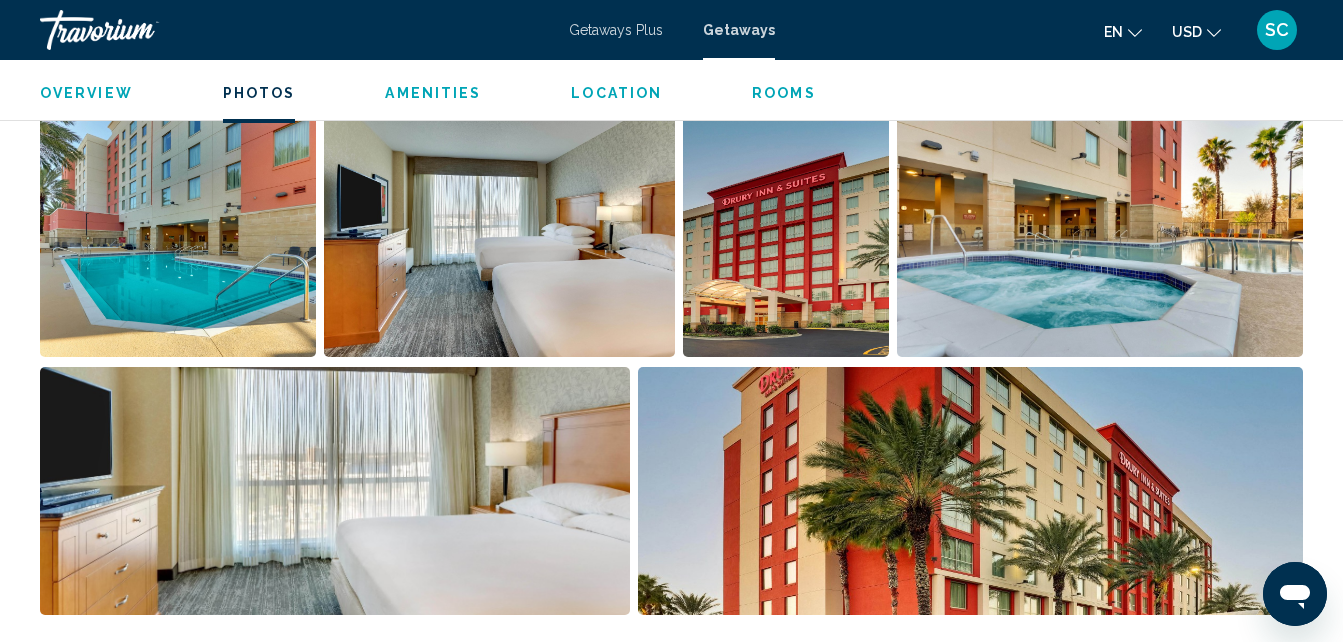 click at bounding box center [1100, 233] 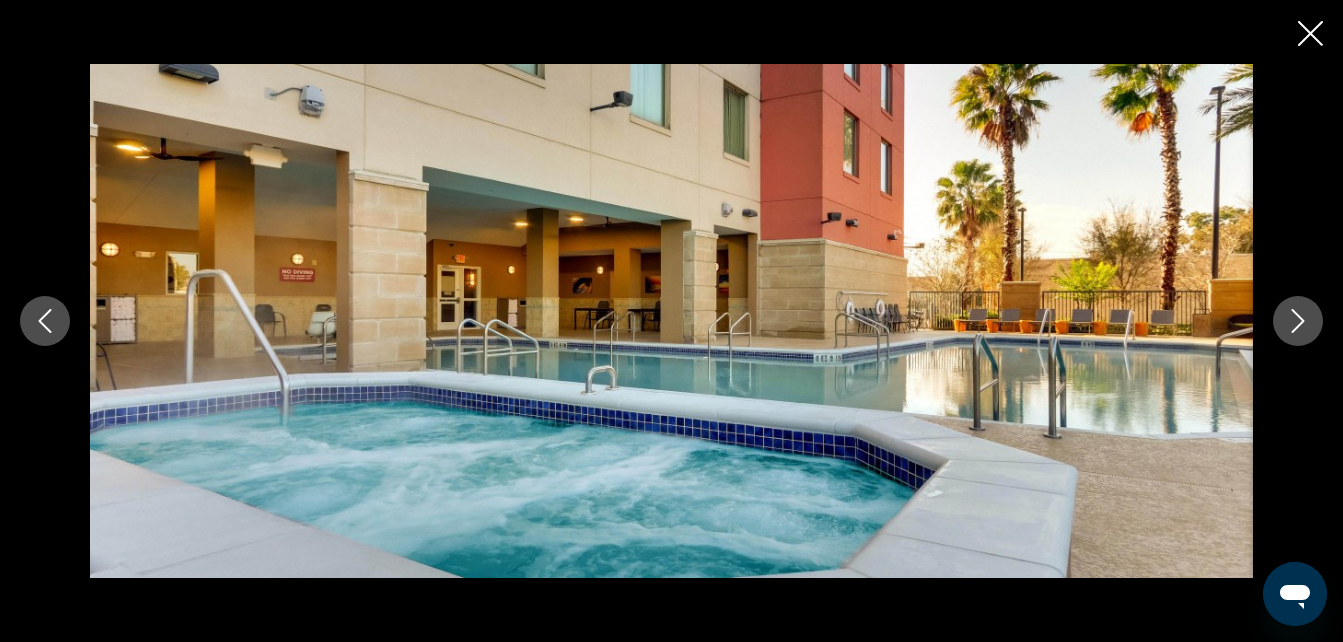 click 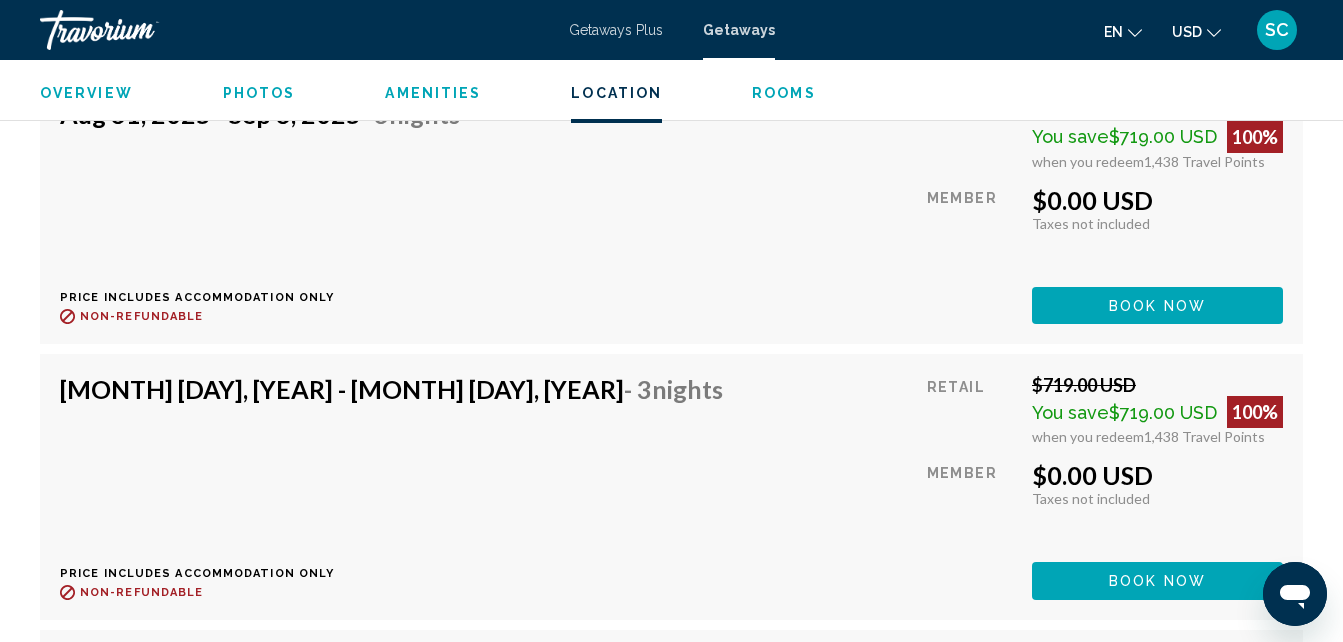 scroll, scrollTop: 5414, scrollLeft: 0, axis: vertical 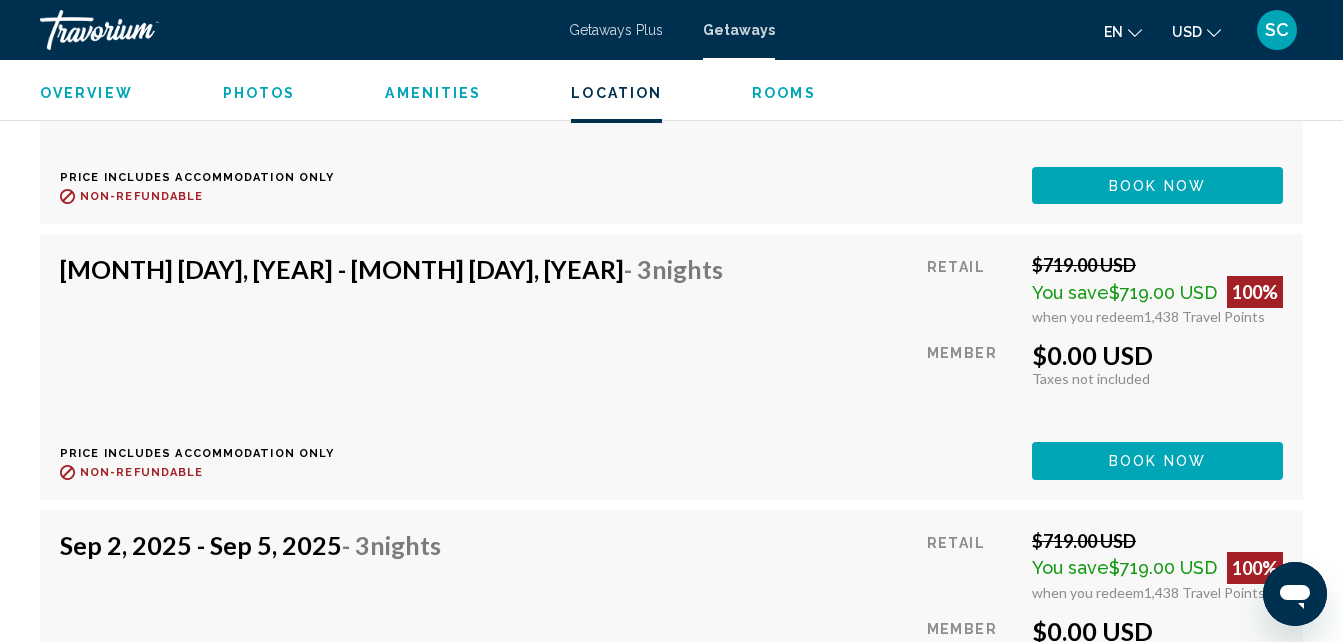 click on "- 3 Nights Price includes accommodation only Refundable until : Non-refundable Retail $719.00 USD You save $719.00 USD 100% when you redeem 1,438 Travel Points Member $0.00 USD Taxes included Taxes not included You earn 0 Travel Points Book now This room is no longer available. Price includes accommodation only Refundable until Non-refundable Book now This room is no longer available." at bounding box center [671, 366] 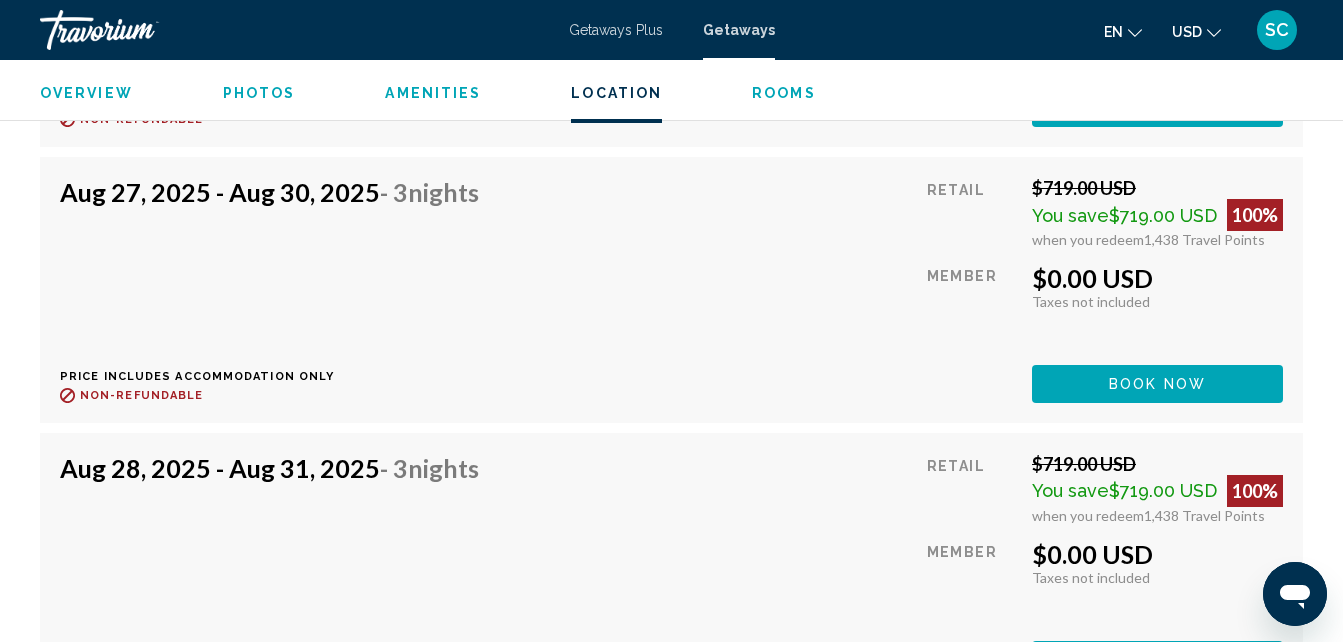 scroll, scrollTop: 3514, scrollLeft: 0, axis: vertical 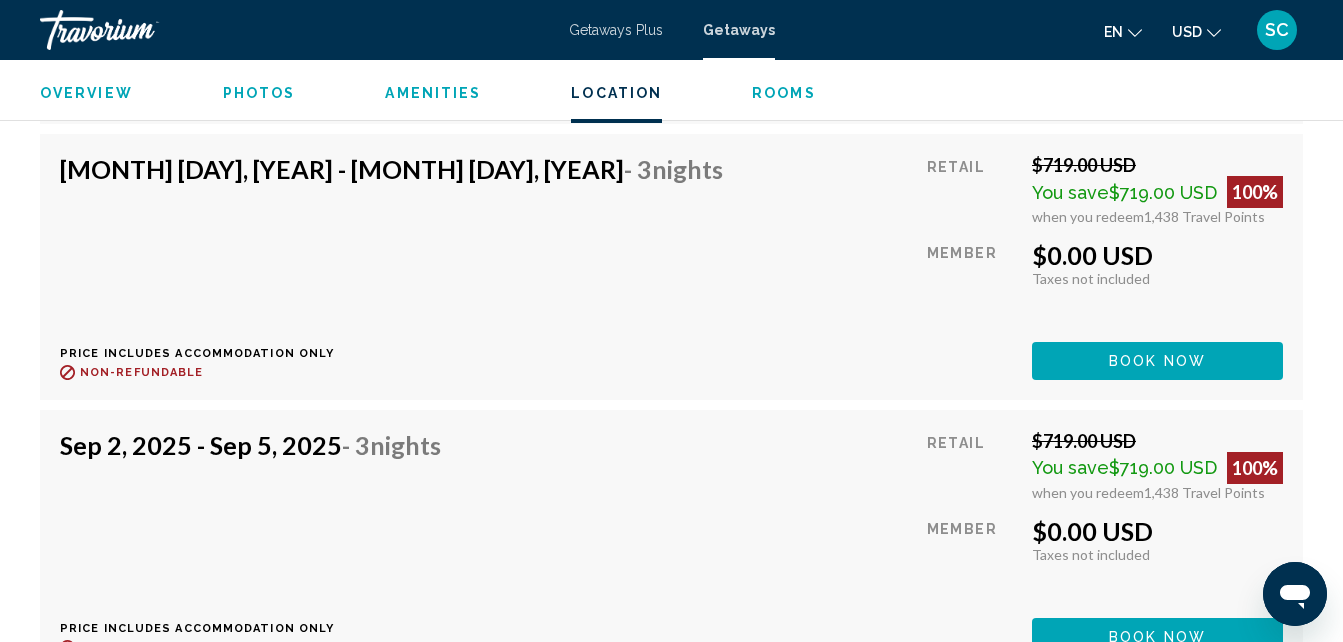 click on "Book now" at bounding box center [1157, -1566] 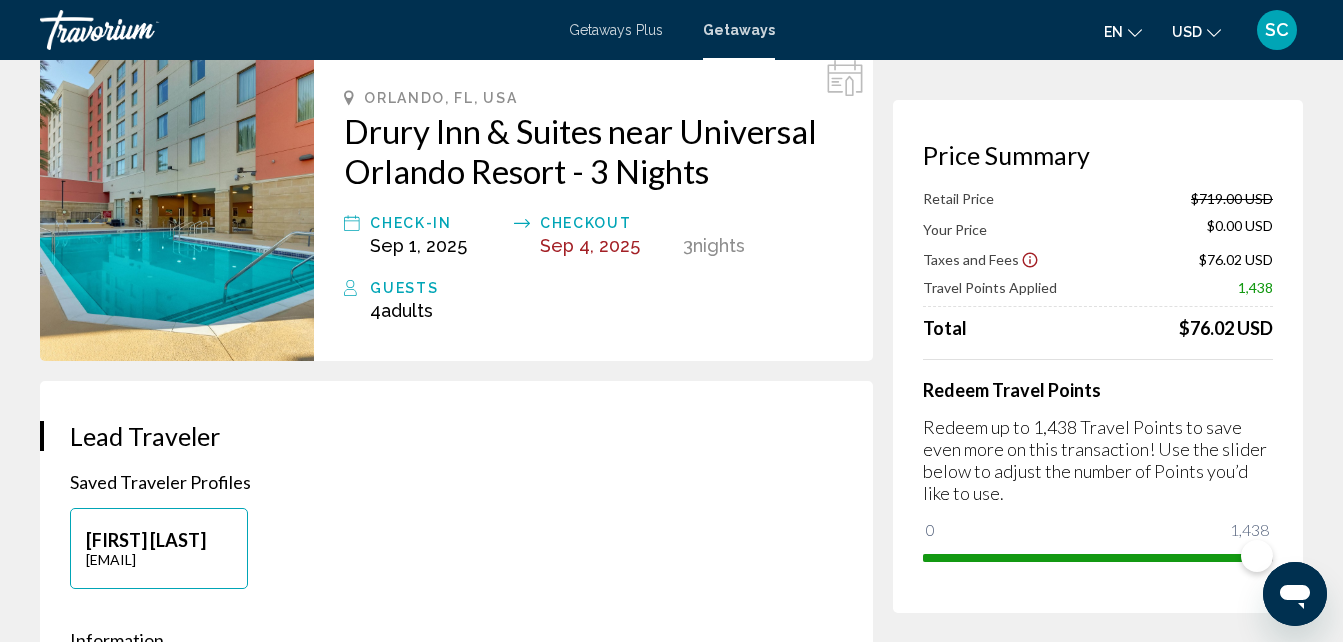 scroll, scrollTop: 200, scrollLeft: 0, axis: vertical 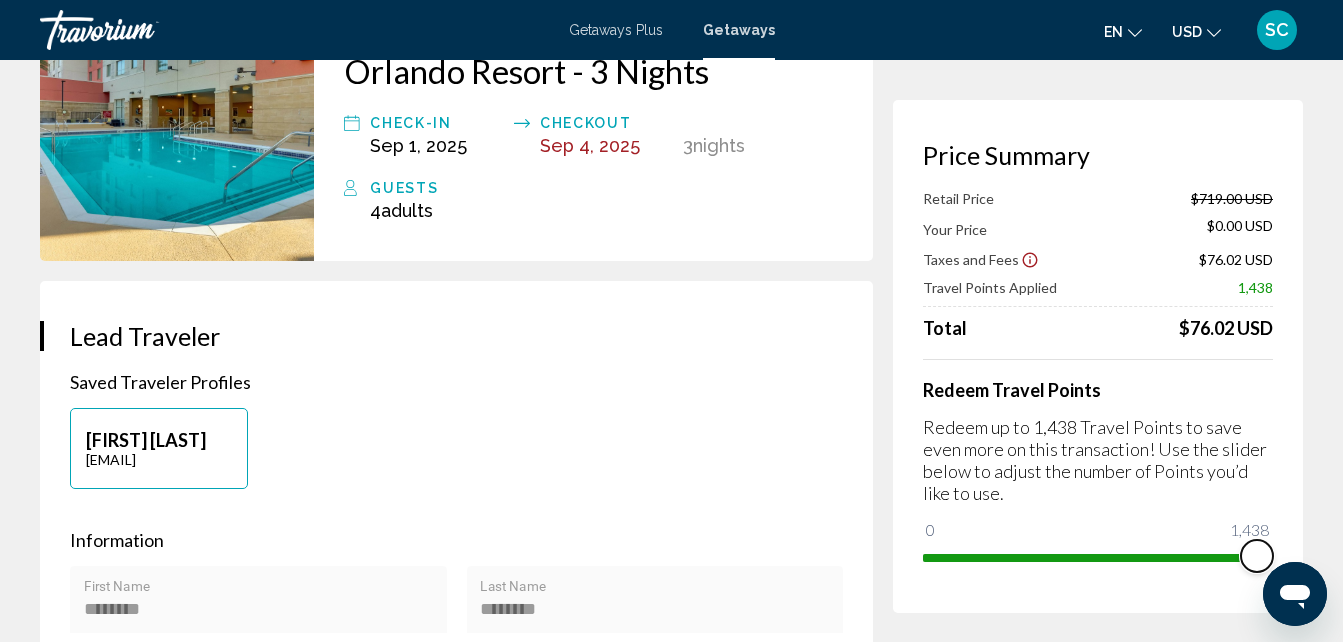 click at bounding box center (1257, 556) 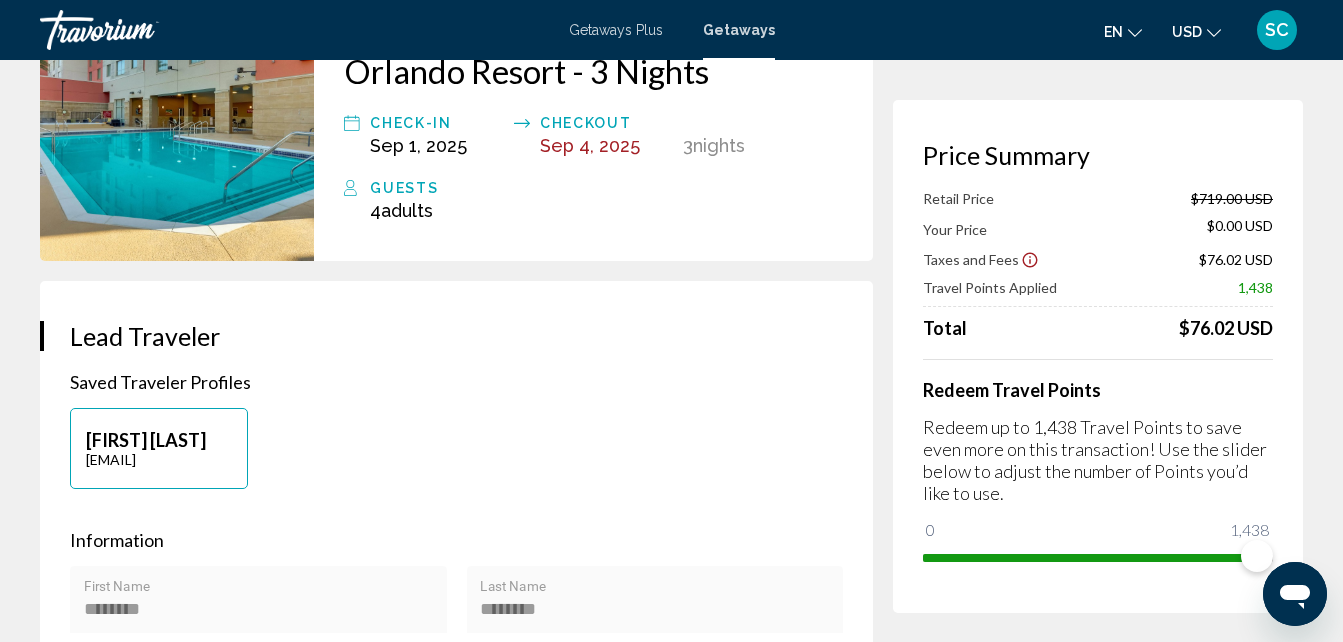 click on "Price Summary Retail Price  $719.00 USD  Your Price $0.00 USD Taxes and Fees
$76.02 USD  Travel Points Applied 1,438 Total  $76.02 USD  Redeem  Travel Points Redeem up to 1,438  Travel Points to save even more on this transaction! Use the slider below to adjust the number of Points you’d like to use. 0 1,438 1,438" at bounding box center (1098, 356) 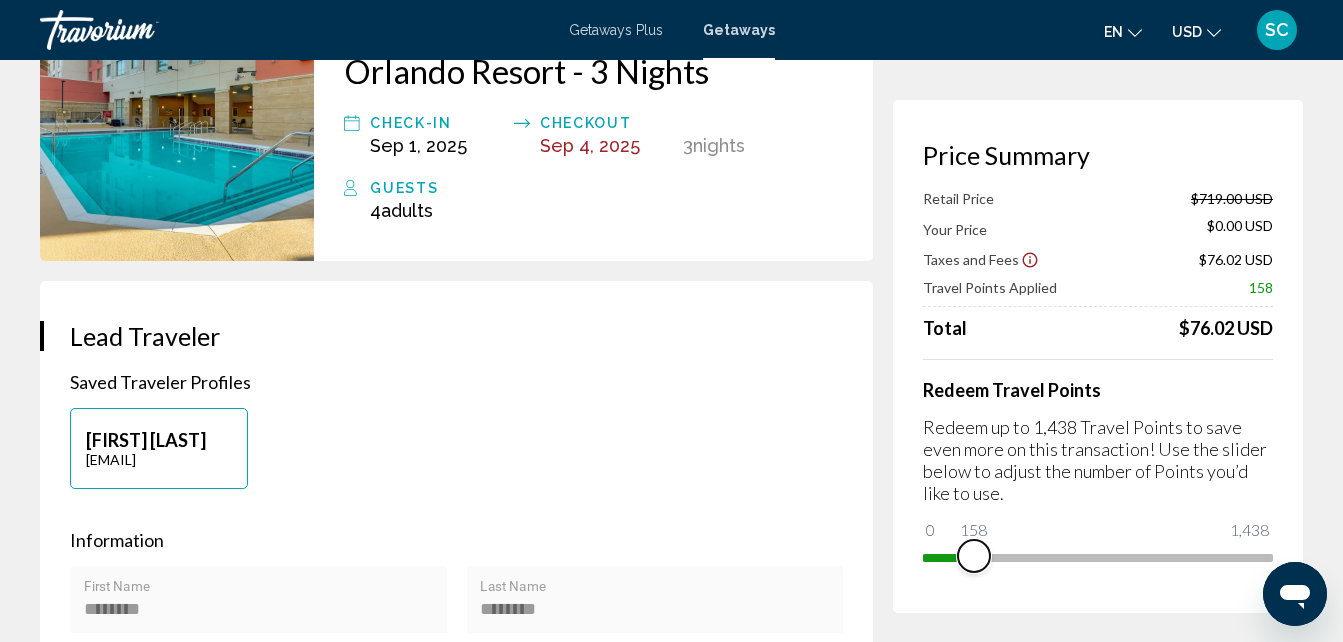 click at bounding box center [948, 558] 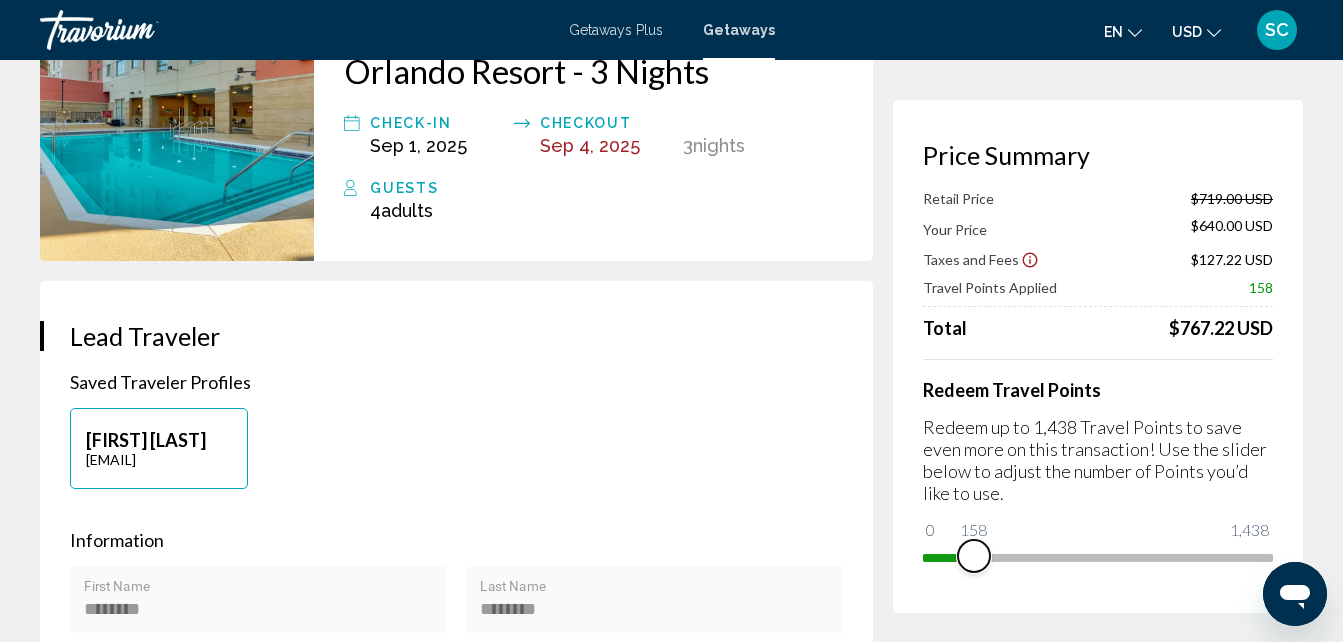 click at bounding box center [1098, 558] 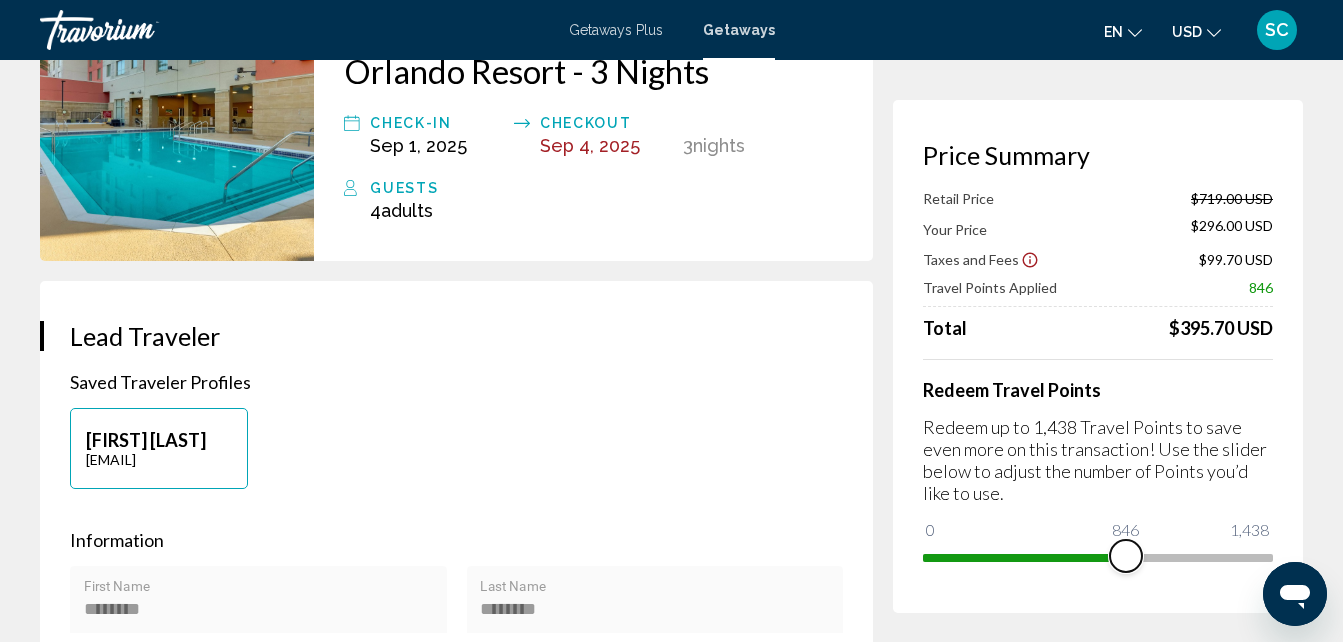 click at bounding box center [1098, 558] 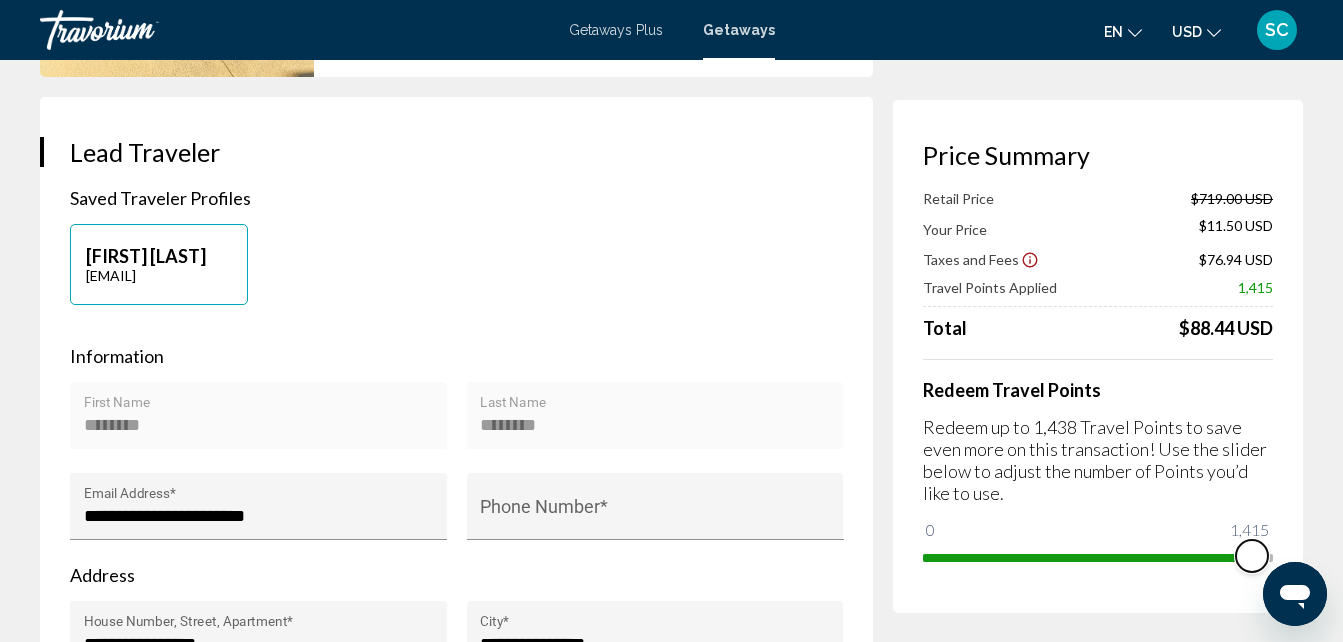 scroll, scrollTop: 400, scrollLeft: 0, axis: vertical 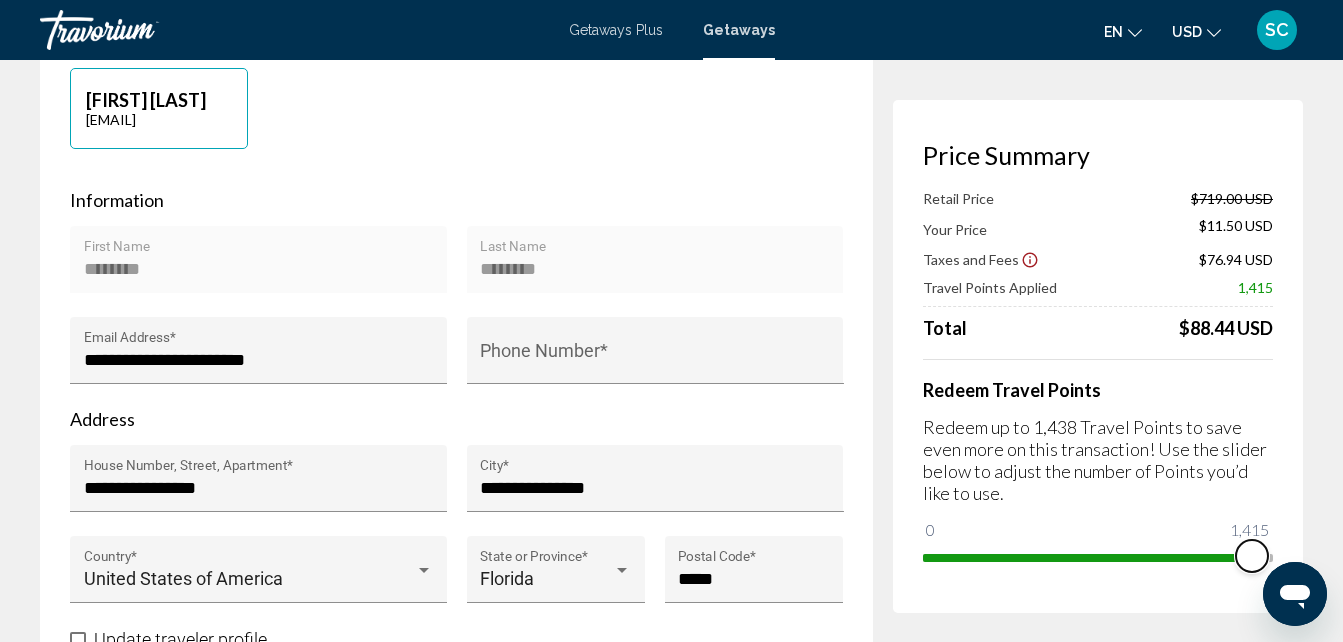 click at bounding box center (1252, 556) 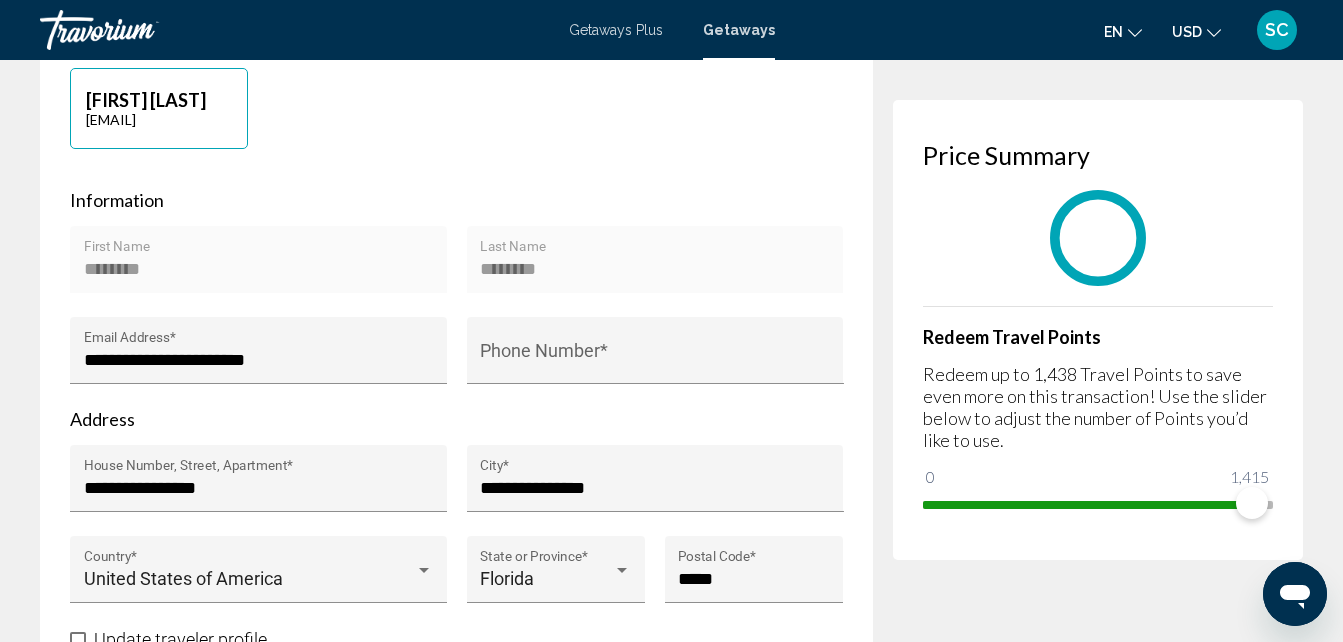 click on "Price Summary Redeem  Travel Points Redeem up to 1,438  Travel Points to save even more on this transaction! Use the slider below to adjust the number of Points you’d like to use. 0 1,438 1,415" at bounding box center [1098, 330] 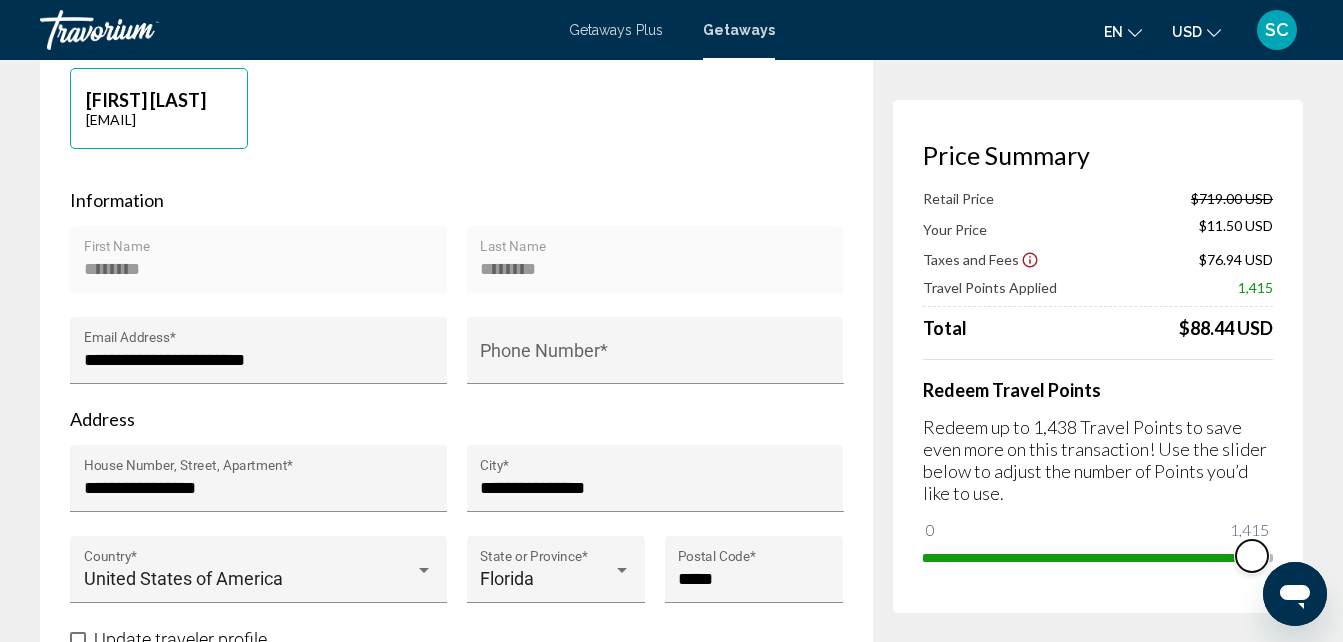 click at bounding box center [1252, 556] 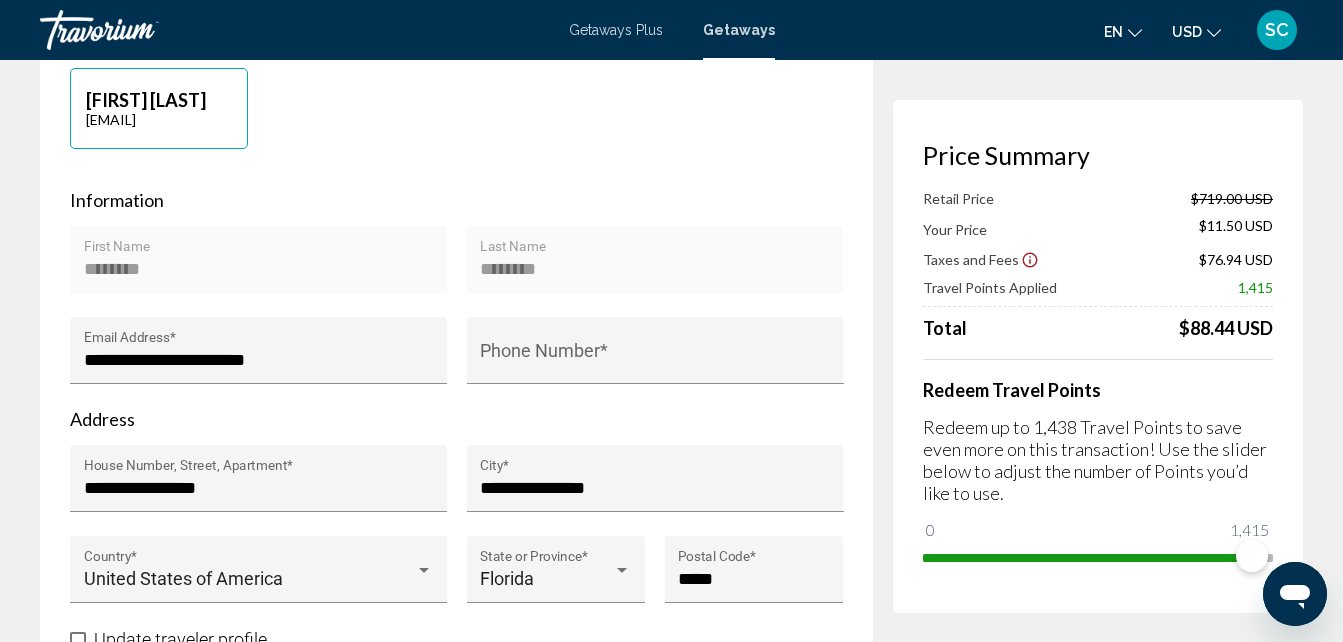 drag, startPoint x: 1263, startPoint y: 557, endPoint x: 1310, endPoint y: 529, distance: 54.708317 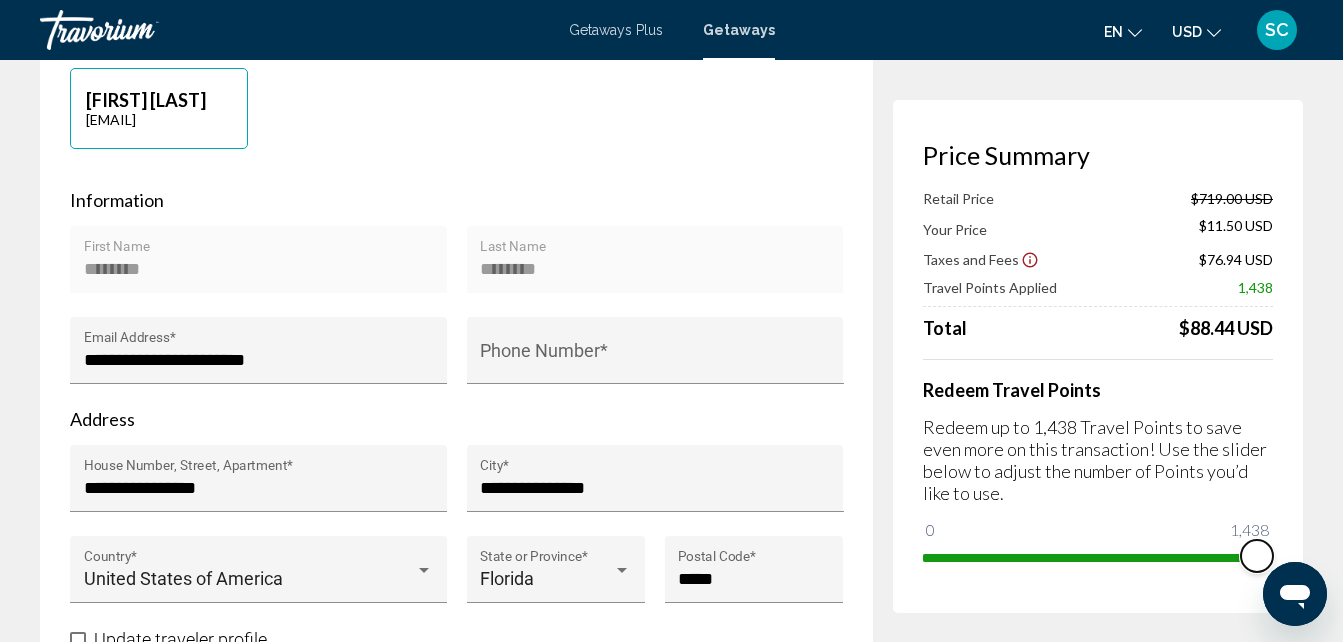 drag, startPoint x: 1253, startPoint y: 556, endPoint x: 1320, endPoint y: 553, distance: 67.06713 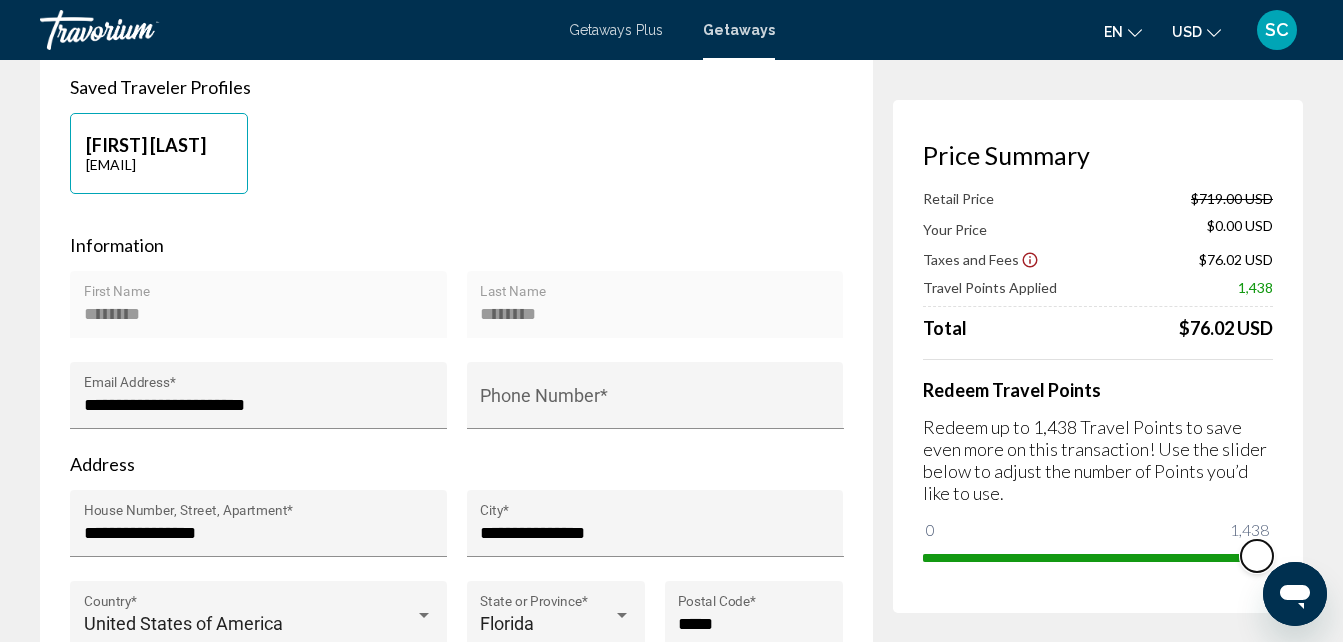 scroll, scrollTop: 600, scrollLeft: 0, axis: vertical 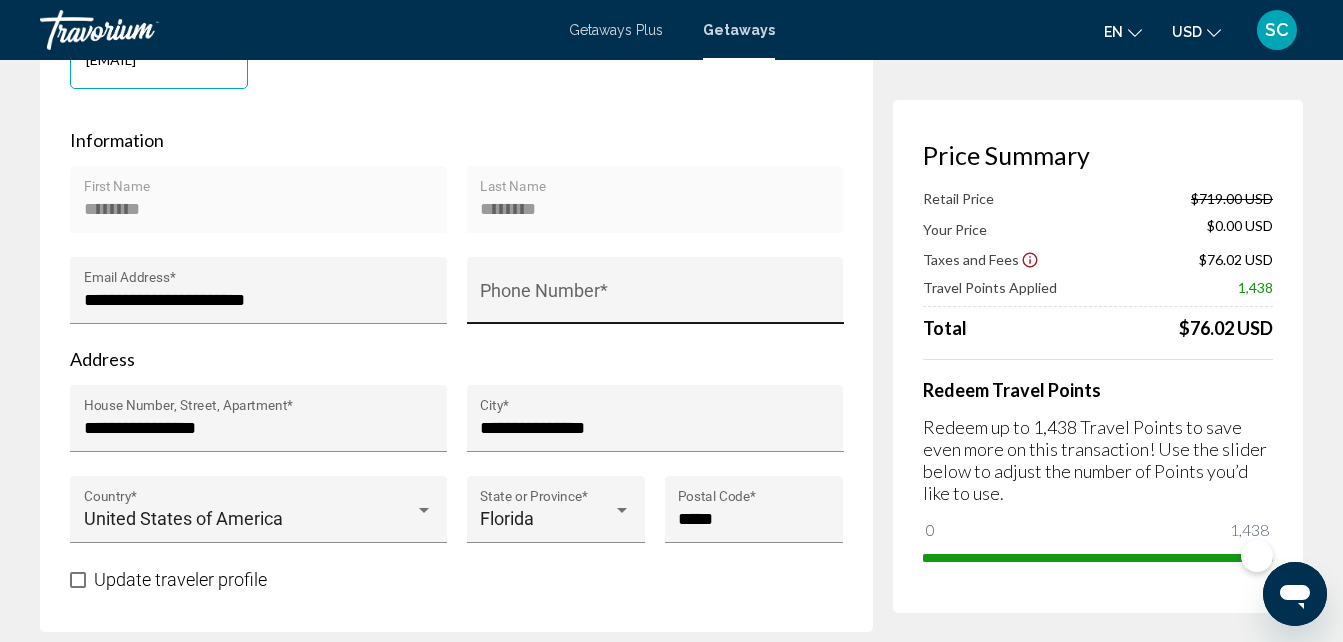 click on "Phone Number  *" at bounding box center (655, 300) 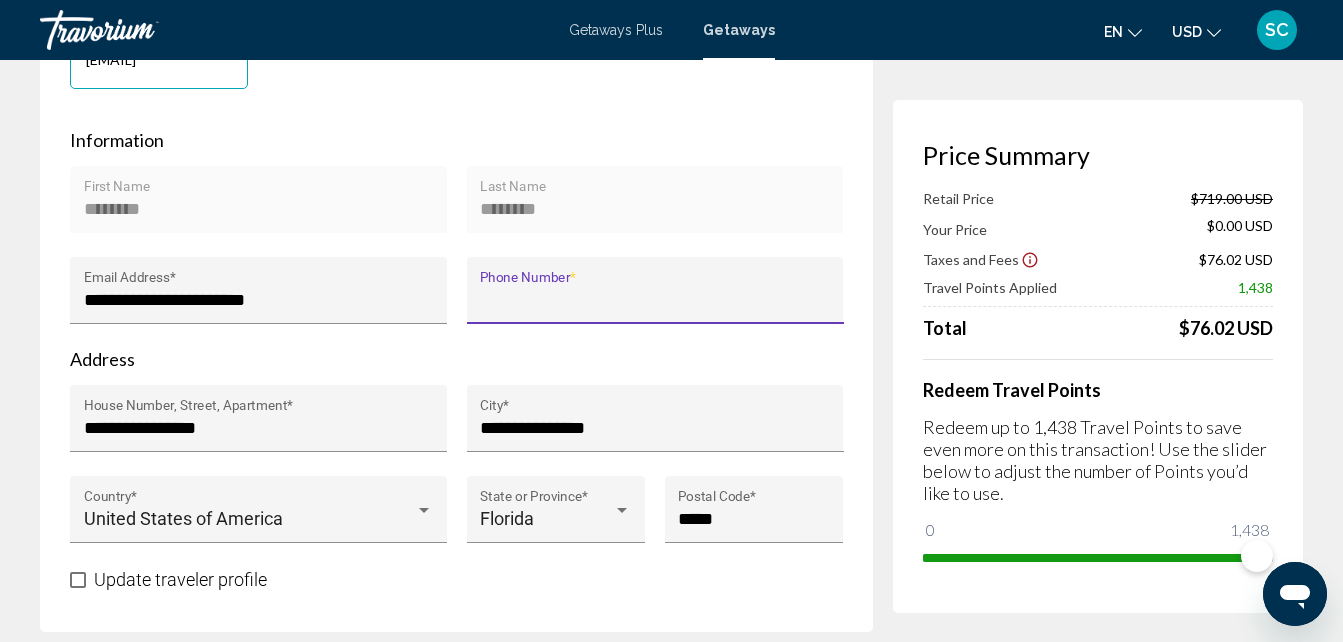 type on "**********" 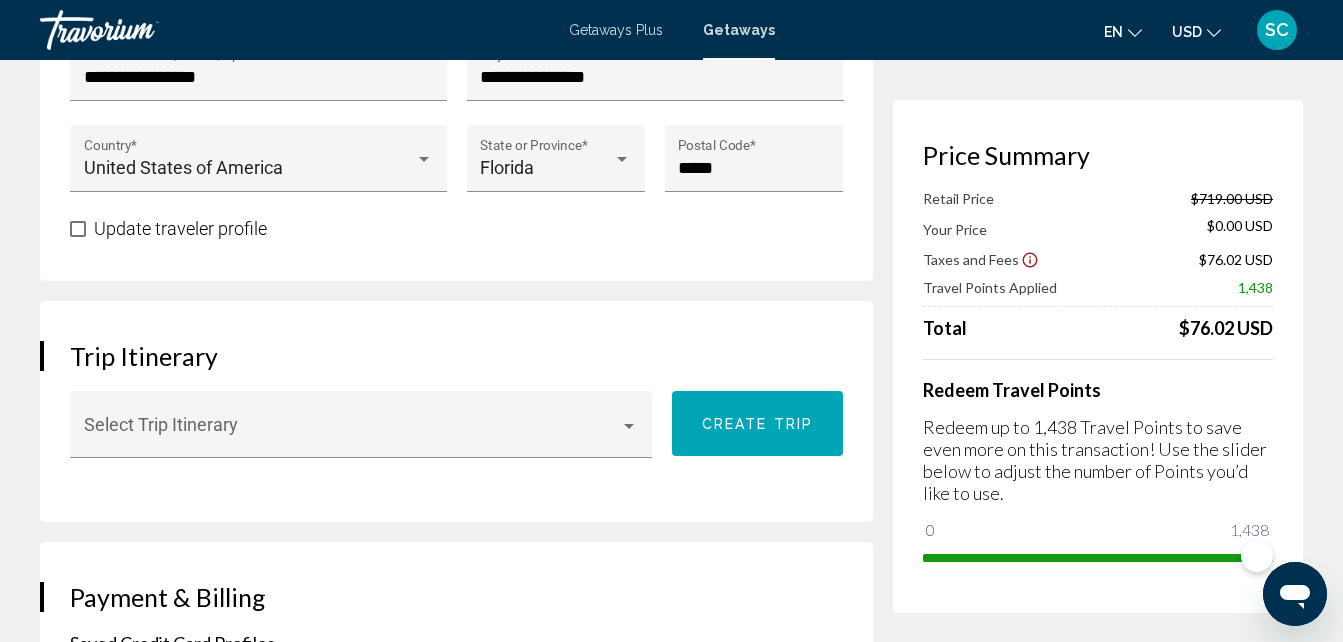 scroll, scrollTop: 1000, scrollLeft: 0, axis: vertical 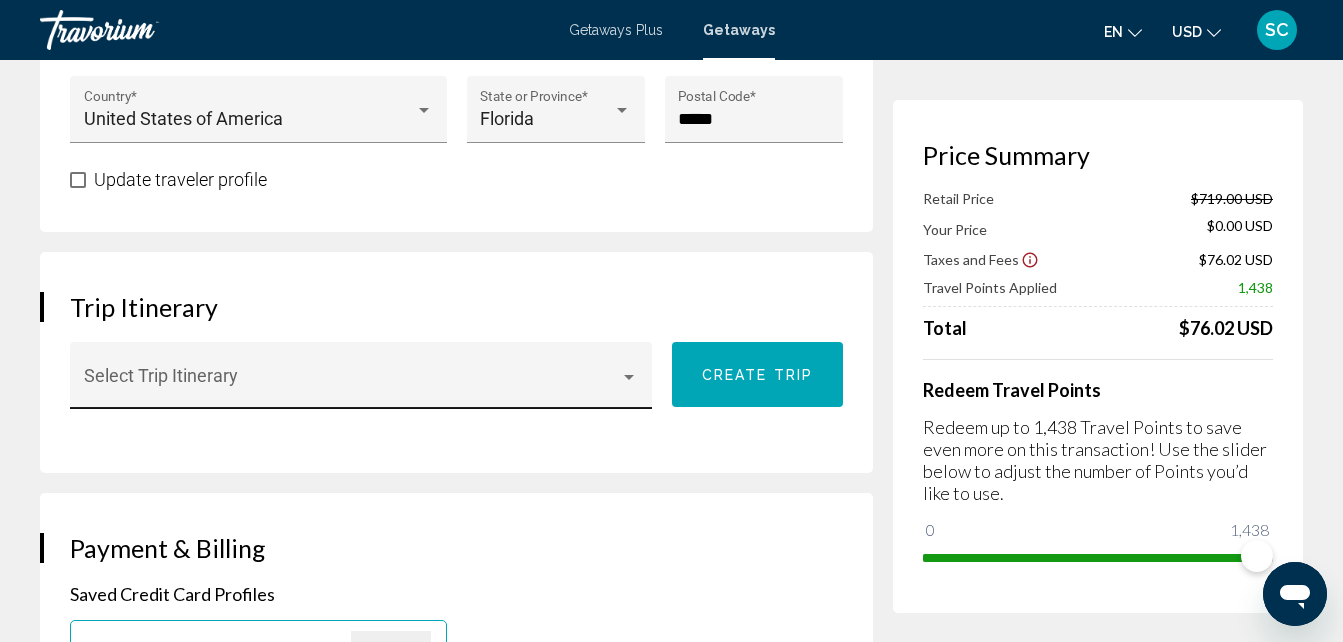 click at bounding box center (352, 385) 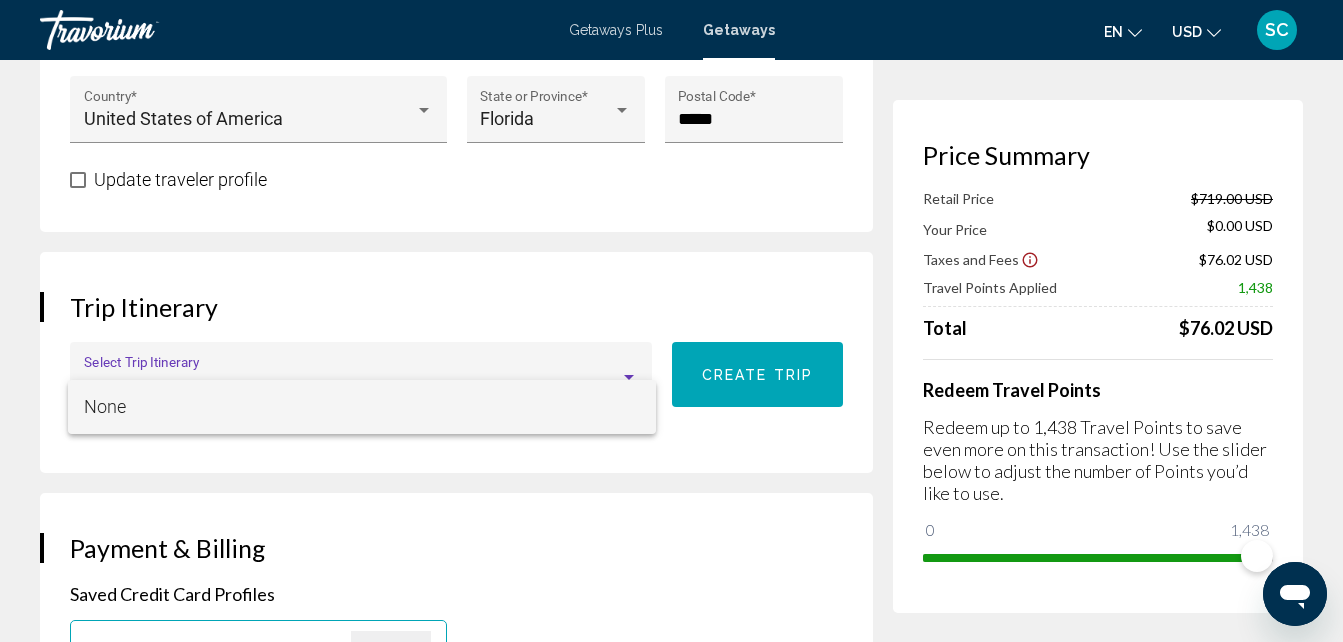 click on "None" at bounding box center (362, 407) 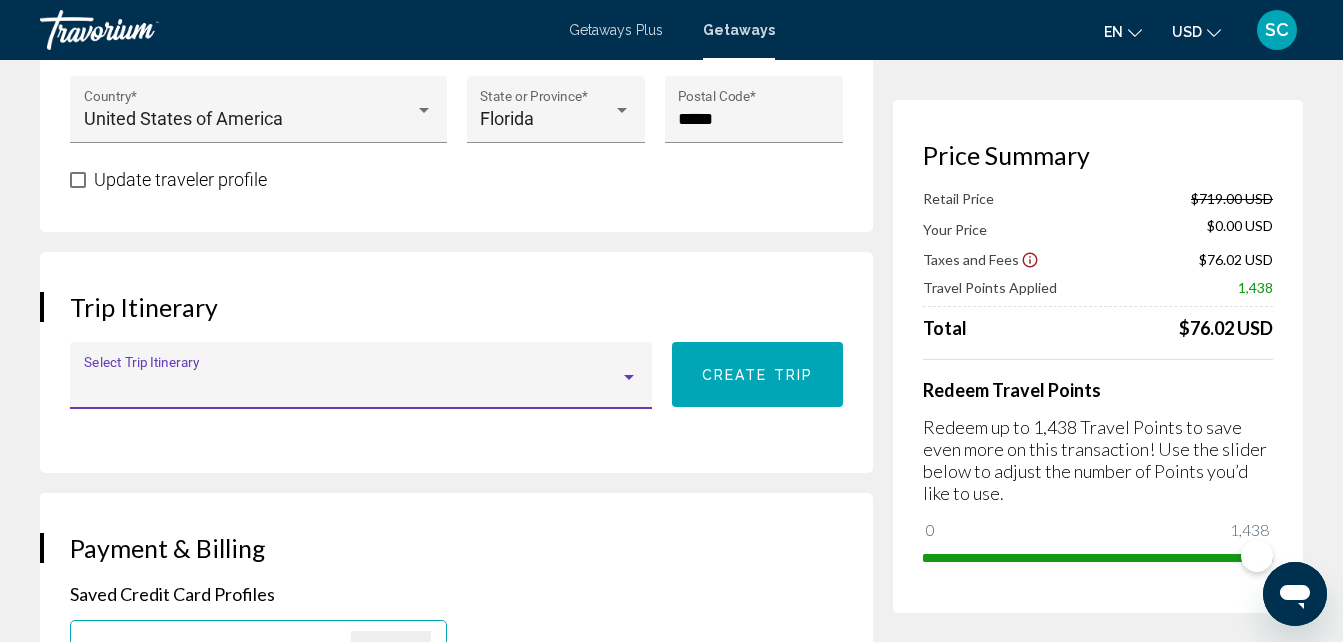 click at bounding box center (84, 384) 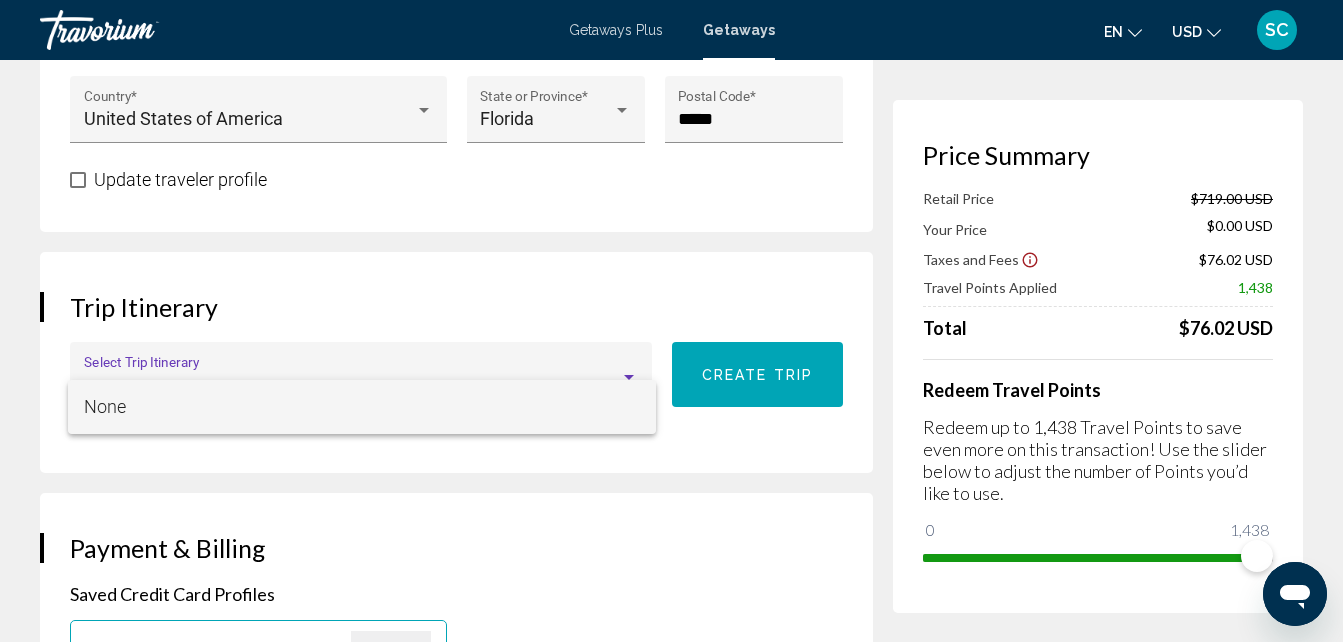click on "None" at bounding box center (362, 407) 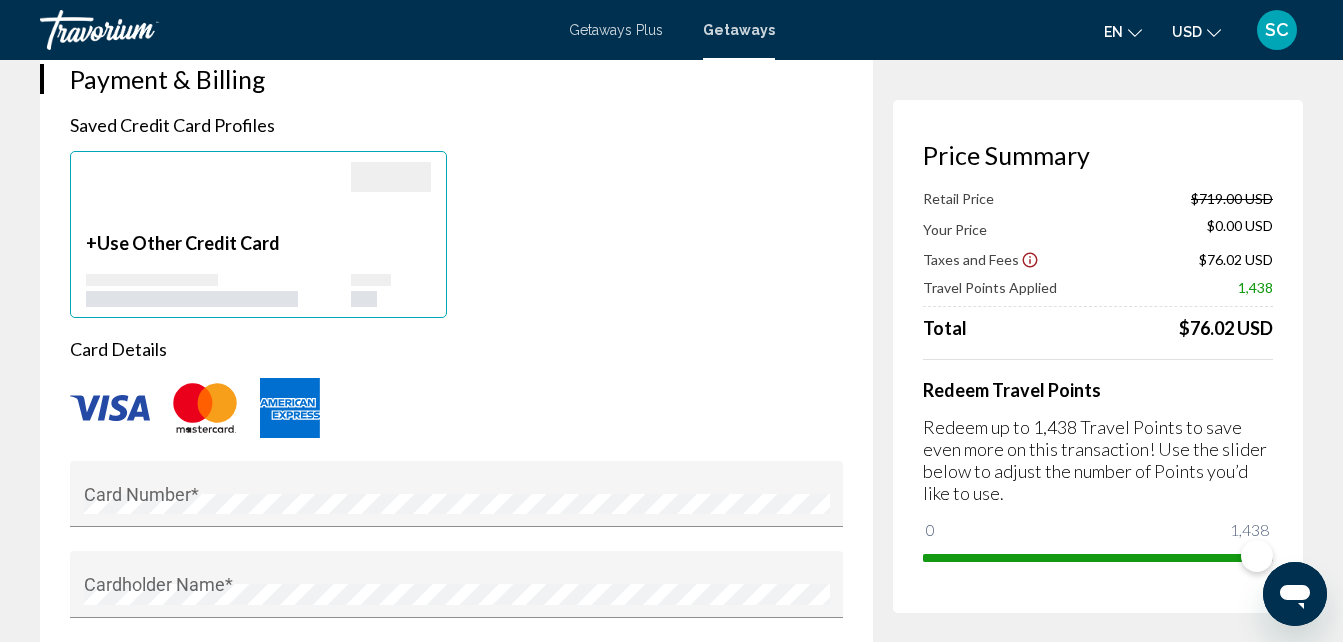 scroll, scrollTop: 1600, scrollLeft: 0, axis: vertical 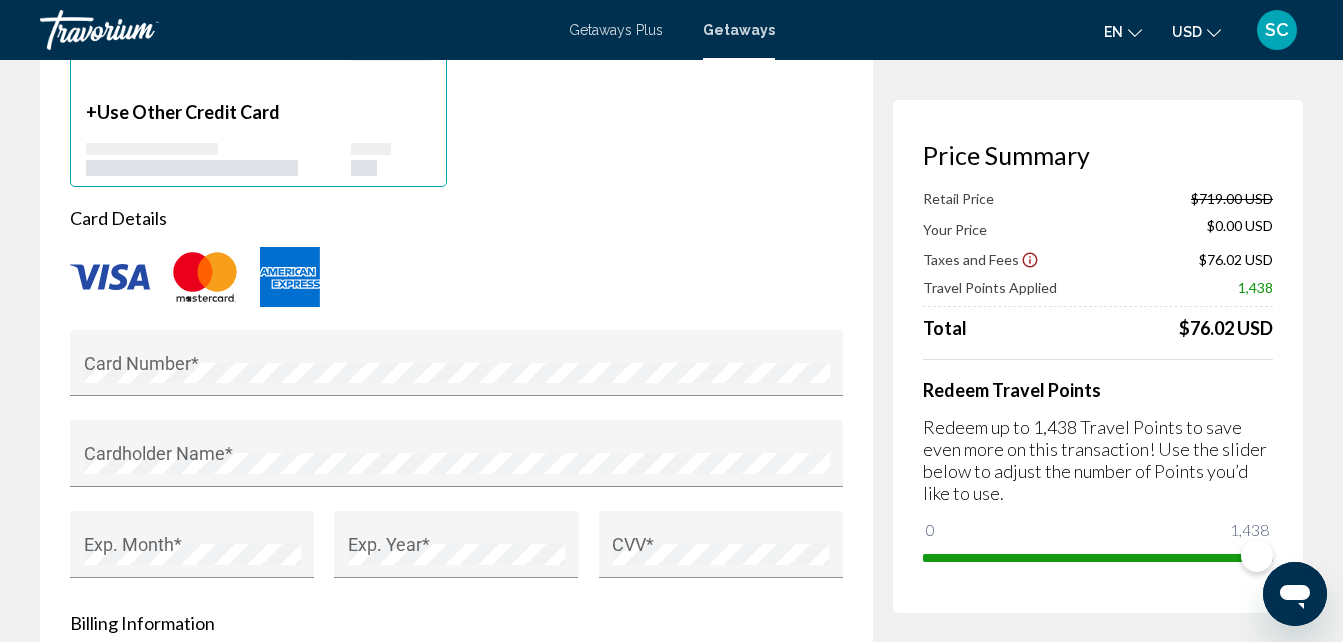 click at bounding box center (456, 277) 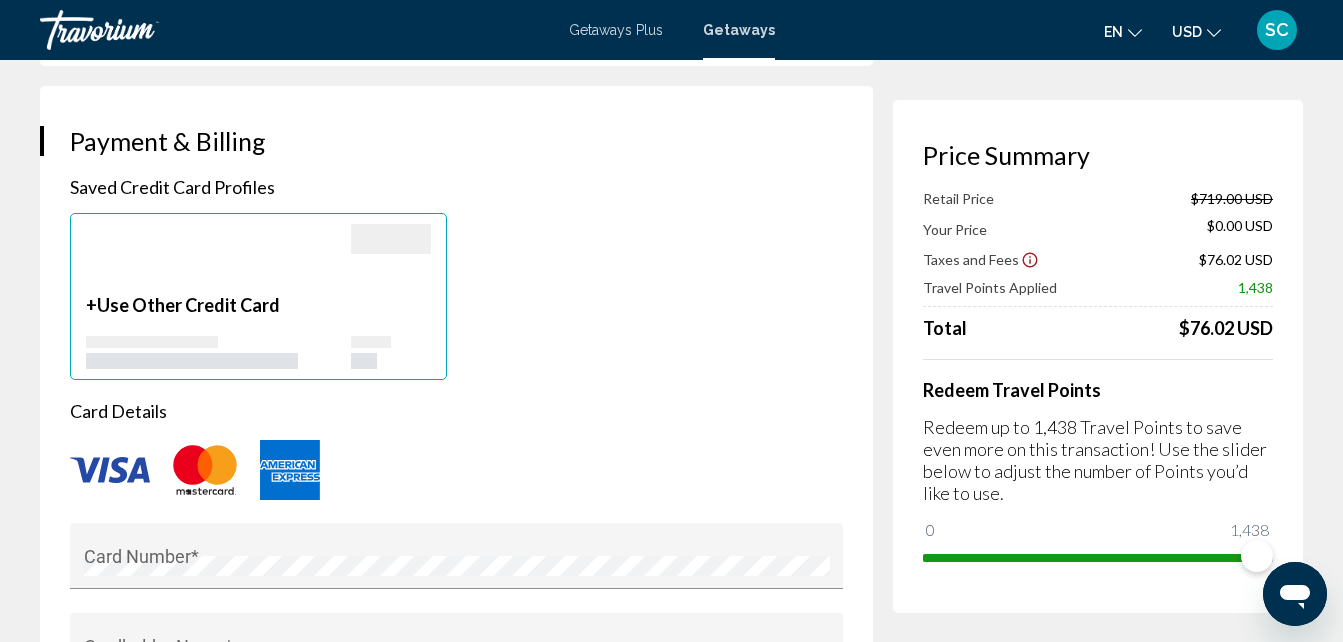 scroll, scrollTop: 1400, scrollLeft: 0, axis: vertical 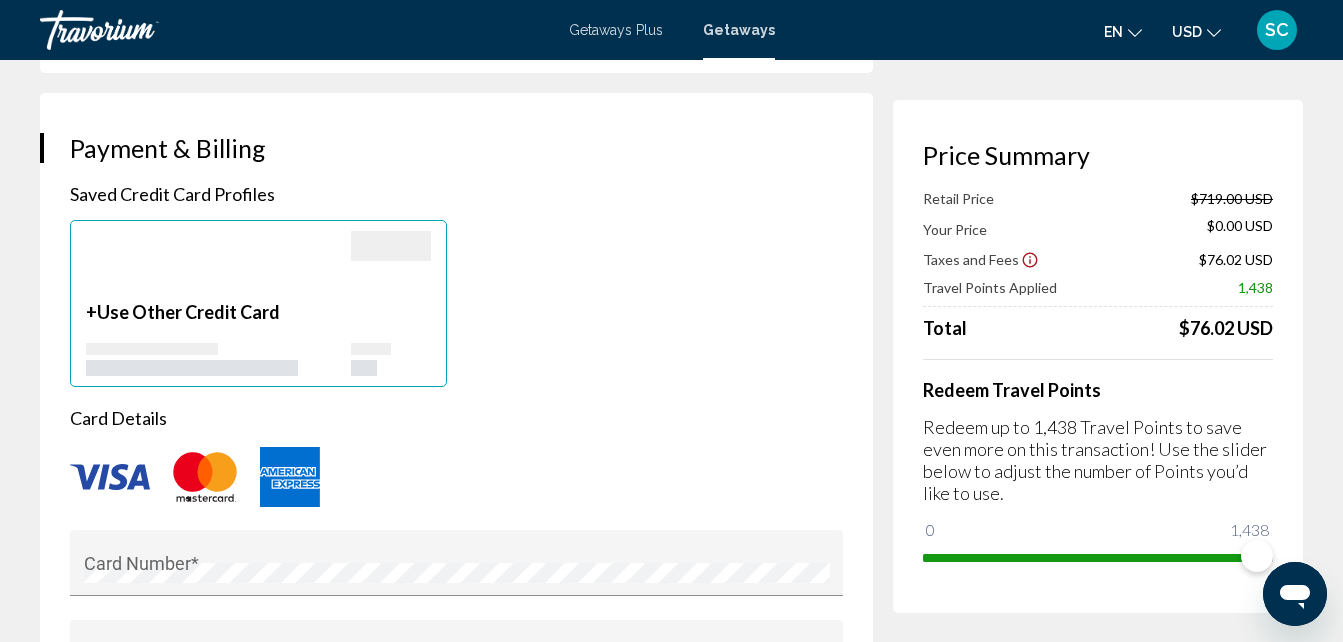 click on "Payment & Billing" at bounding box center [456, 148] 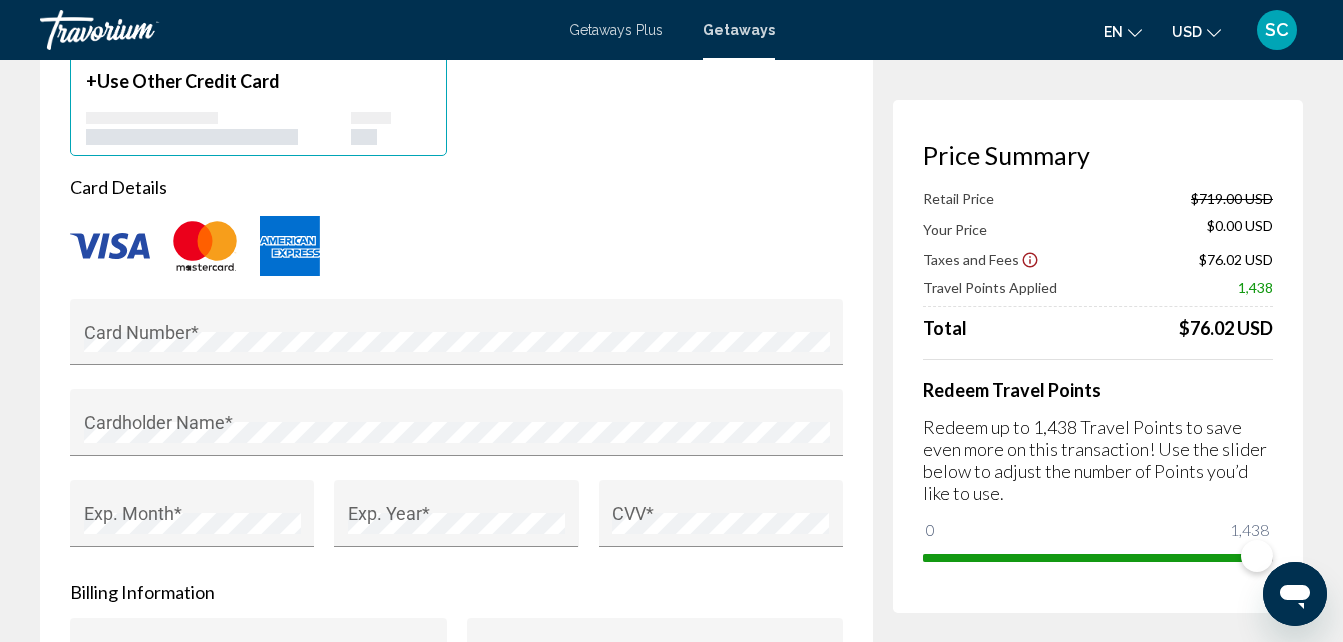 scroll, scrollTop: 1700, scrollLeft: 0, axis: vertical 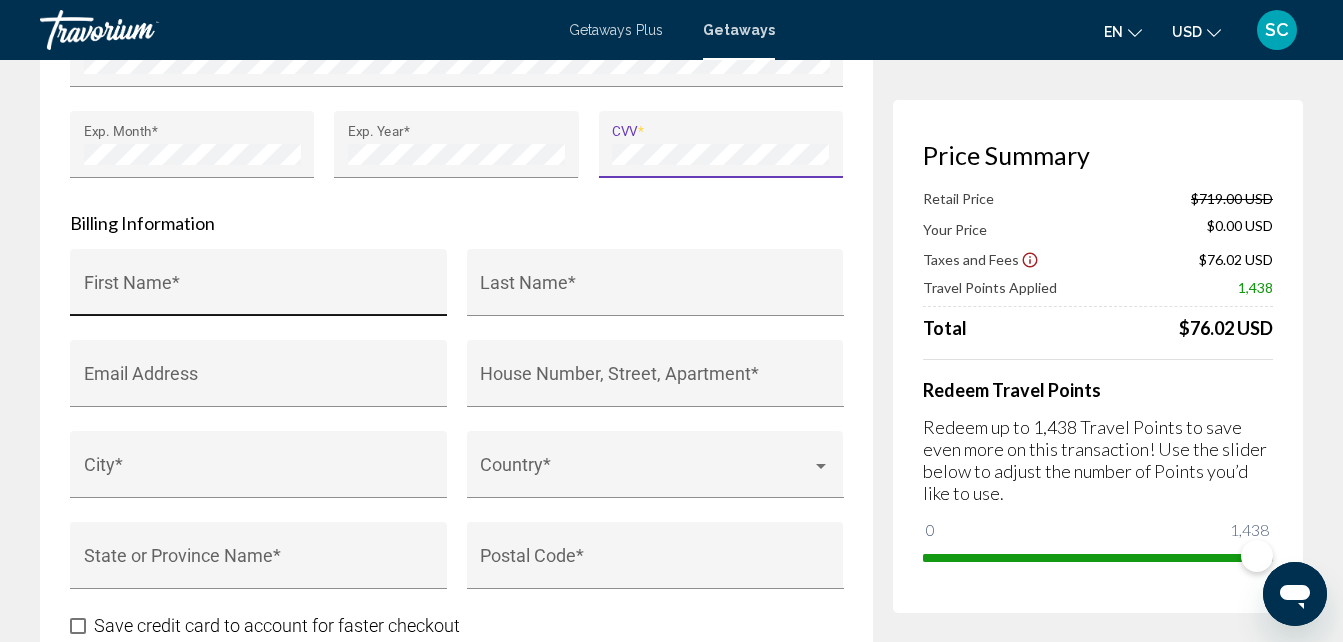 click on "First Name  *" at bounding box center [259, 292] 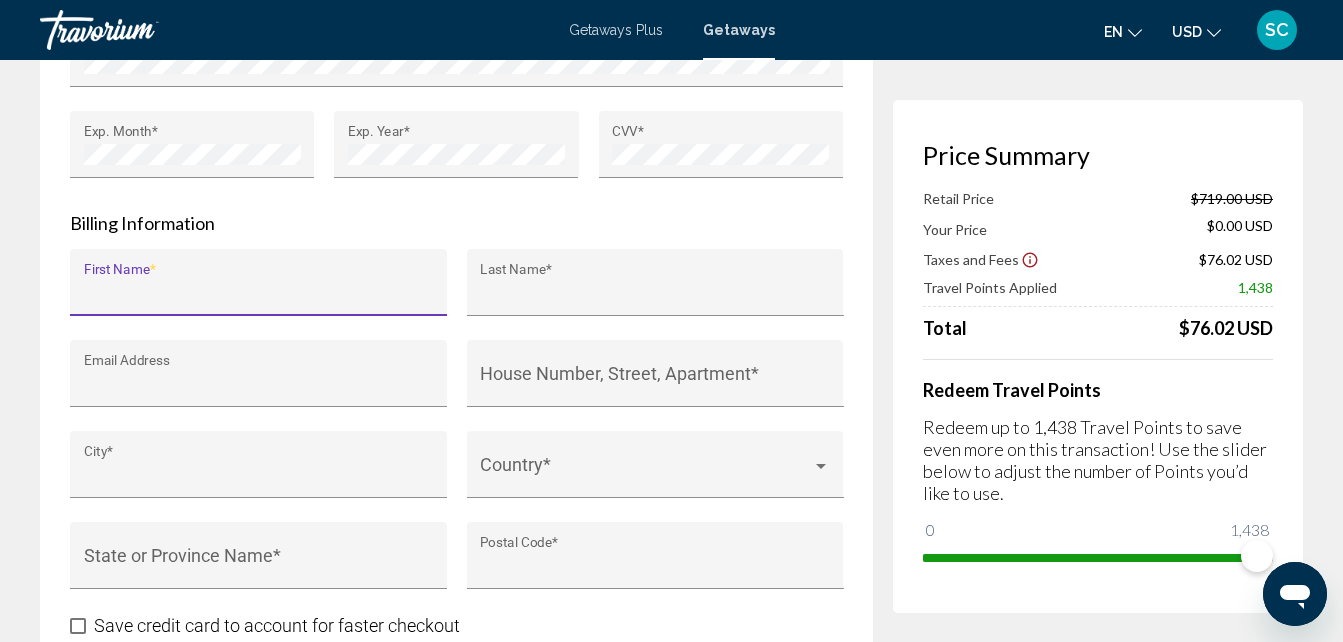 type on "********" 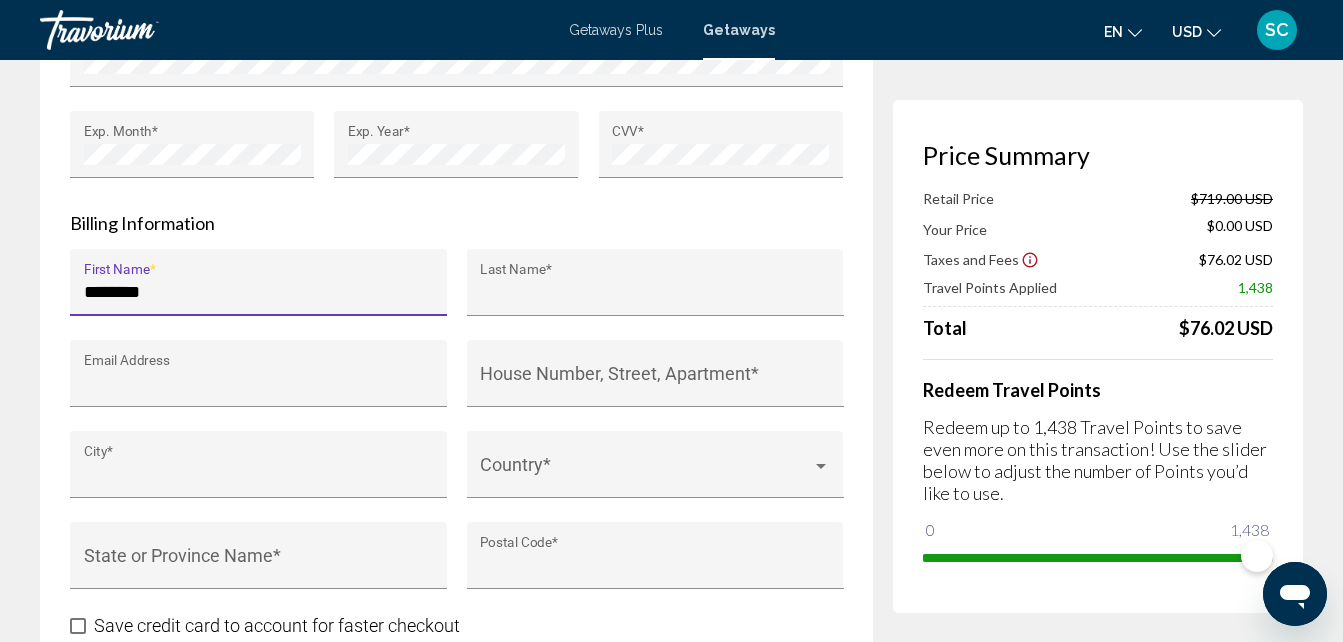 type on "********" 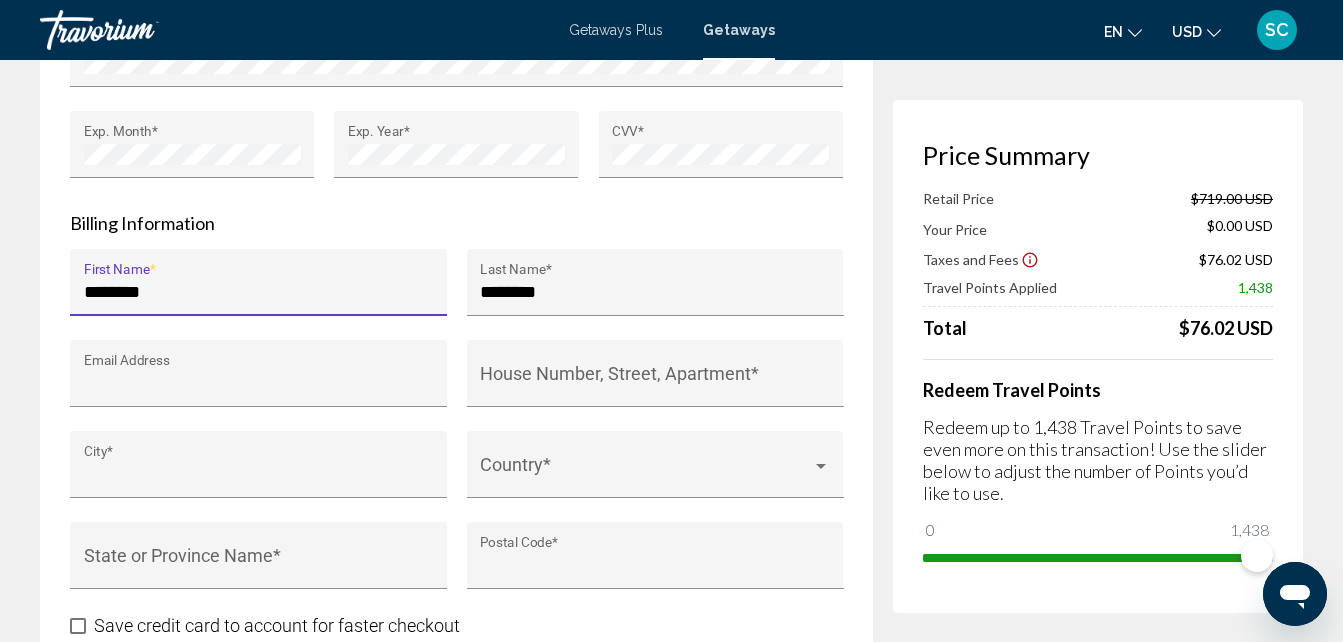 type on "**********" 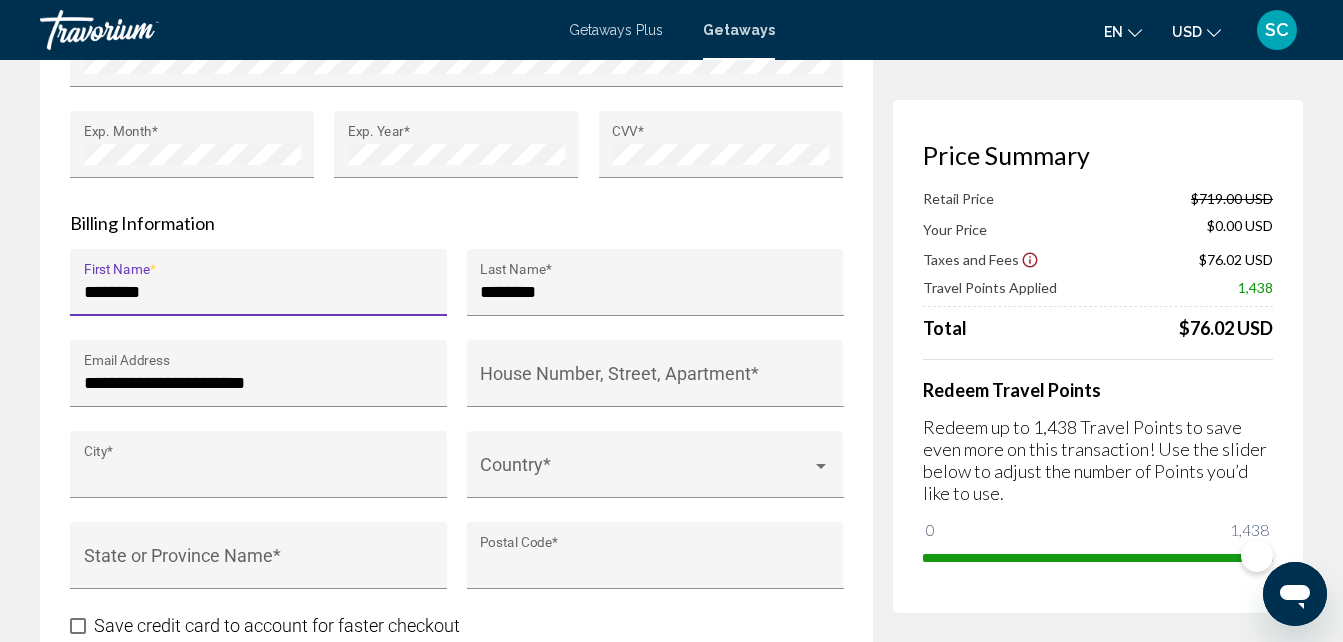type on "**********" 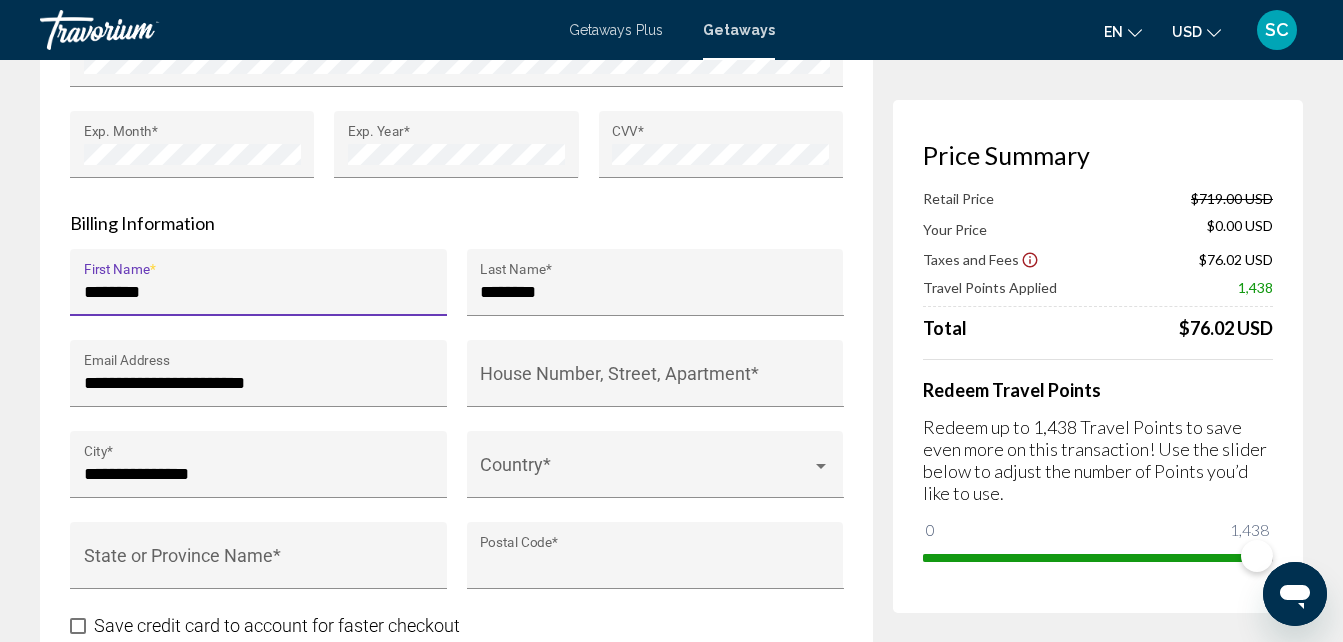 type on "*****" 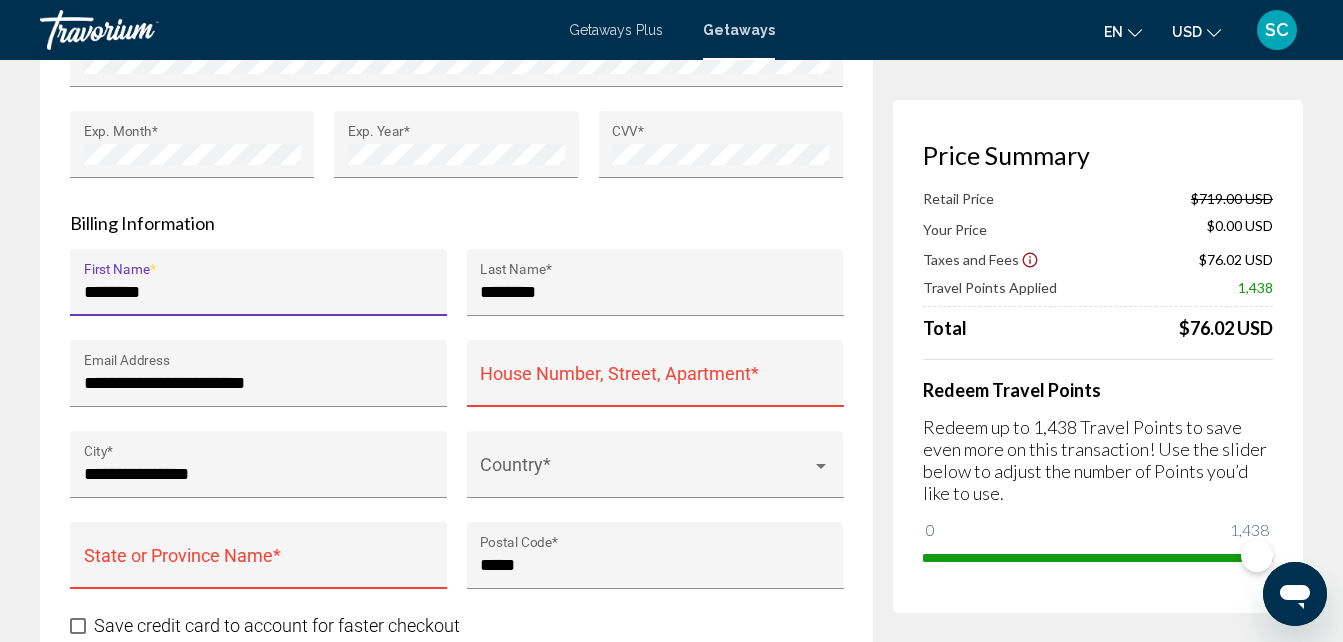 click on "House Number, Street, Apartment  *" at bounding box center [655, 383] 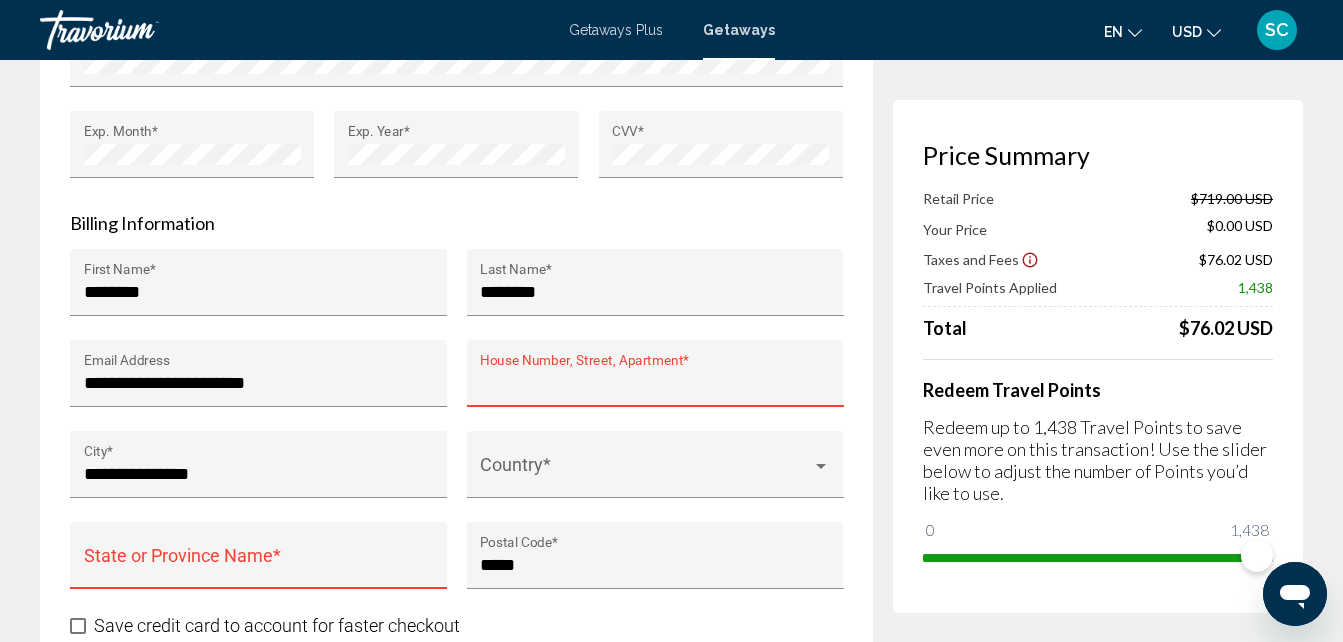 click on "**********" at bounding box center [466, -40] 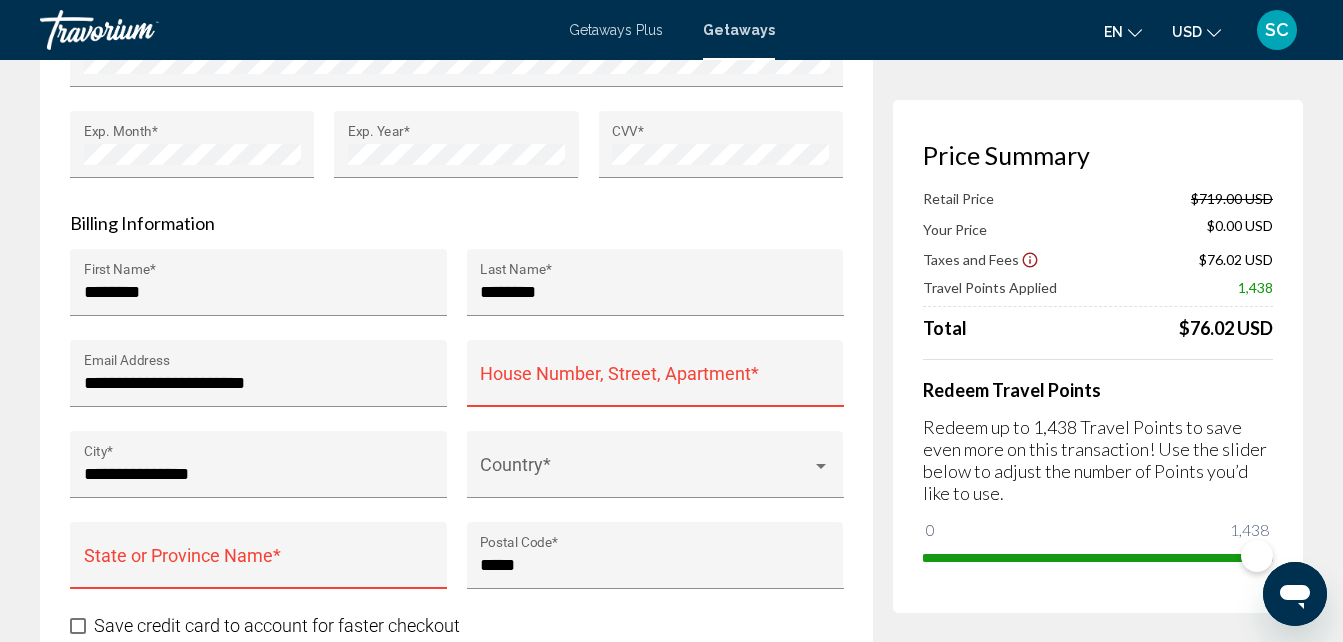 click on "House Number, Street, Apartment  *" at bounding box center [655, 383] 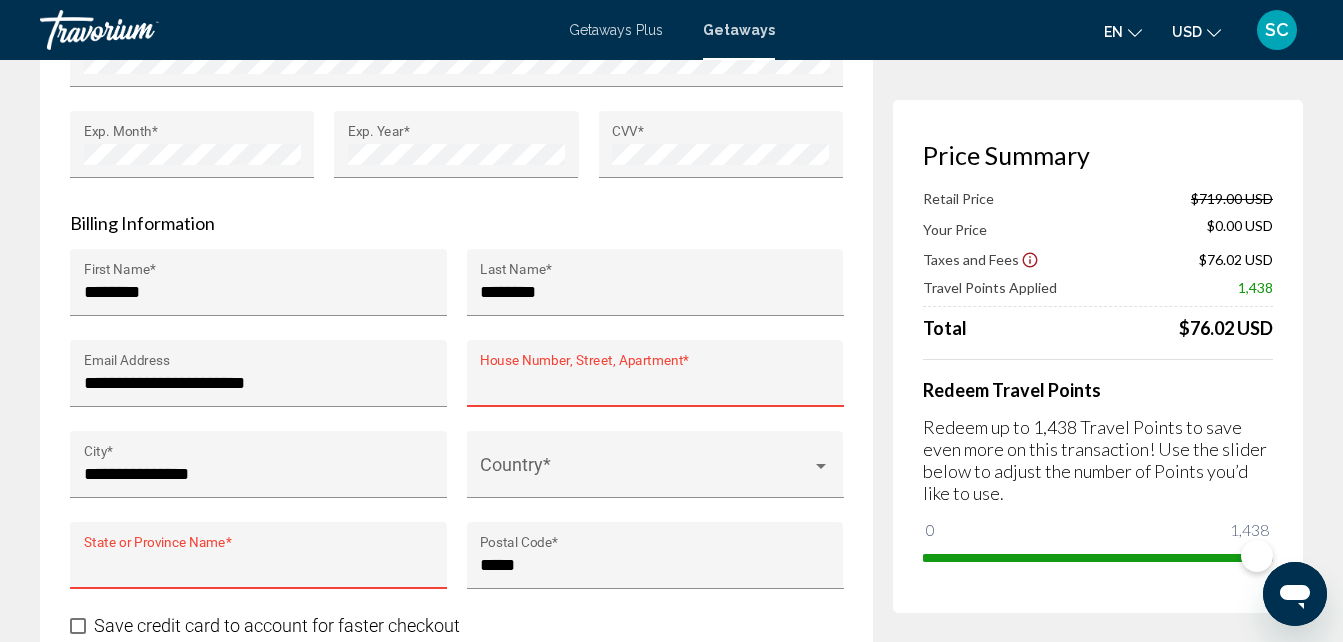 type on "**********" 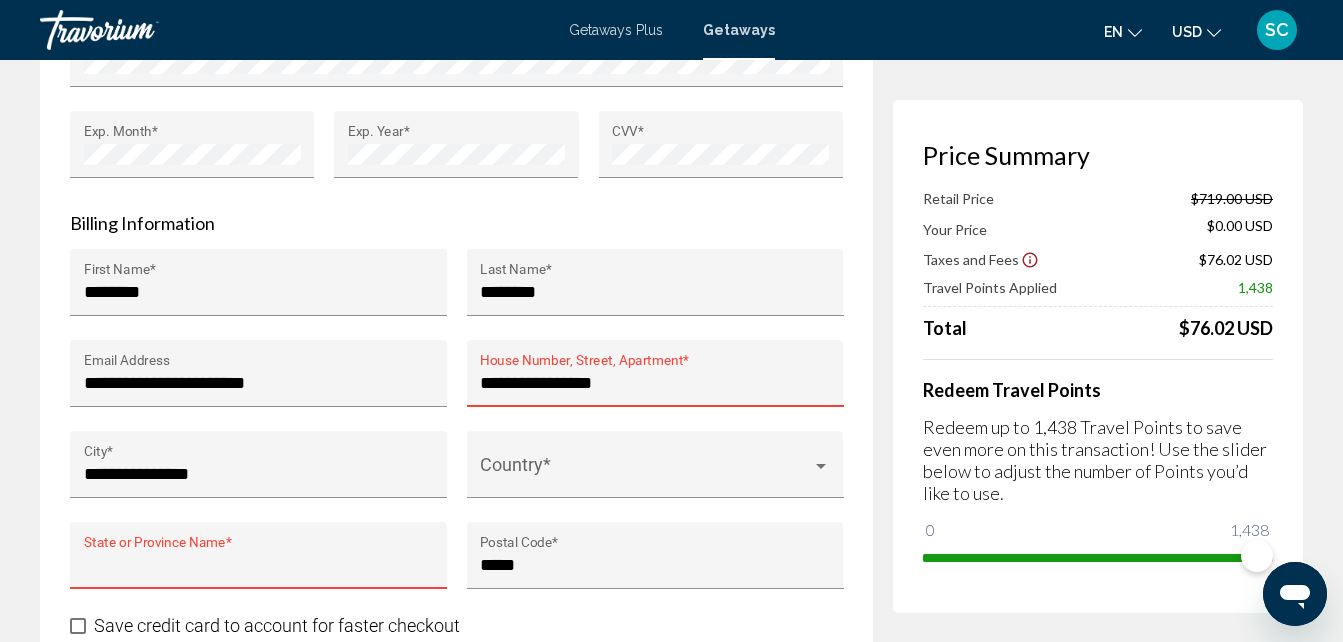 type on "*******" 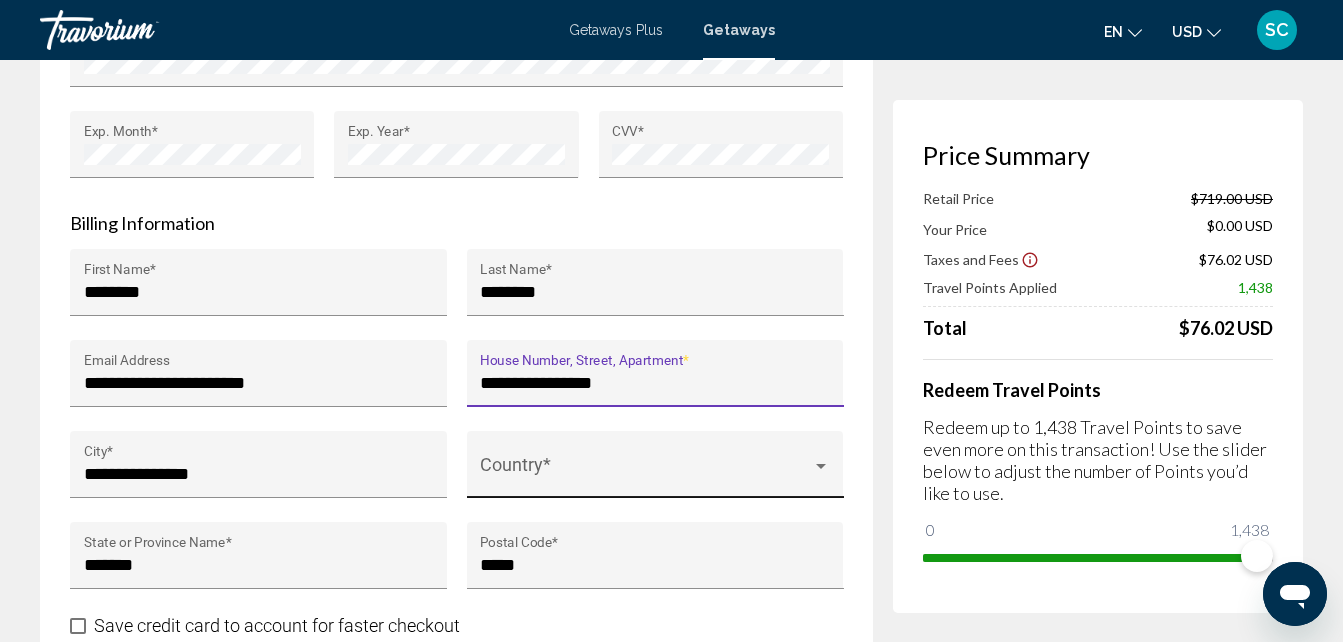click at bounding box center [646, 474] 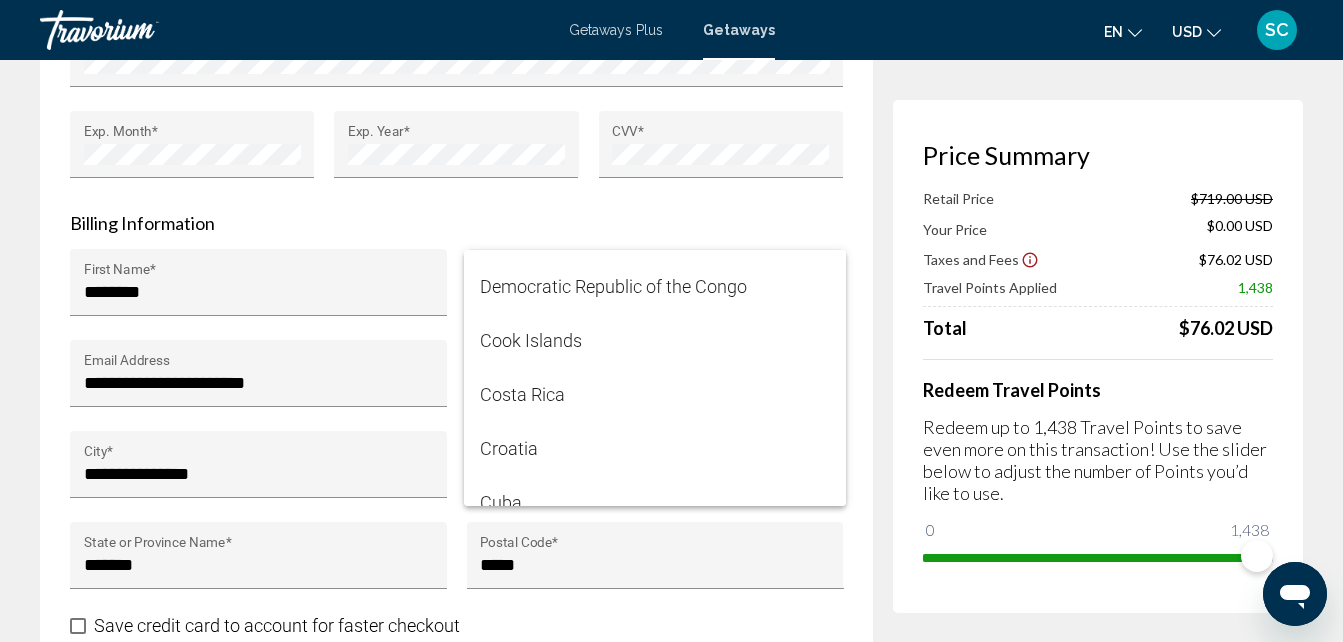 scroll, scrollTop: 3100, scrollLeft: 0, axis: vertical 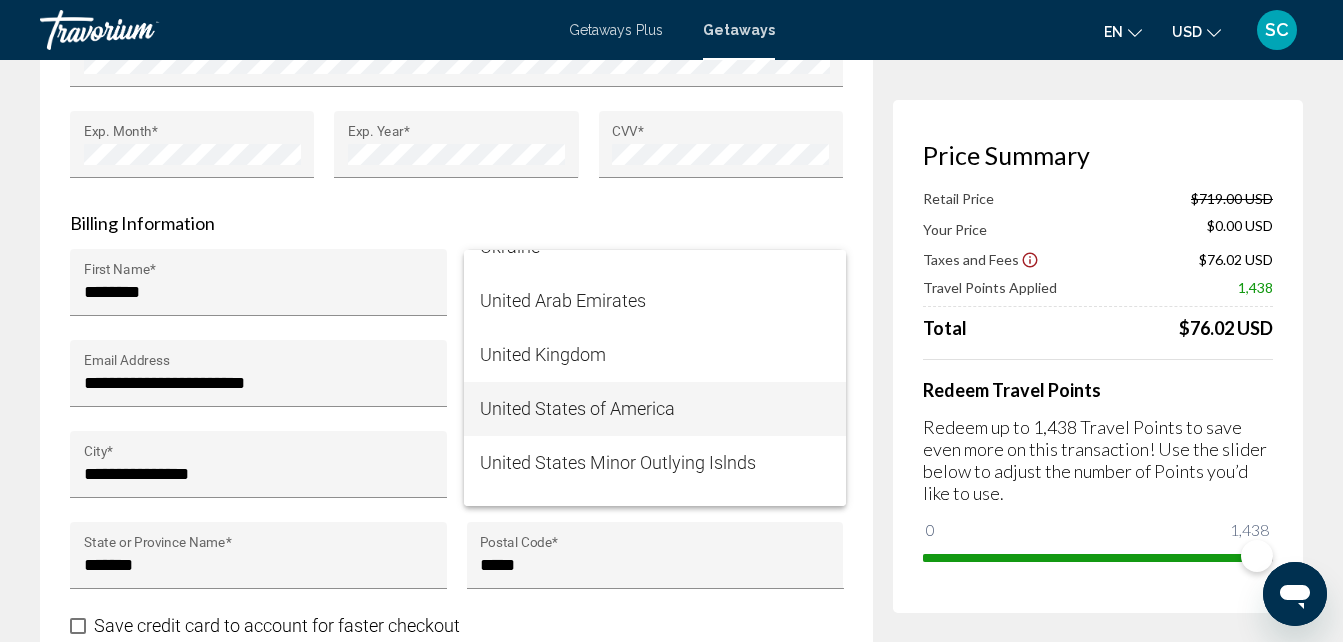 click on "United States of America" at bounding box center [655, 409] 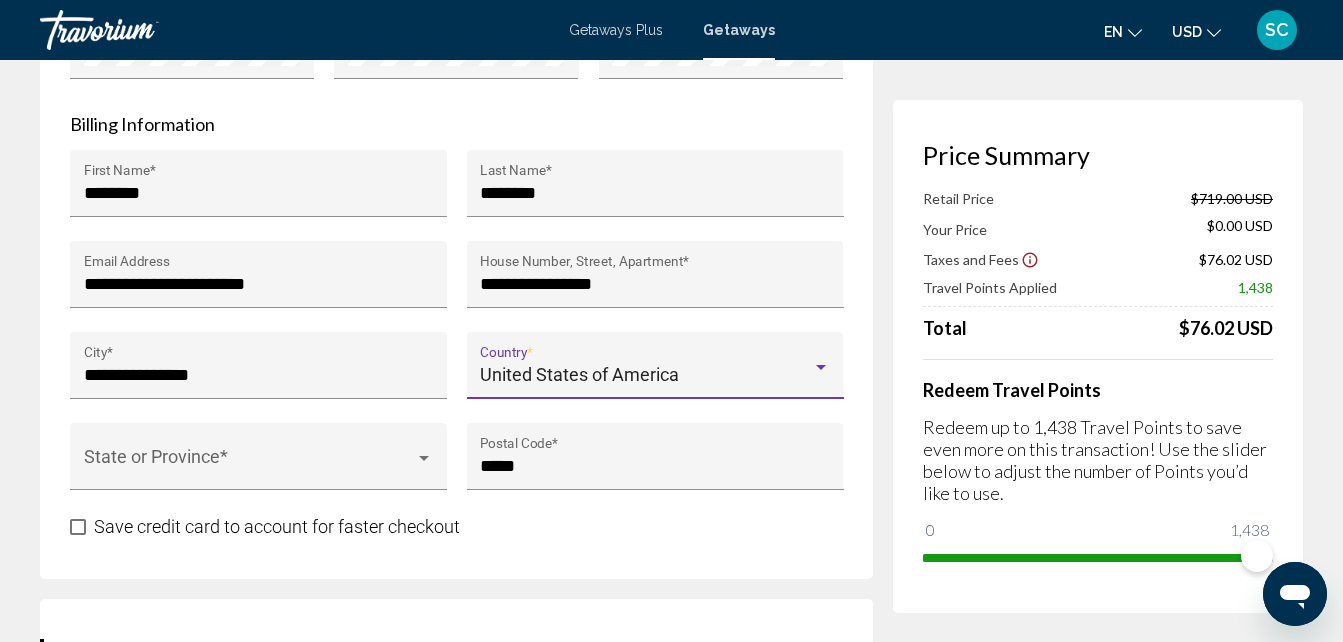 scroll, scrollTop: 2100, scrollLeft: 0, axis: vertical 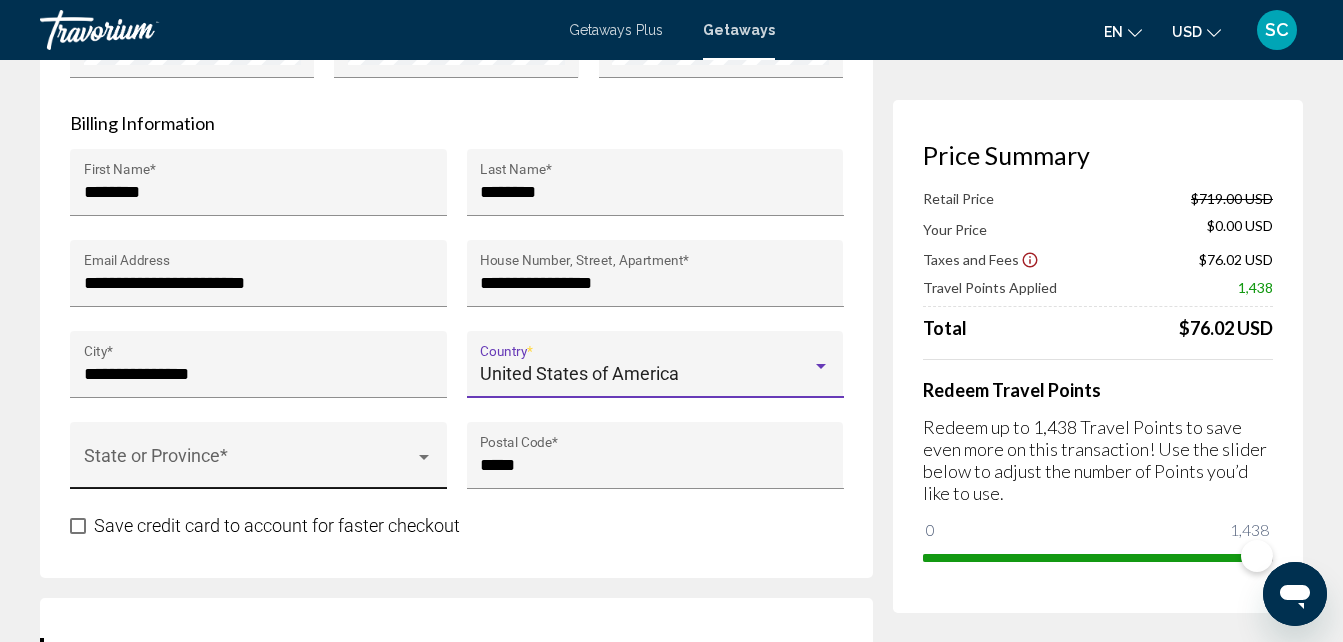 click at bounding box center (250, 465) 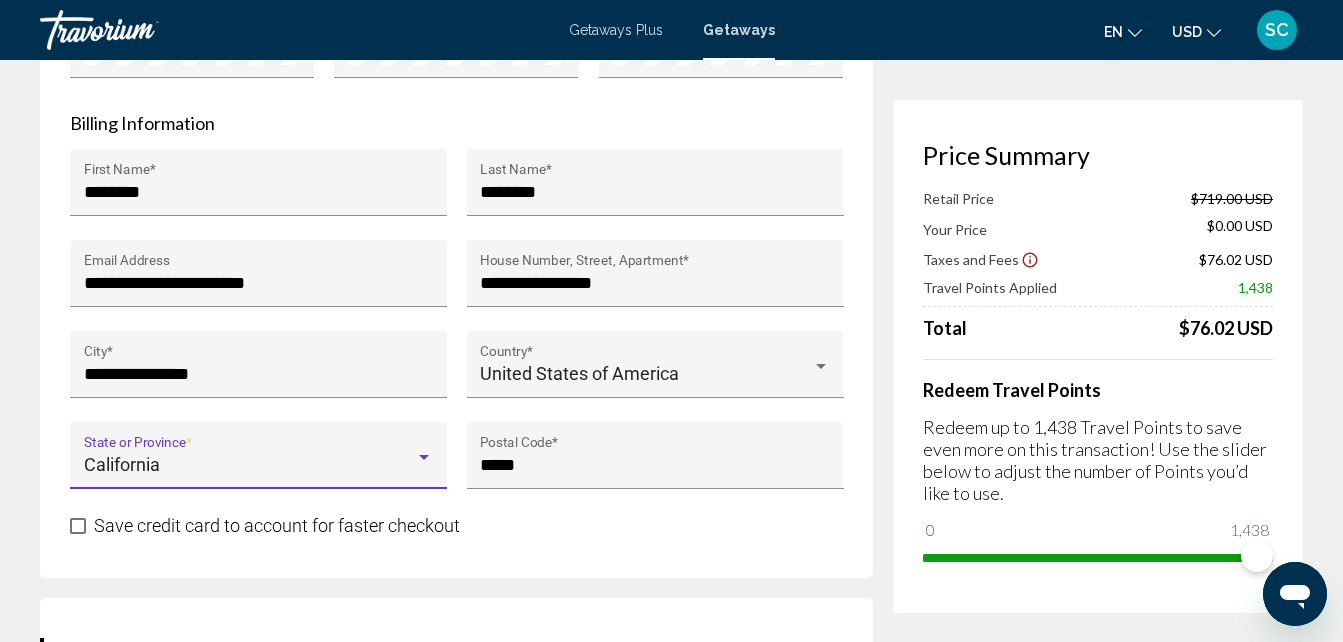 click on "California" at bounding box center (250, 465) 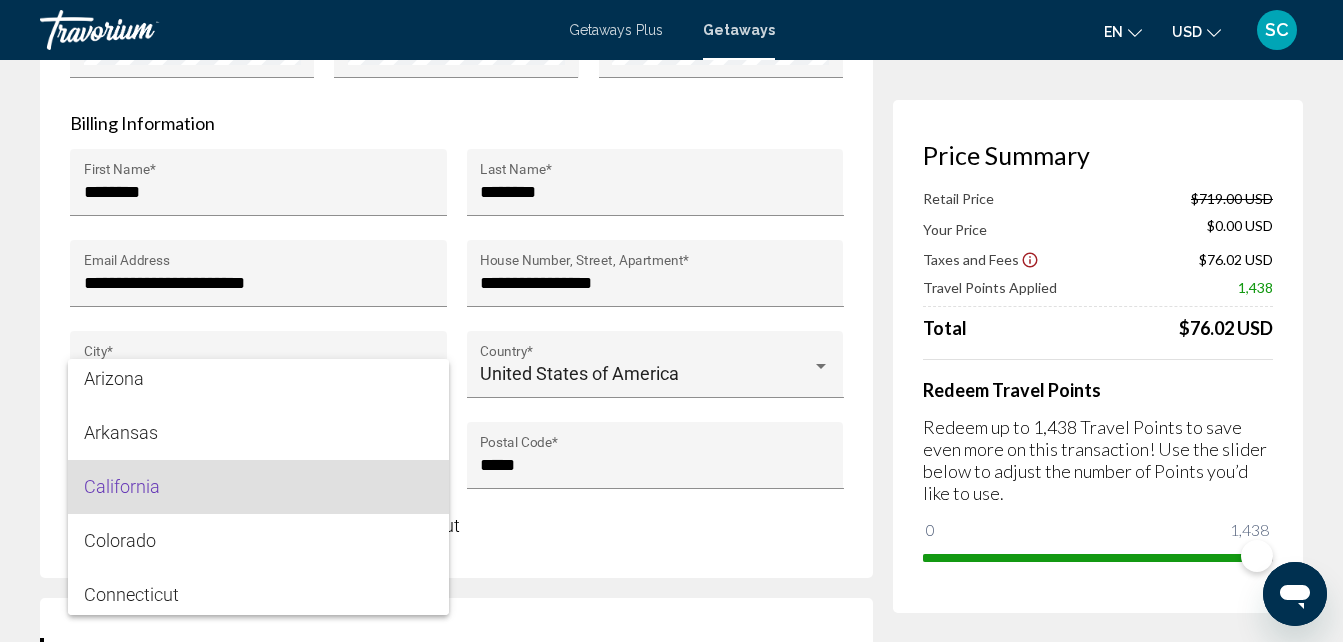 scroll, scrollTop: 315, scrollLeft: 0, axis: vertical 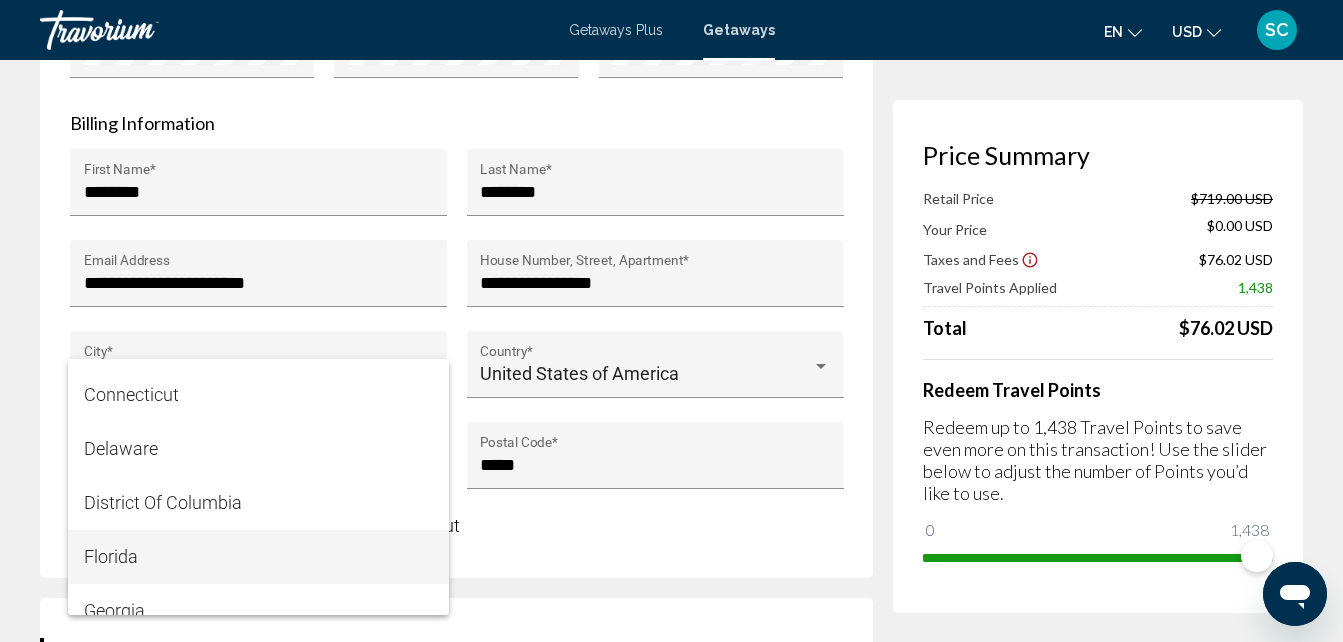 click on "Florida" at bounding box center [259, 557] 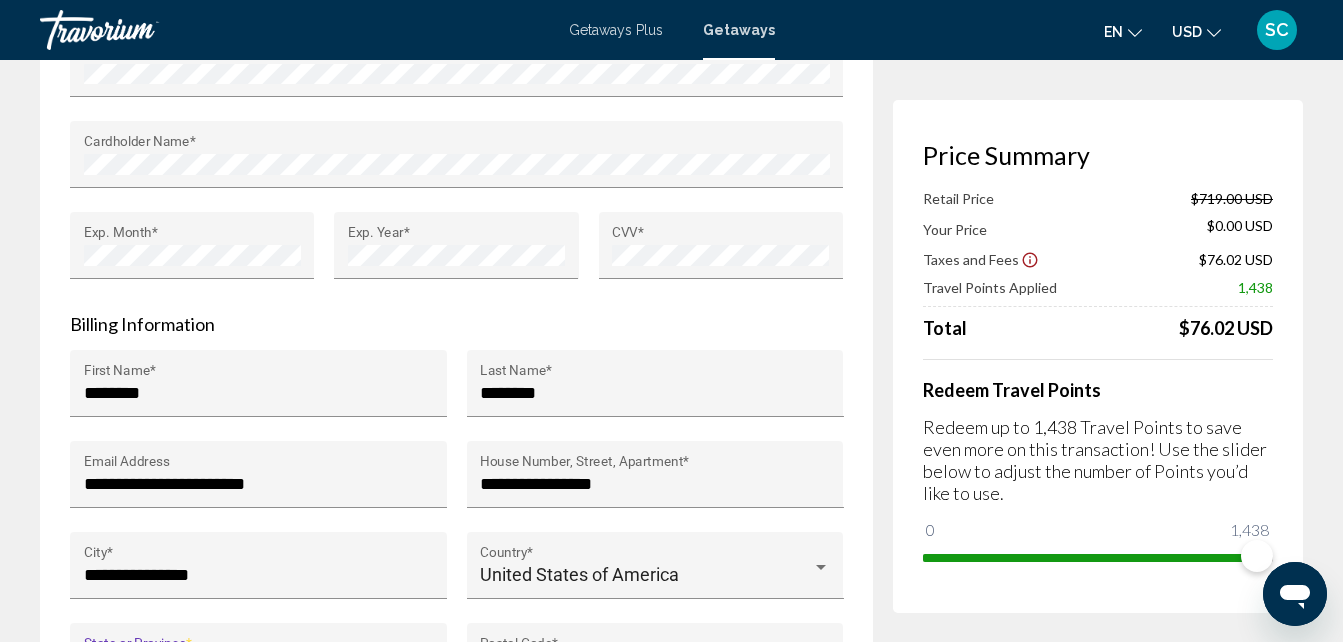scroll, scrollTop: 1900, scrollLeft: 0, axis: vertical 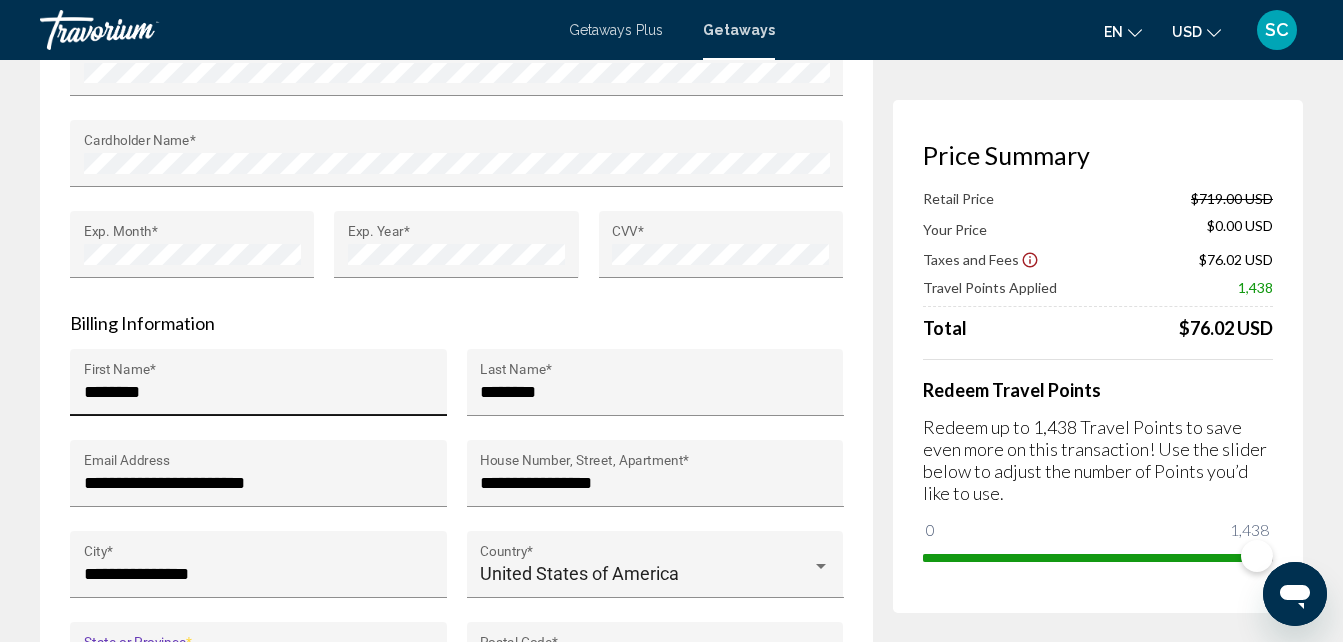 click on "********" at bounding box center (259, 392) 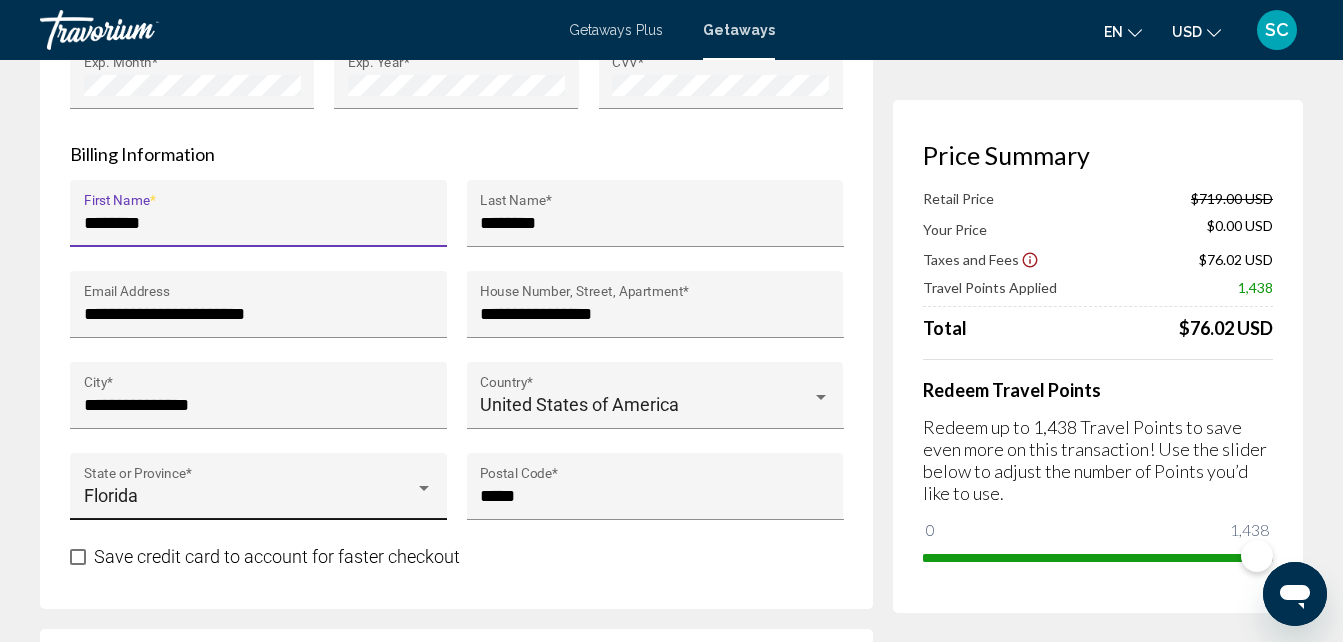 scroll, scrollTop: 2100, scrollLeft: 0, axis: vertical 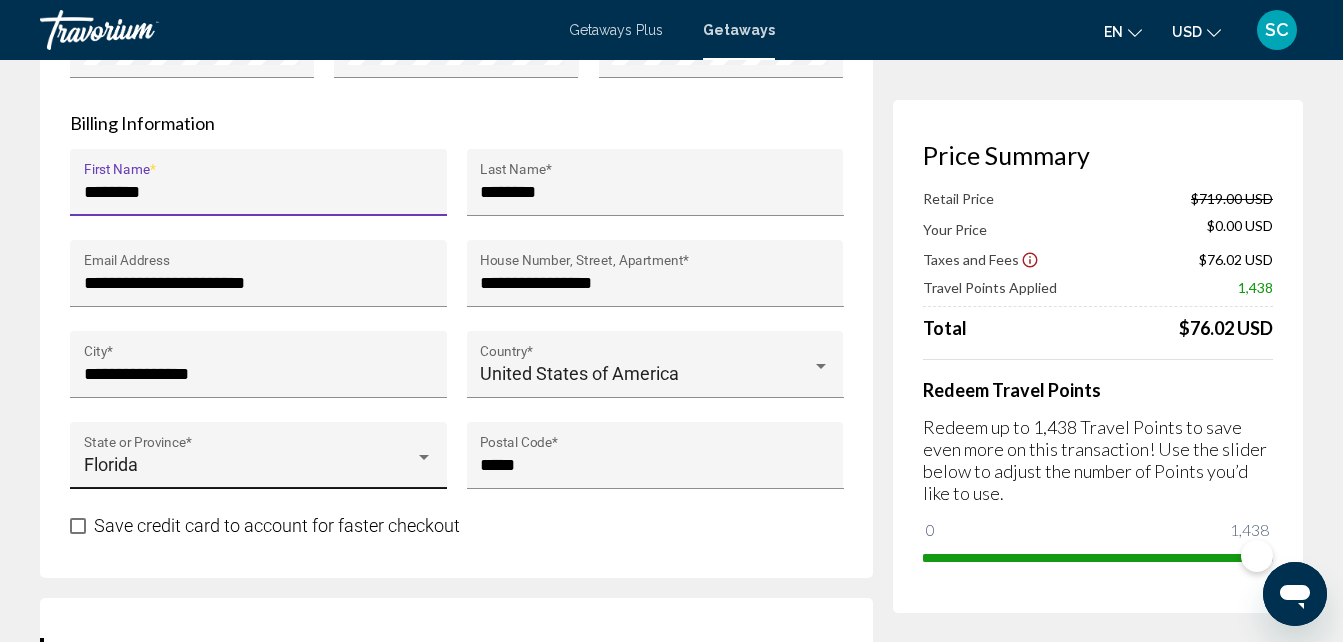 type on "********" 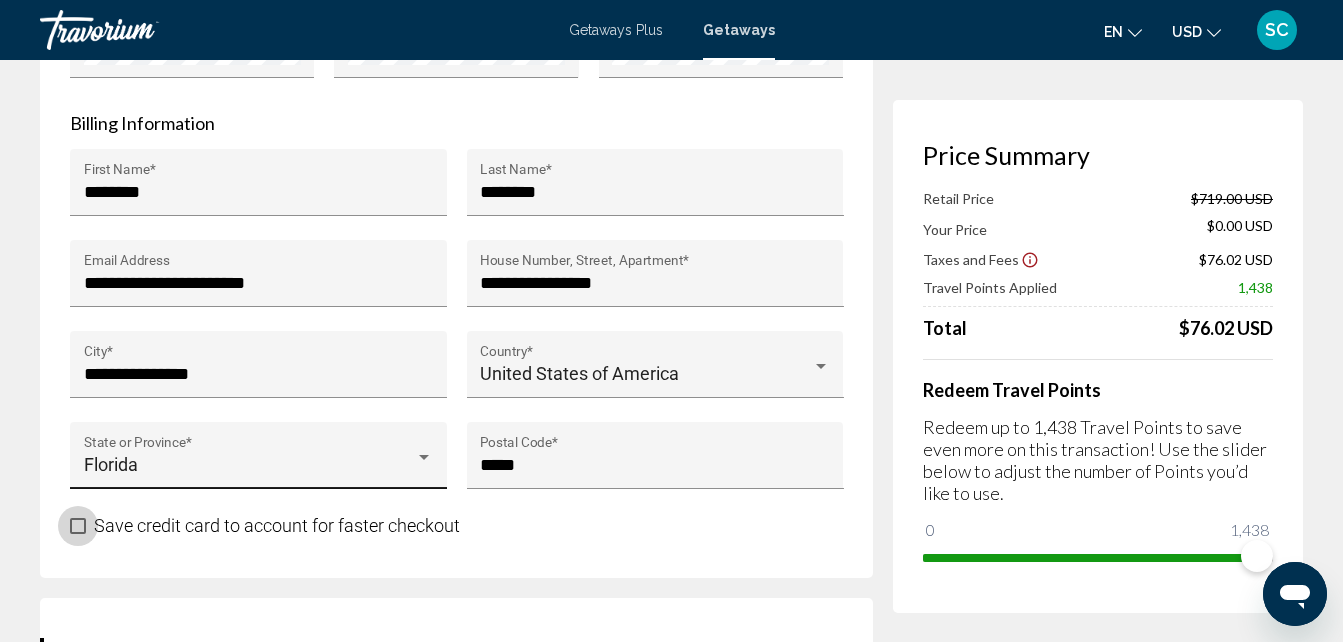 click at bounding box center [78, 526] 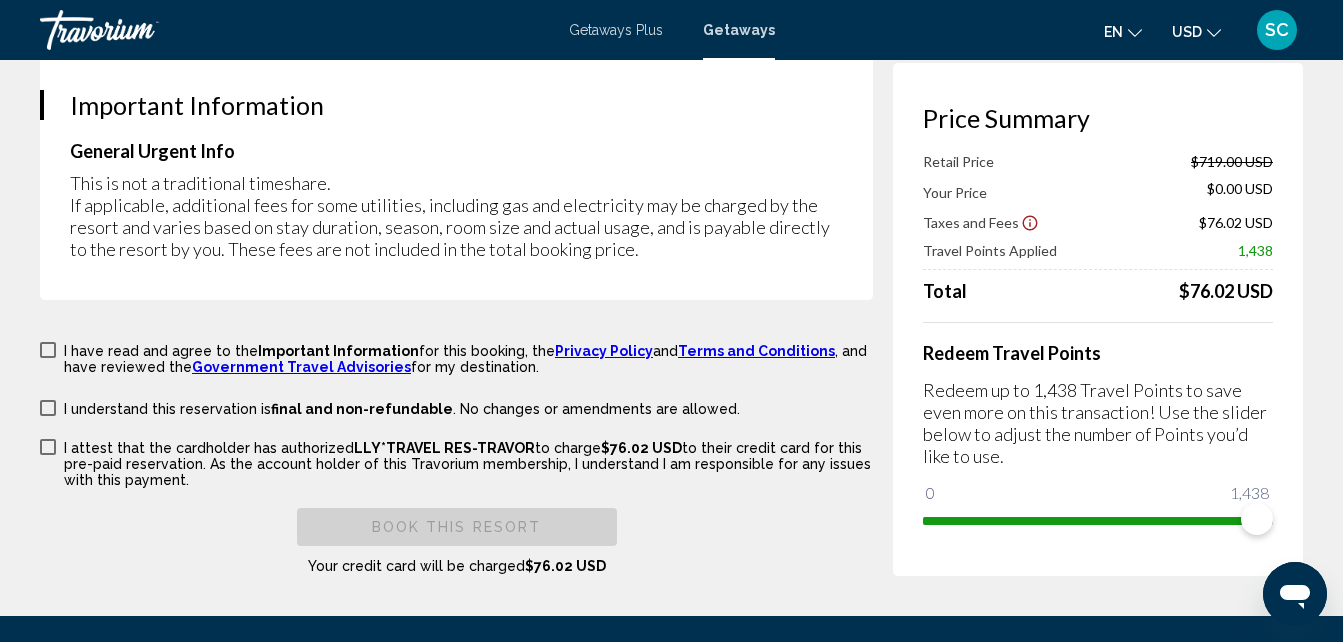 scroll, scrollTop: 3200, scrollLeft: 0, axis: vertical 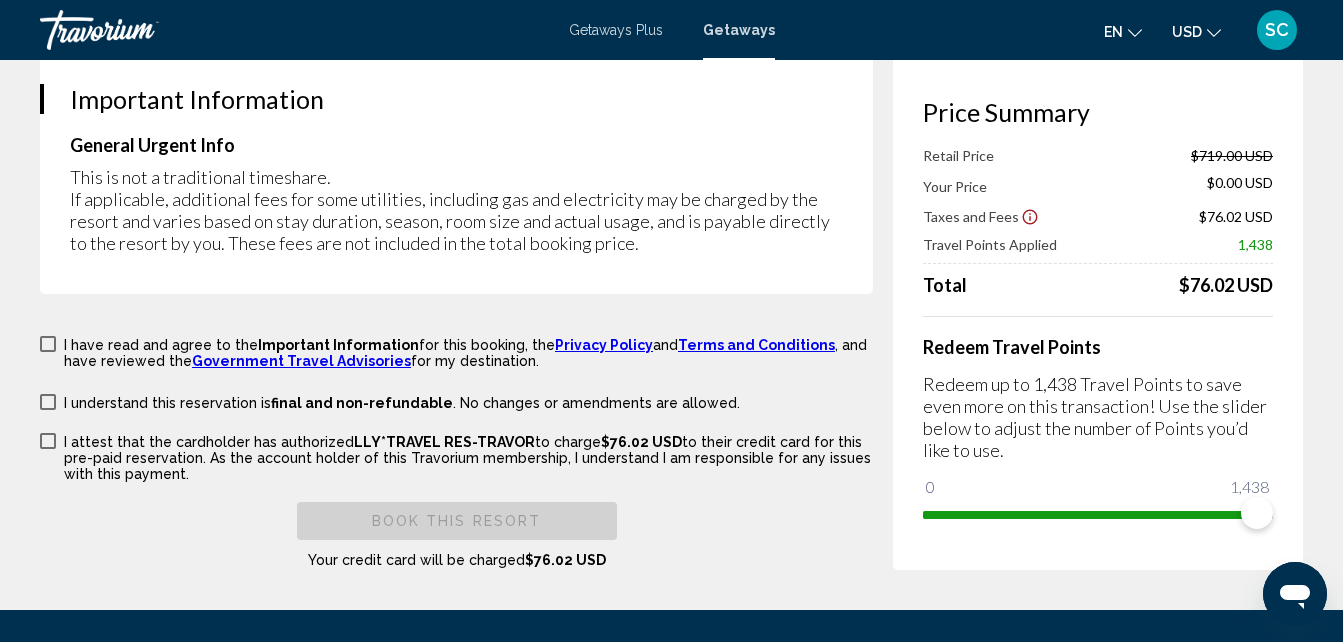click at bounding box center (48, 344) 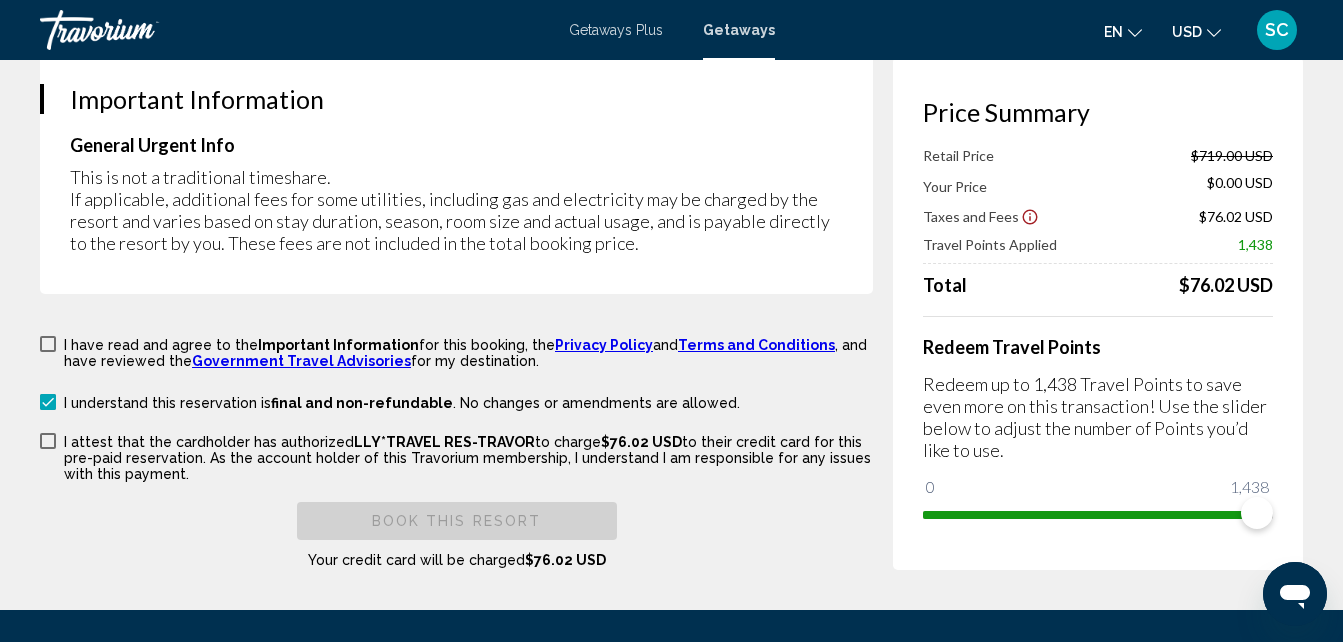 click at bounding box center [48, 441] 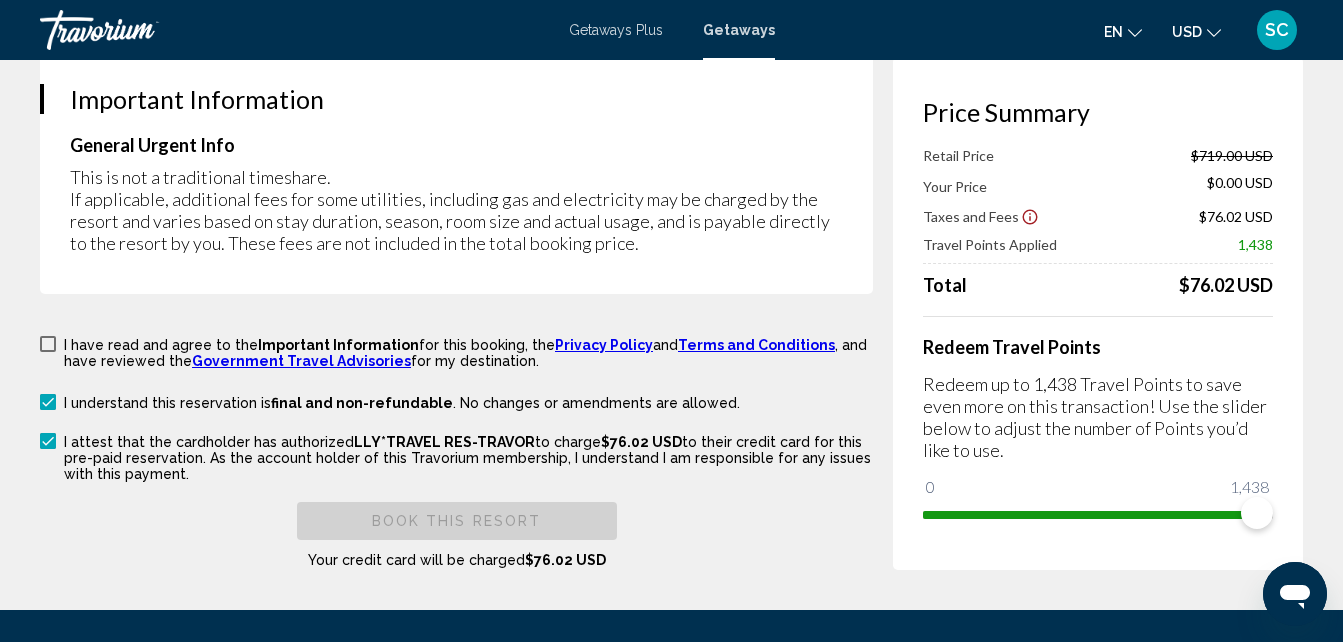 click at bounding box center (48, 344) 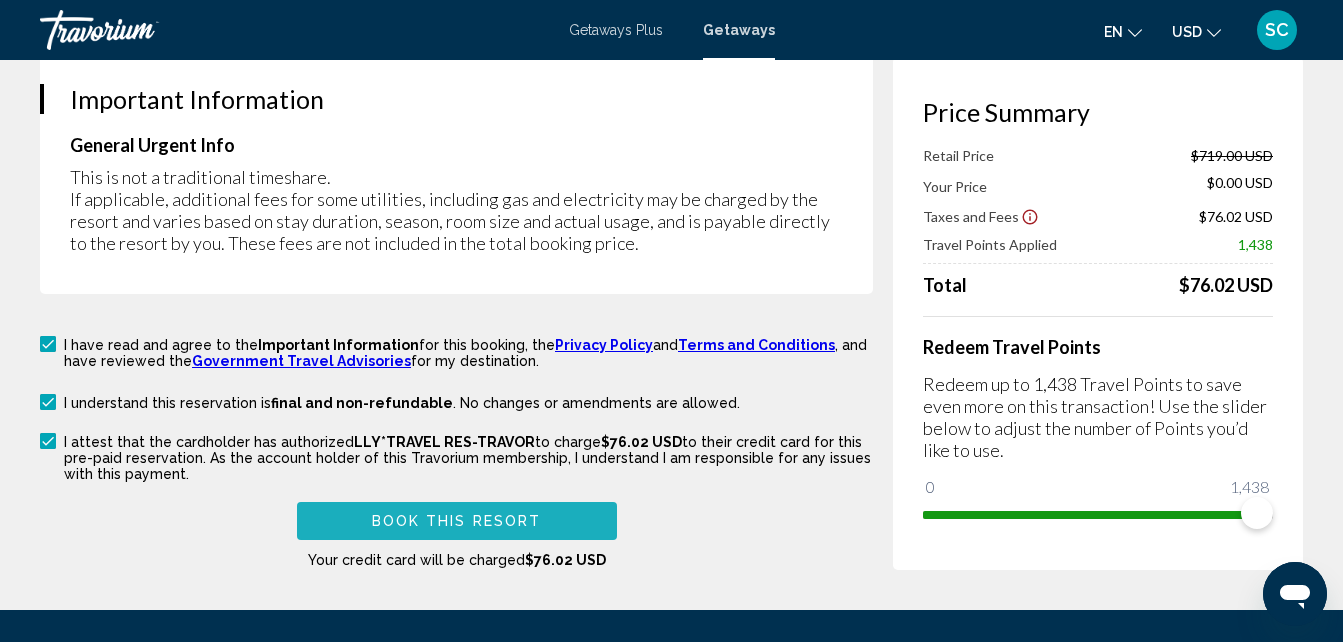click on "Book this Resort" at bounding box center [457, 522] 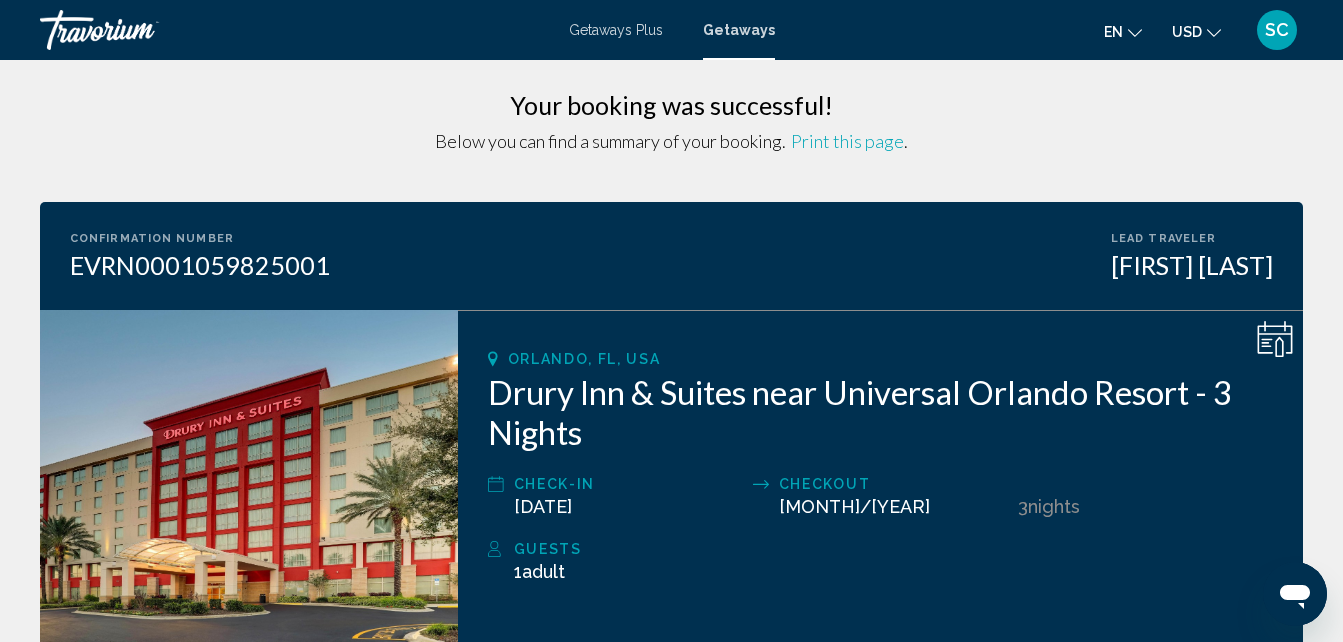 scroll, scrollTop: 0, scrollLeft: 0, axis: both 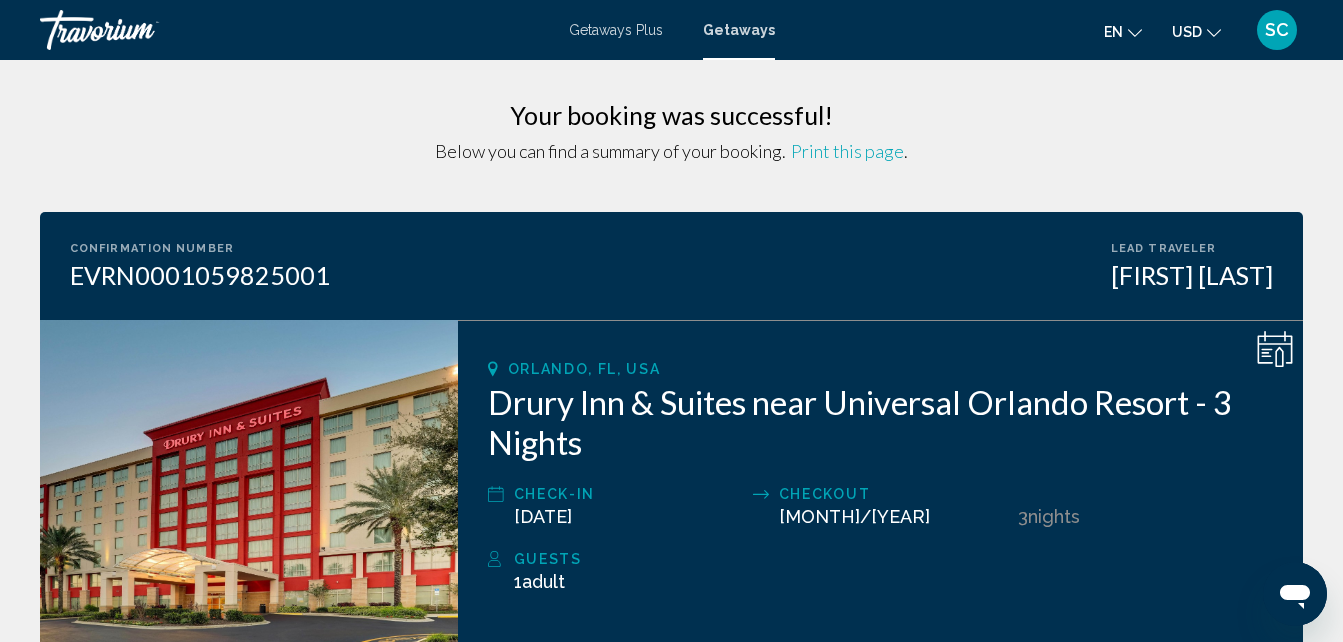 click on "Print this page" at bounding box center [847, 151] 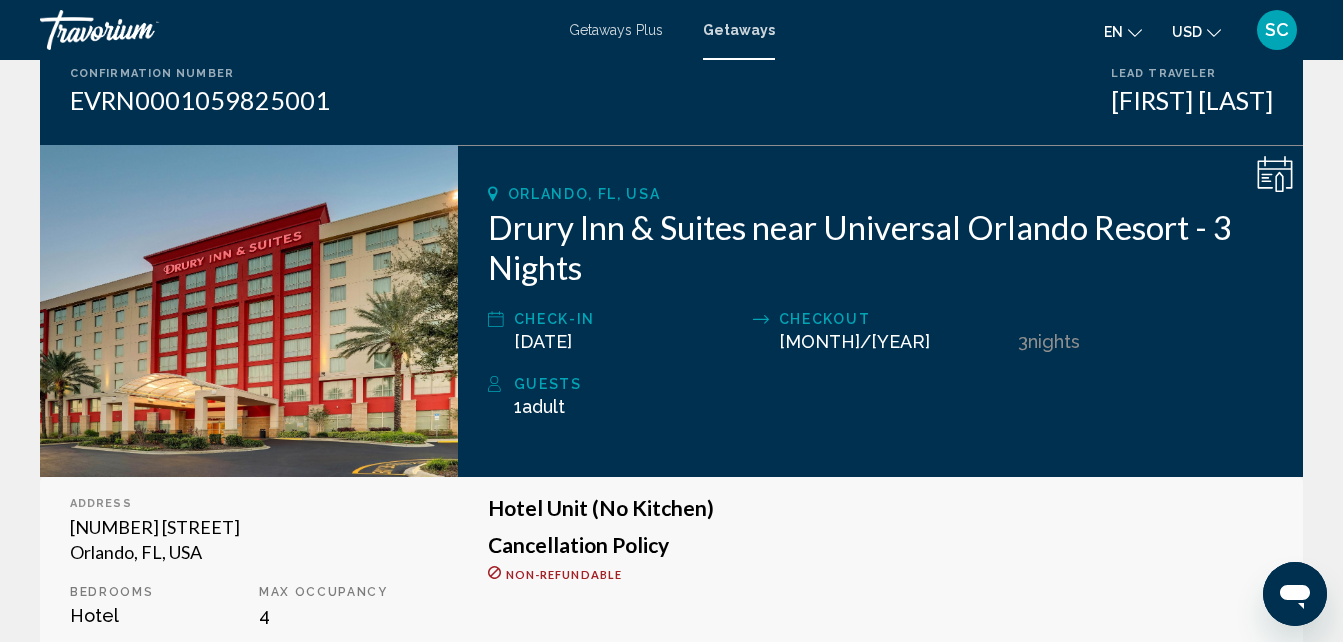 scroll, scrollTop: 0, scrollLeft: 0, axis: both 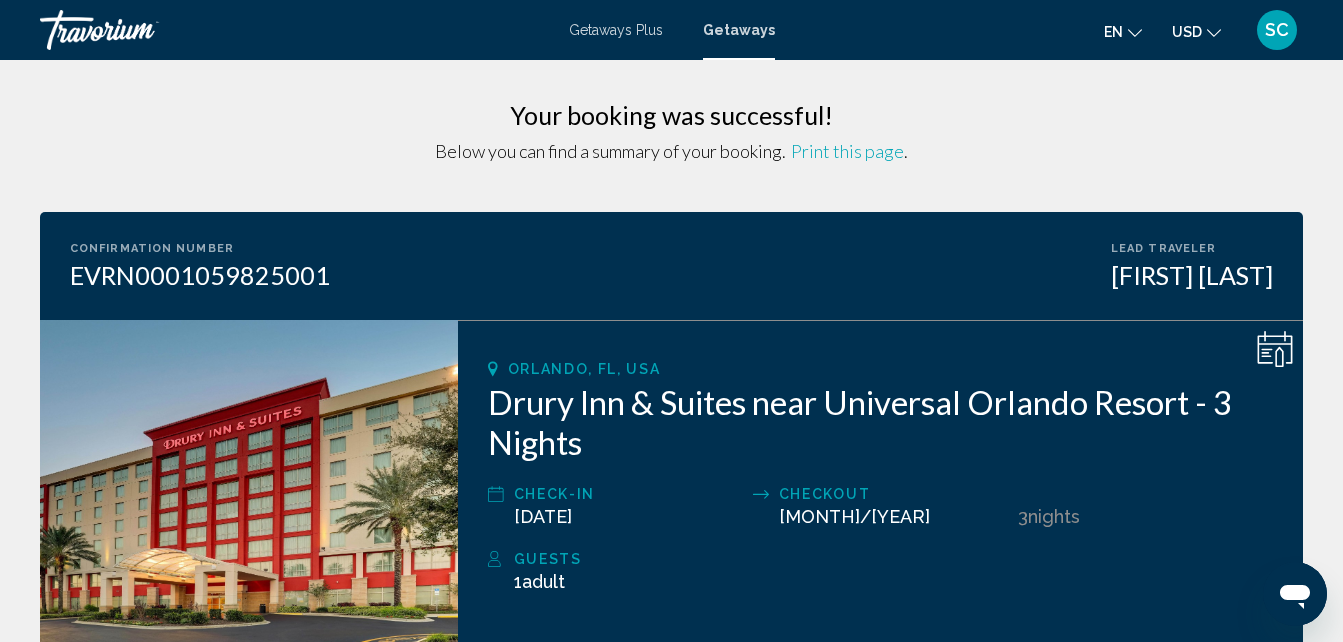 click at bounding box center [249, 486] 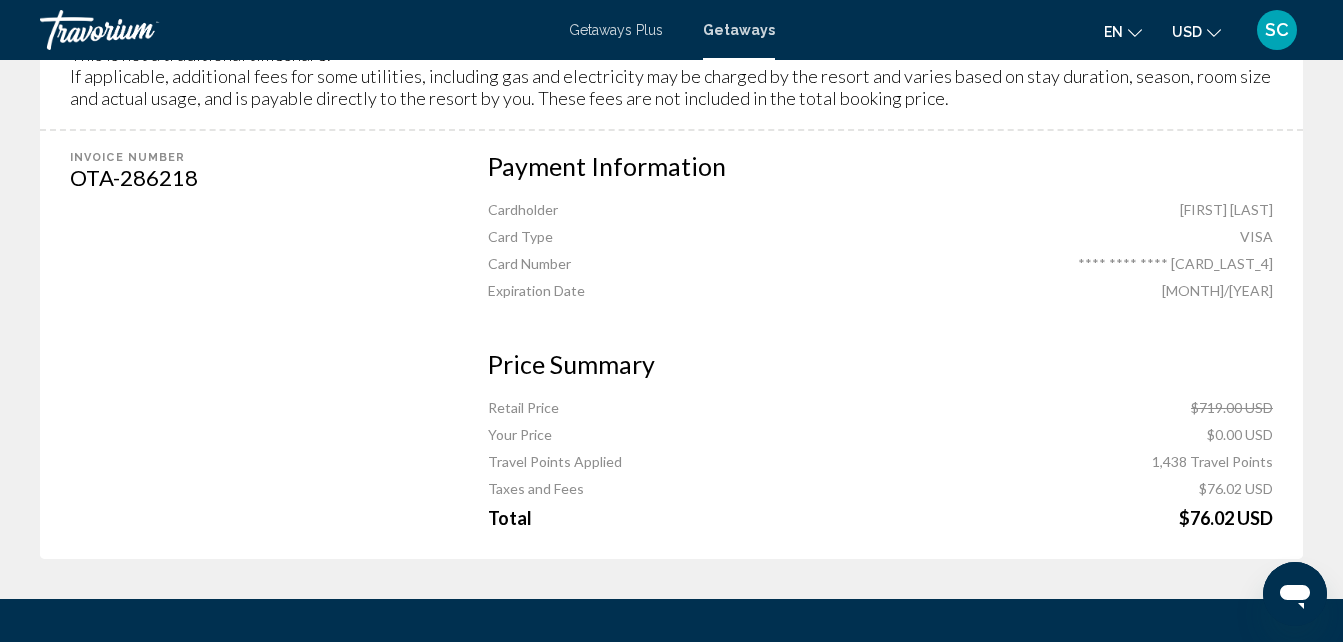 scroll, scrollTop: 1000, scrollLeft: 0, axis: vertical 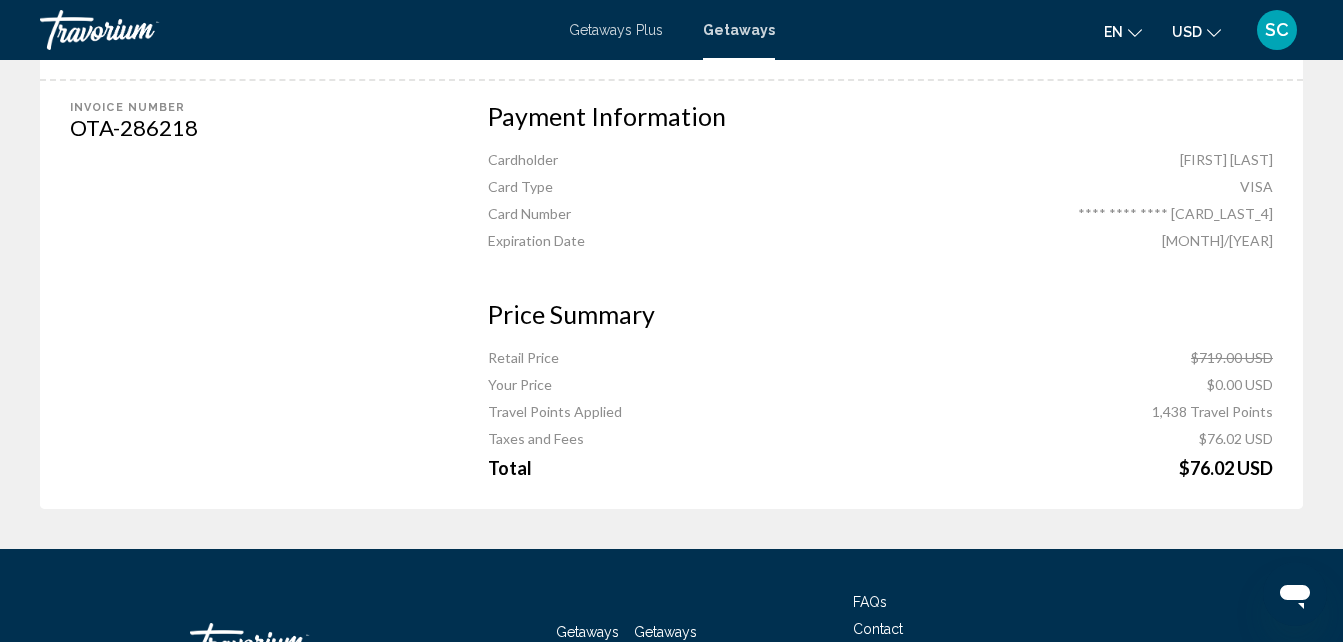 click on "Getaways" at bounding box center (739, 30) 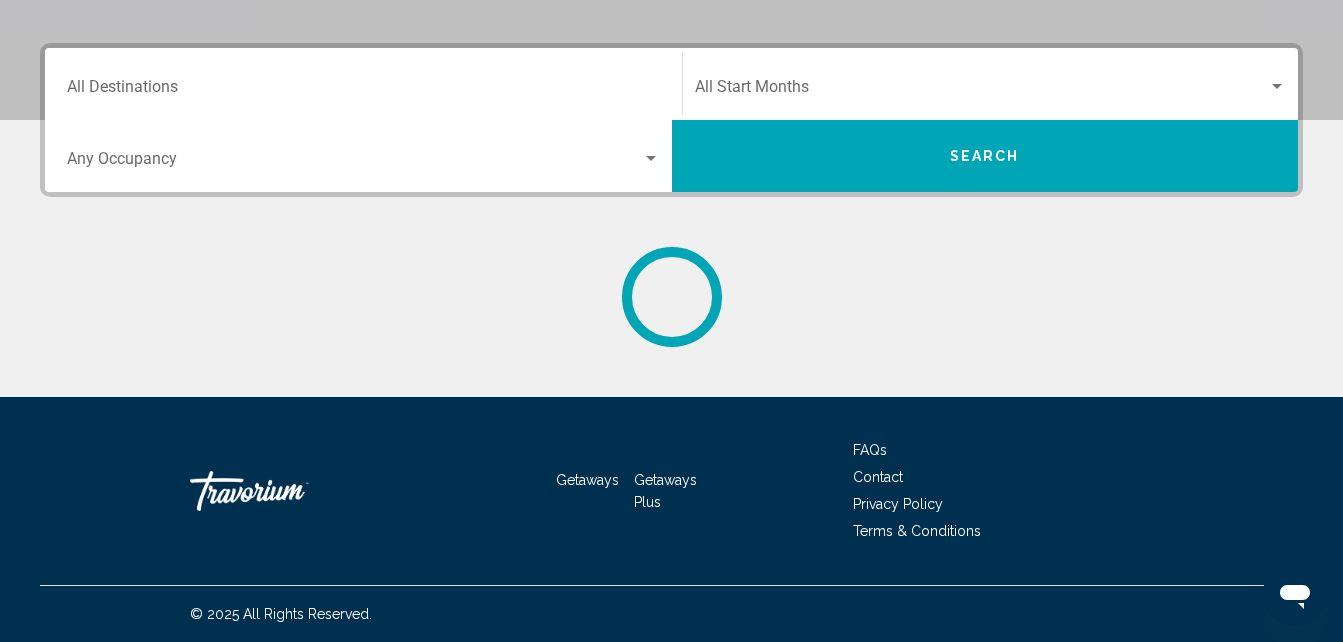 scroll, scrollTop: 0, scrollLeft: 0, axis: both 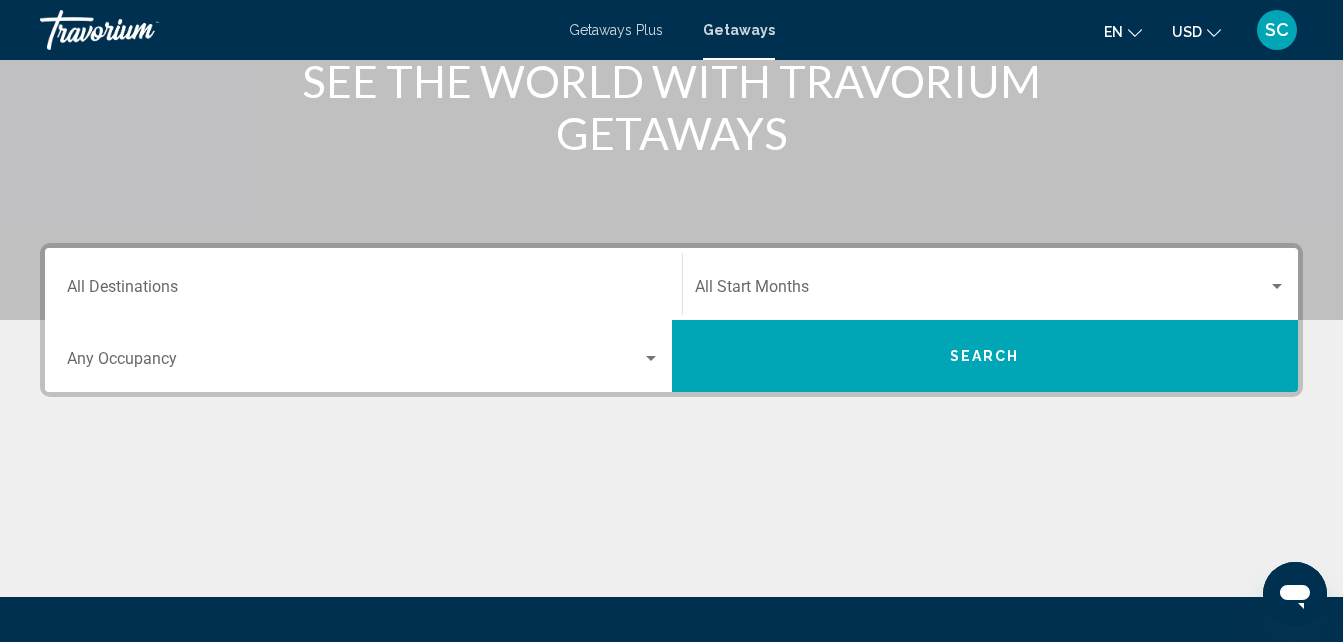click on "Destination All Destinations" at bounding box center (363, 291) 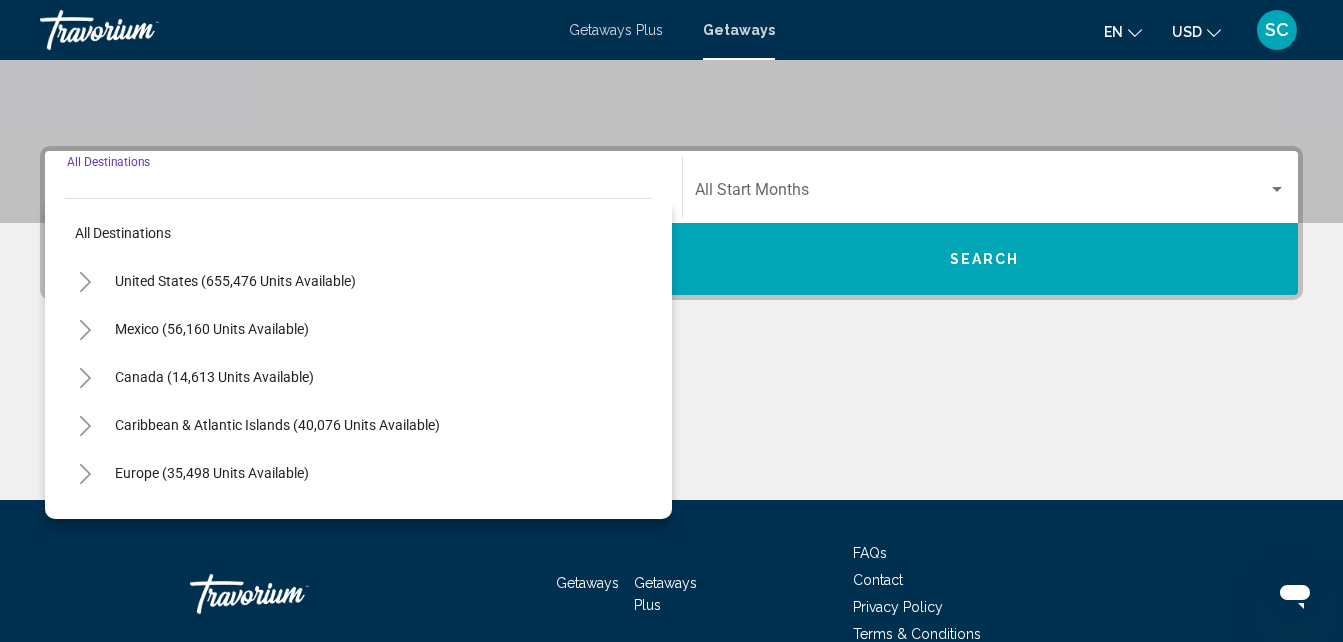scroll, scrollTop: 458, scrollLeft: 0, axis: vertical 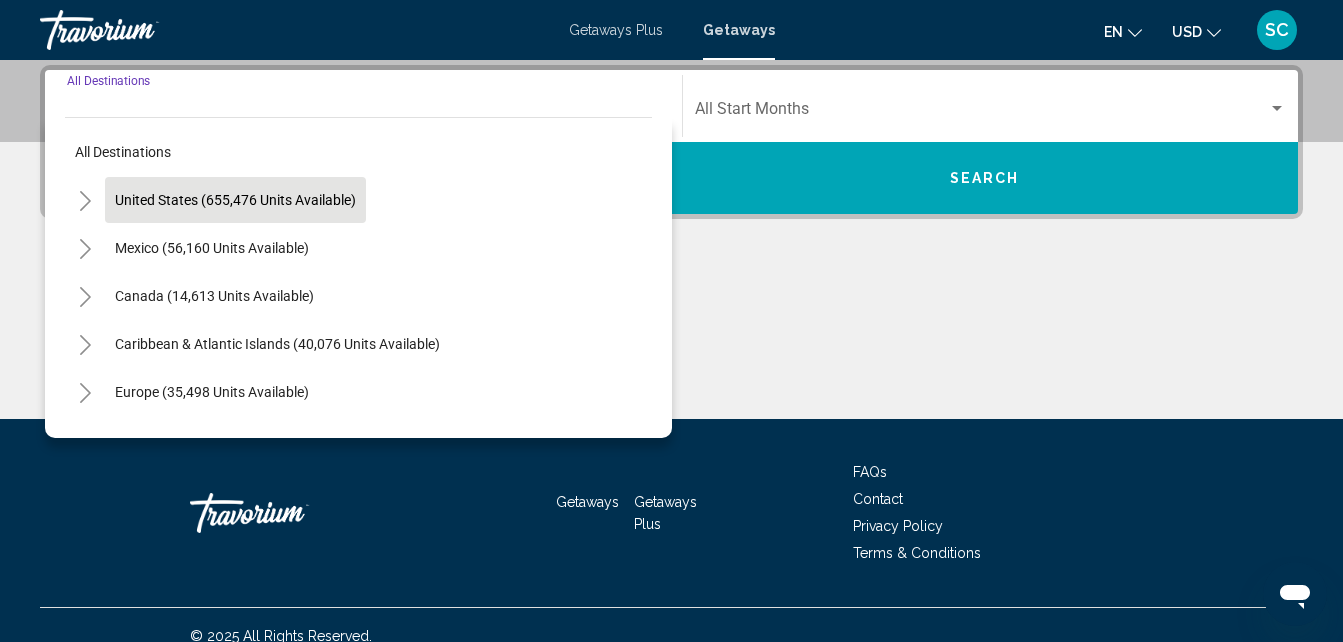 click on "United States (655,476 units available)" at bounding box center [212, 248] 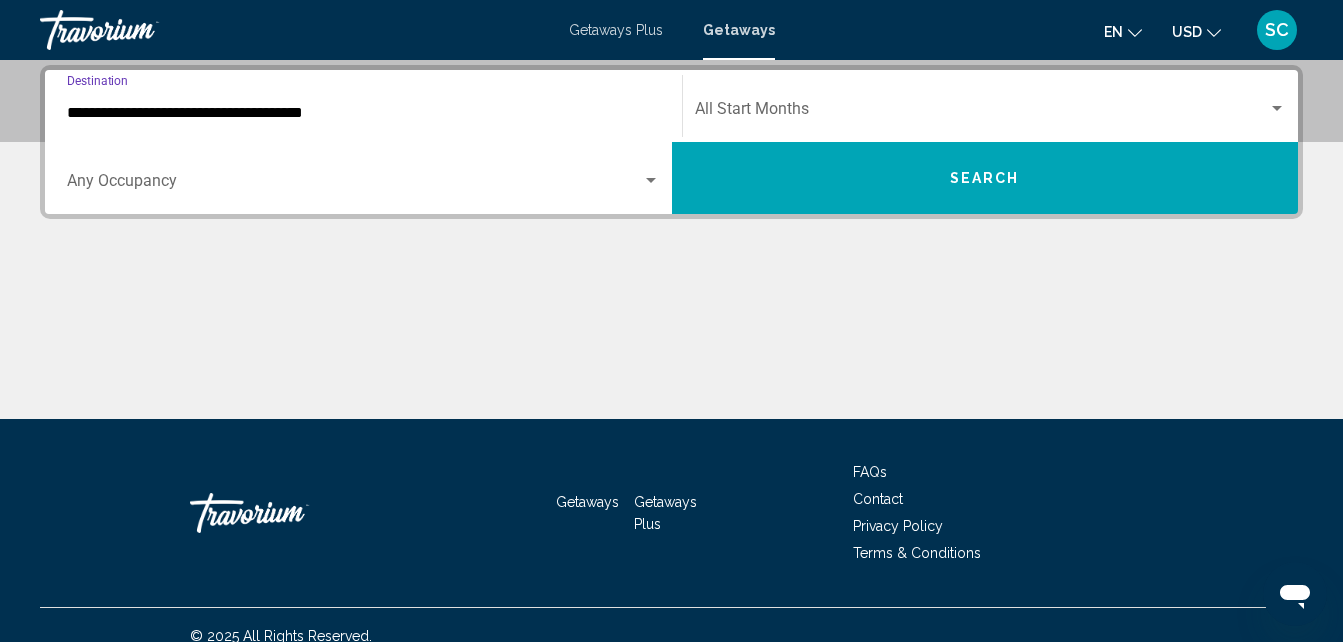 click on "**********" at bounding box center [363, 113] 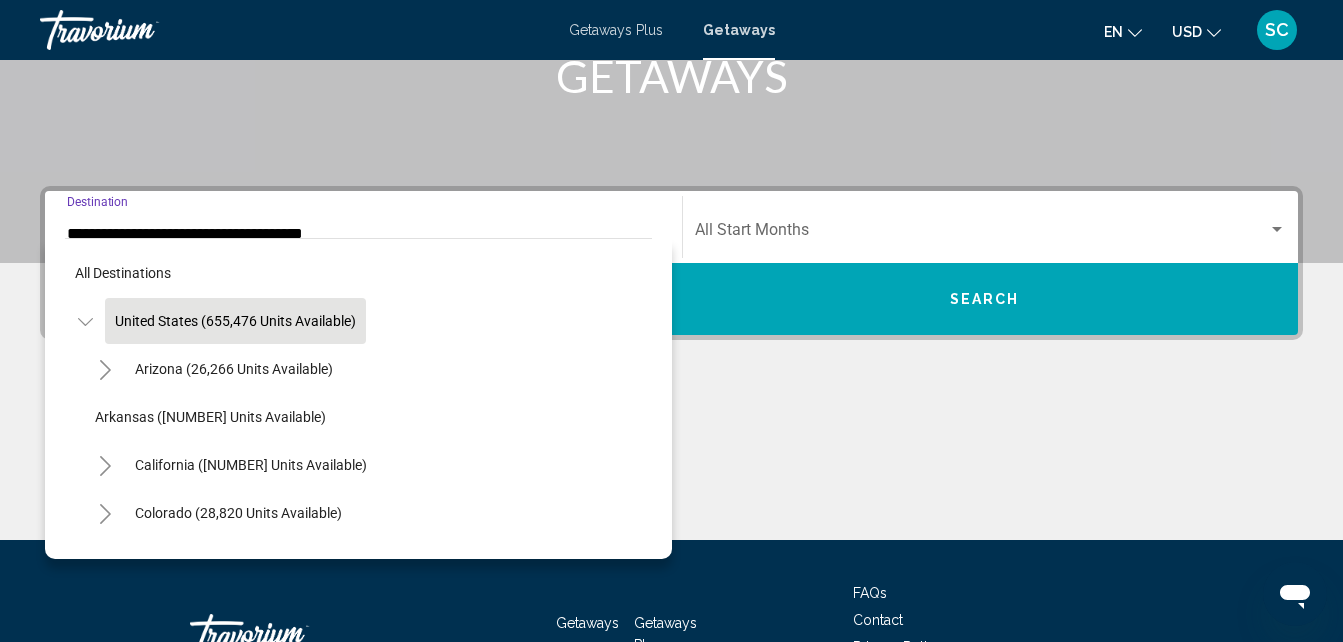 click on "United States (655,476 units available)" 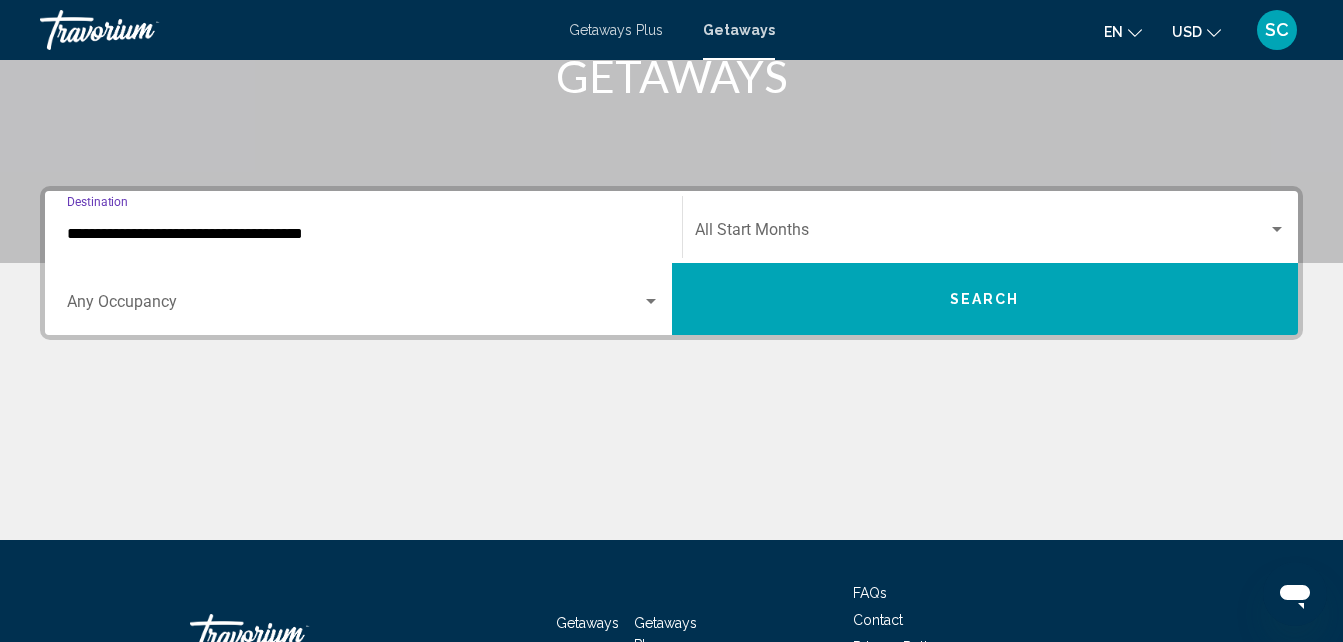 scroll, scrollTop: 458, scrollLeft: 0, axis: vertical 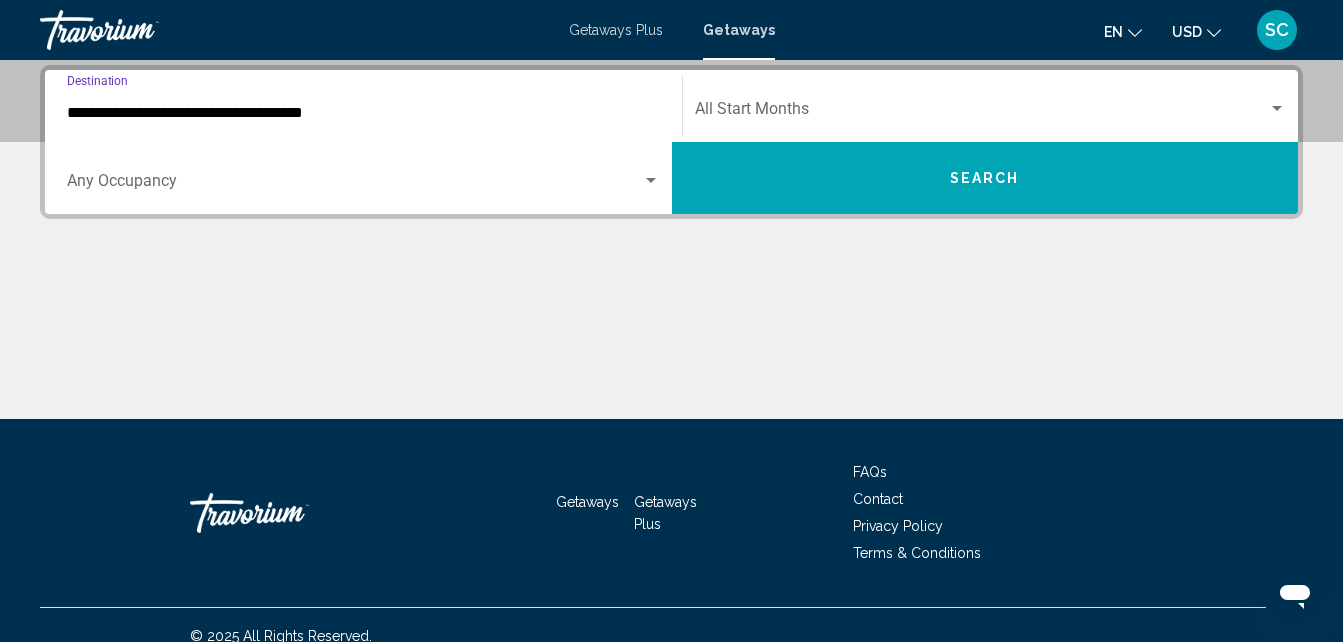 click on "**********" at bounding box center [363, 113] 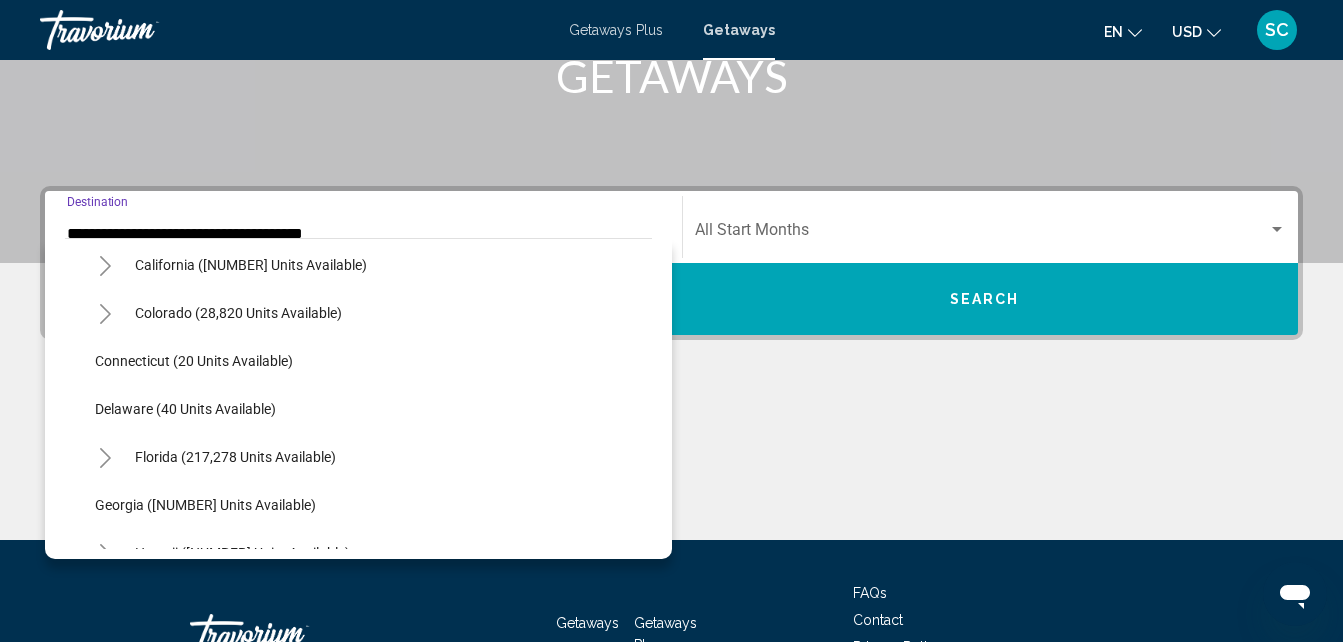 scroll, scrollTop: 300, scrollLeft: 0, axis: vertical 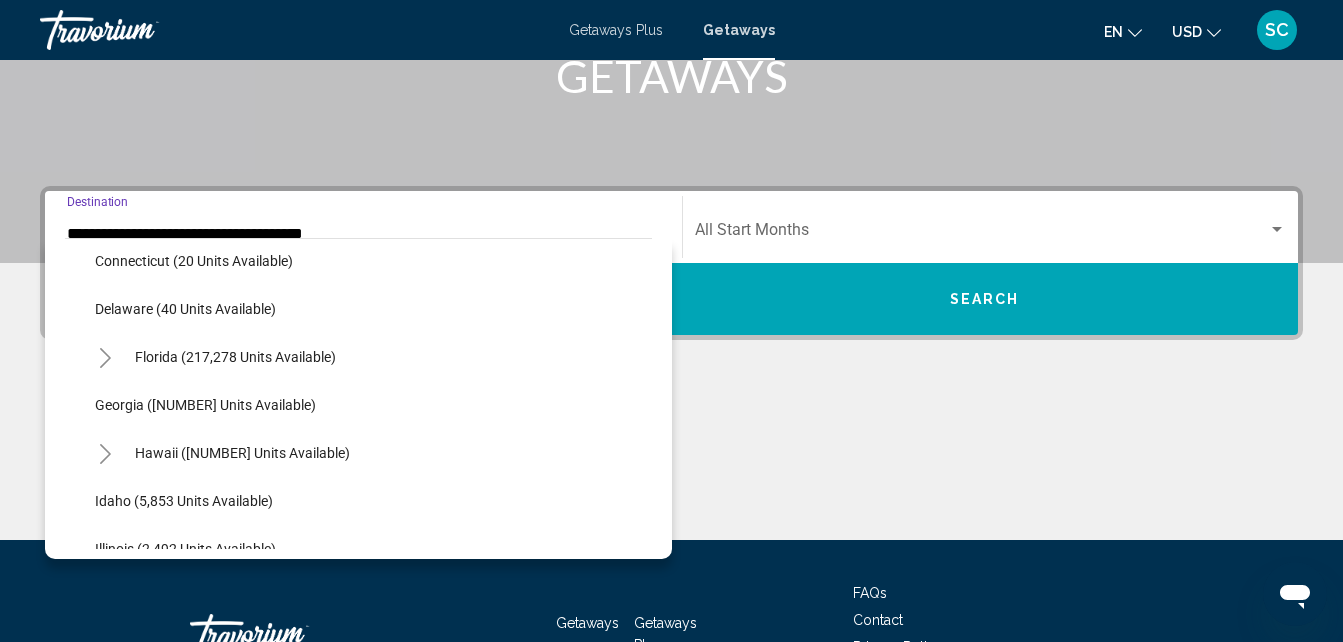 click on "[STATE] ([NUMBER] units available)" 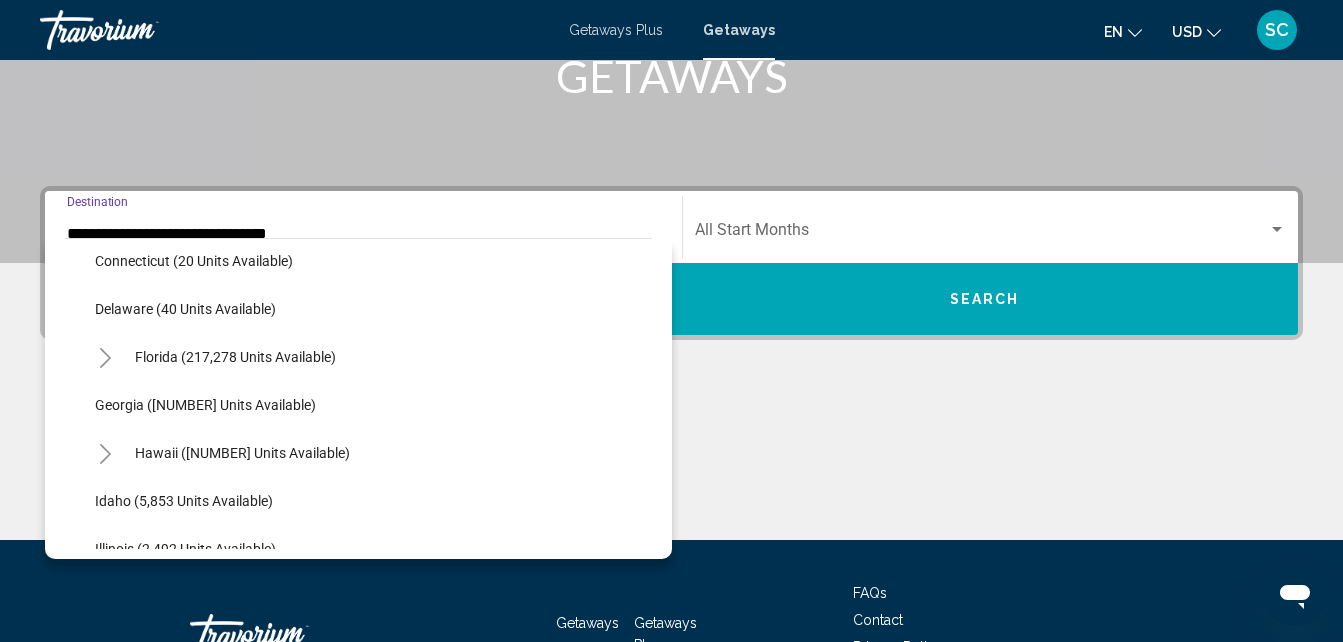 click on "**********" at bounding box center [671, 363] 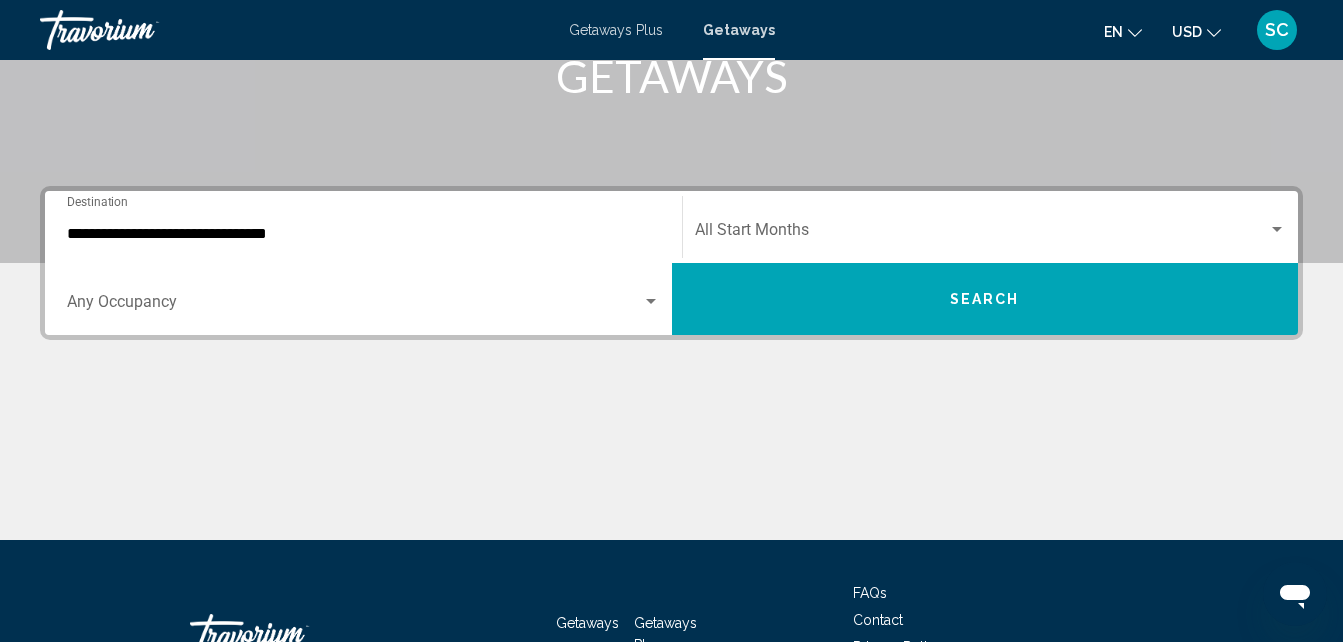 scroll, scrollTop: 458, scrollLeft: 0, axis: vertical 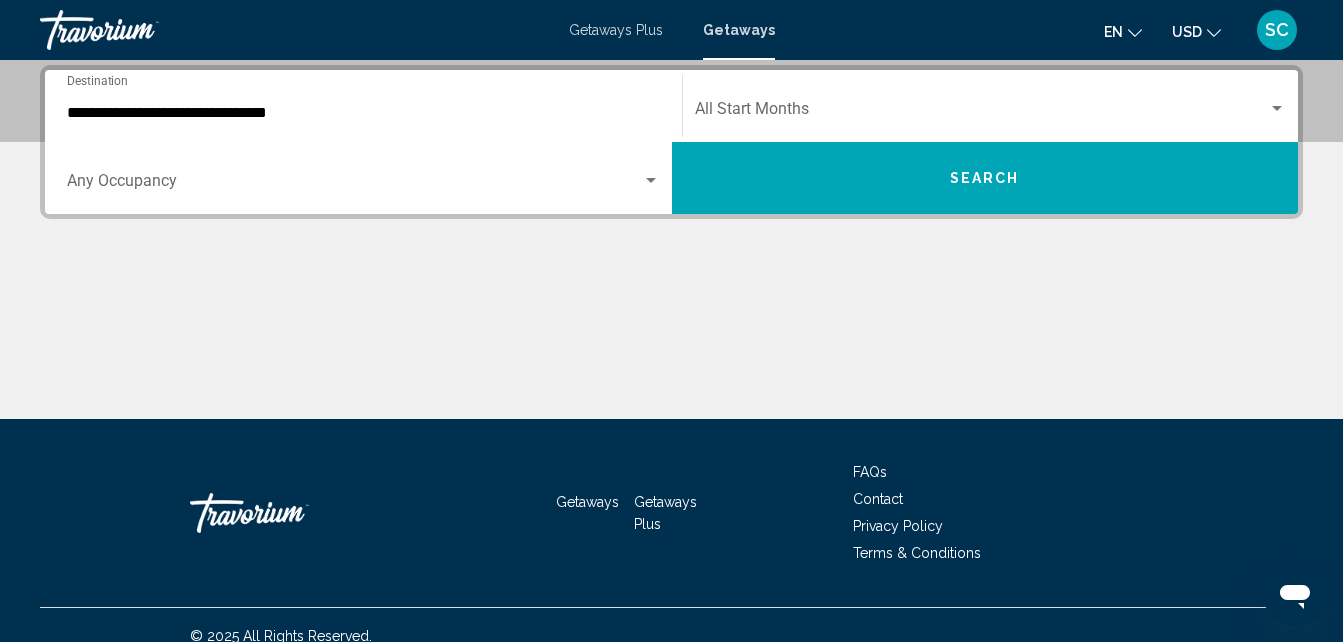 click on "**********" at bounding box center (363, 113) 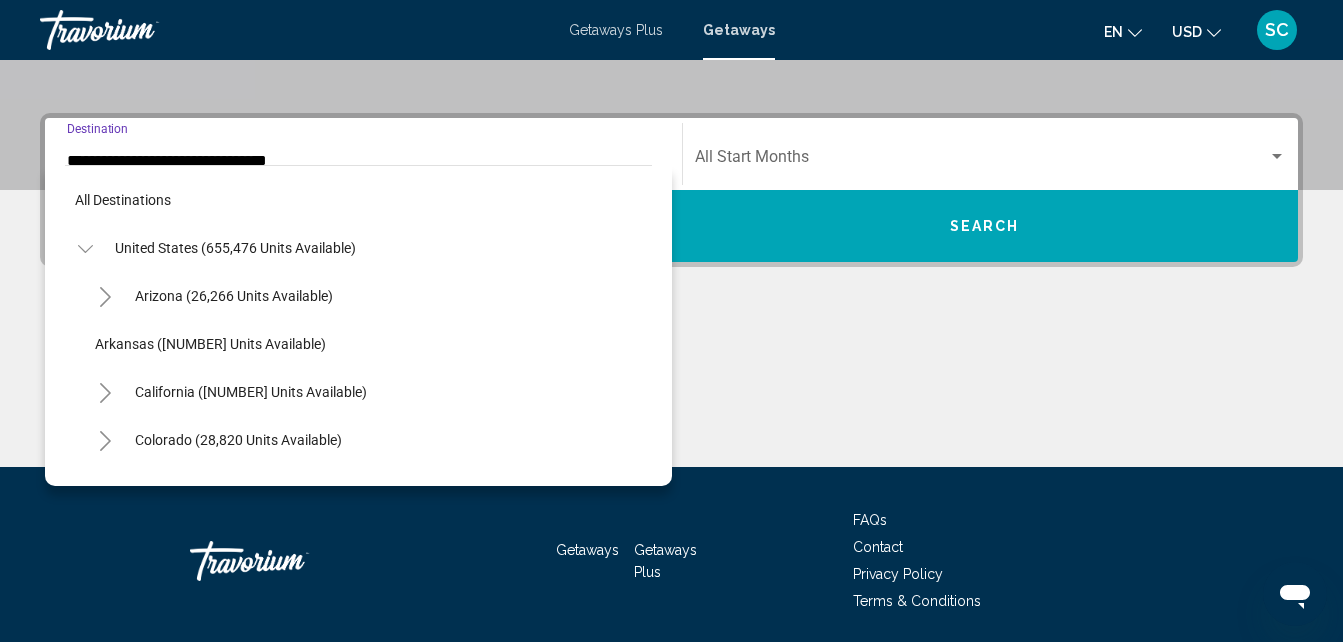 scroll, scrollTop: 263, scrollLeft: 0, axis: vertical 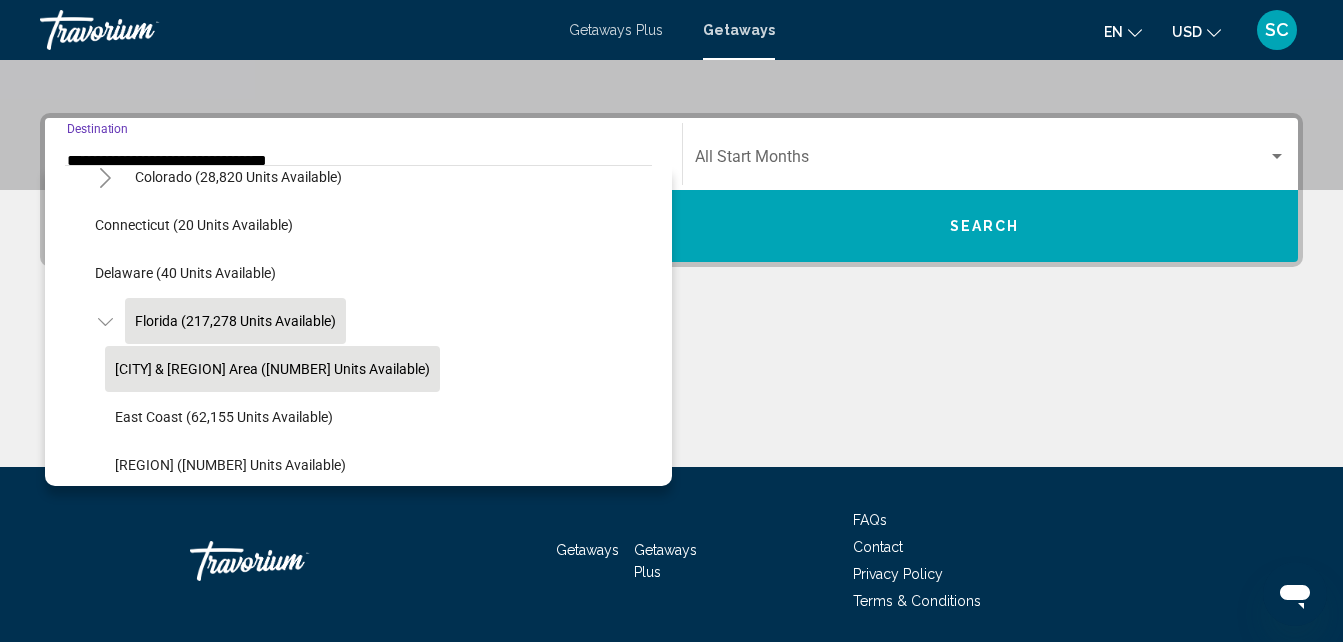 click on "[CITY] & Disney Area ([NUMBER] units available)" 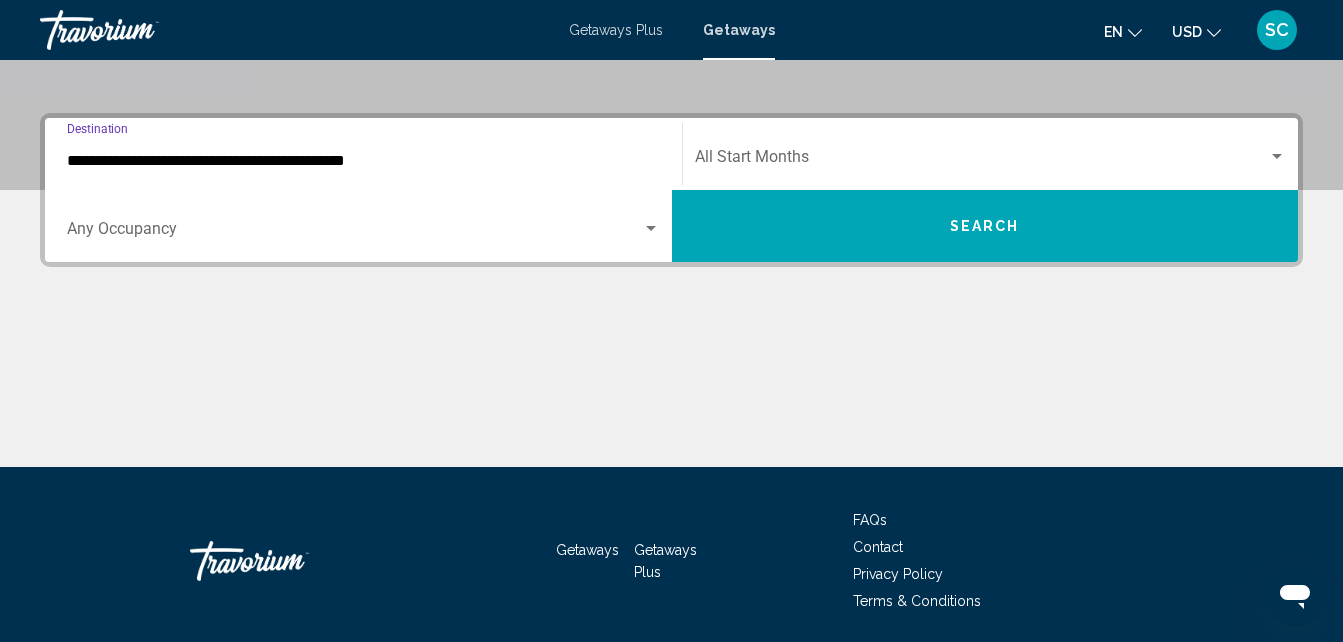 scroll, scrollTop: 458, scrollLeft: 0, axis: vertical 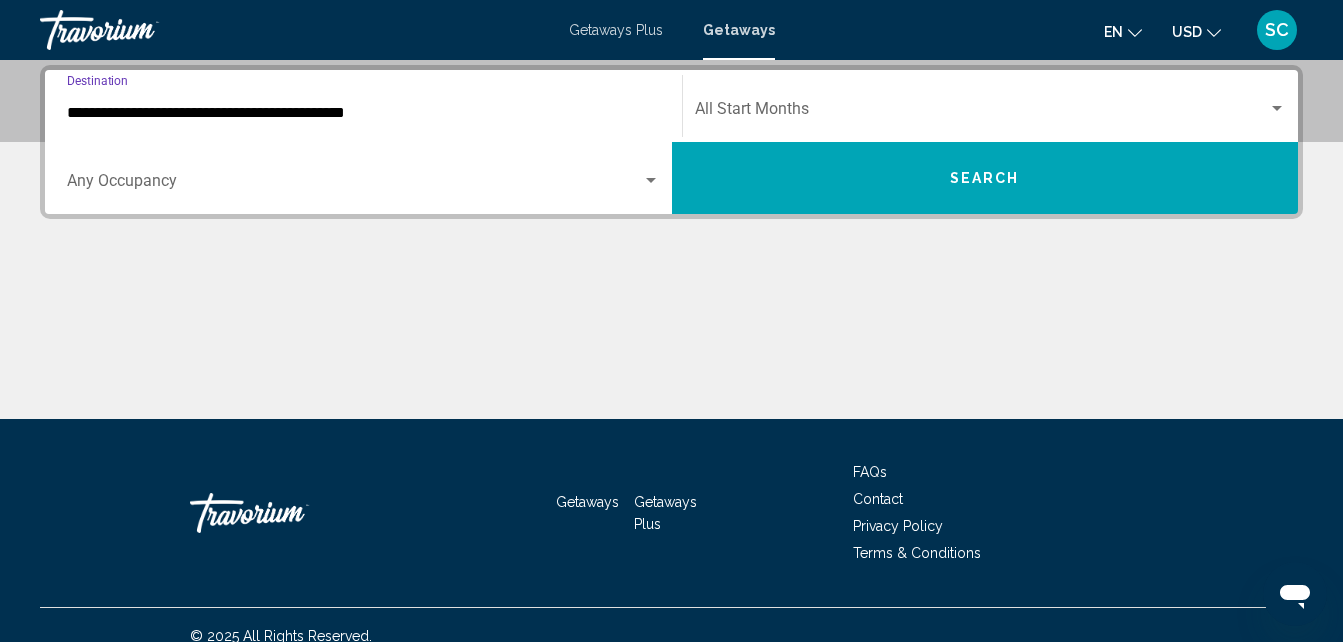 click on "Search" at bounding box center (985, 179) 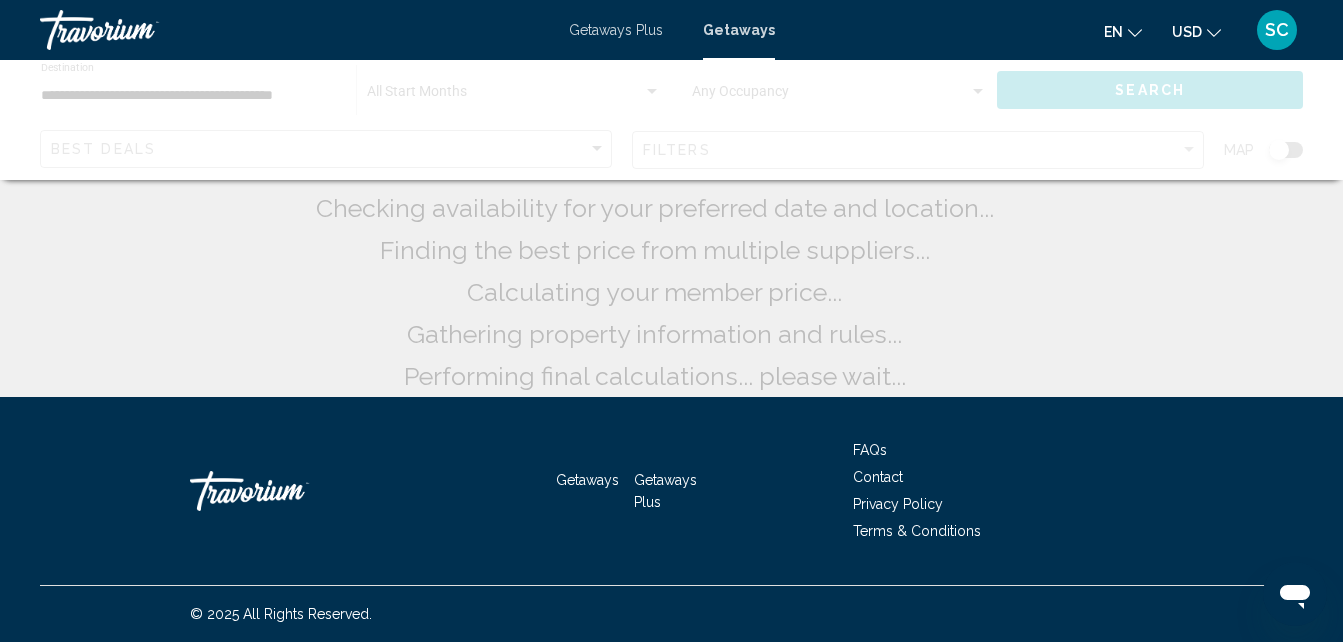 scroll, scrollTop: 0, scrollLeft: 0, axis: both 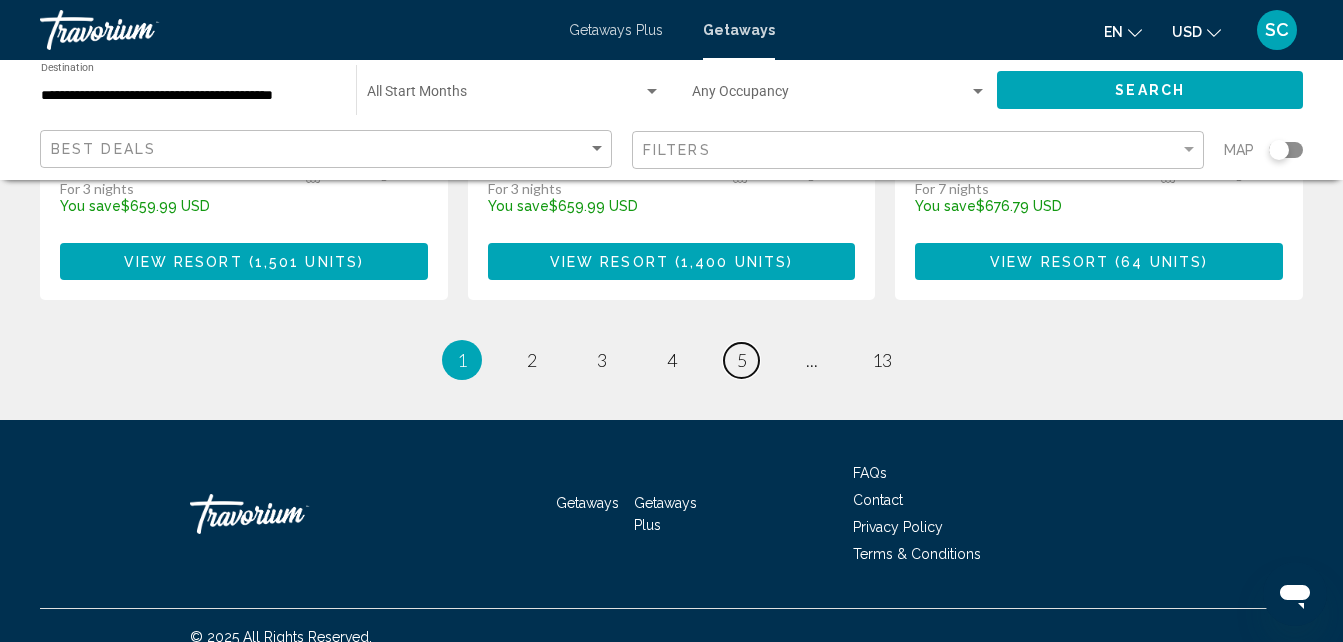 click on "5" at bounding box center (742, 360) 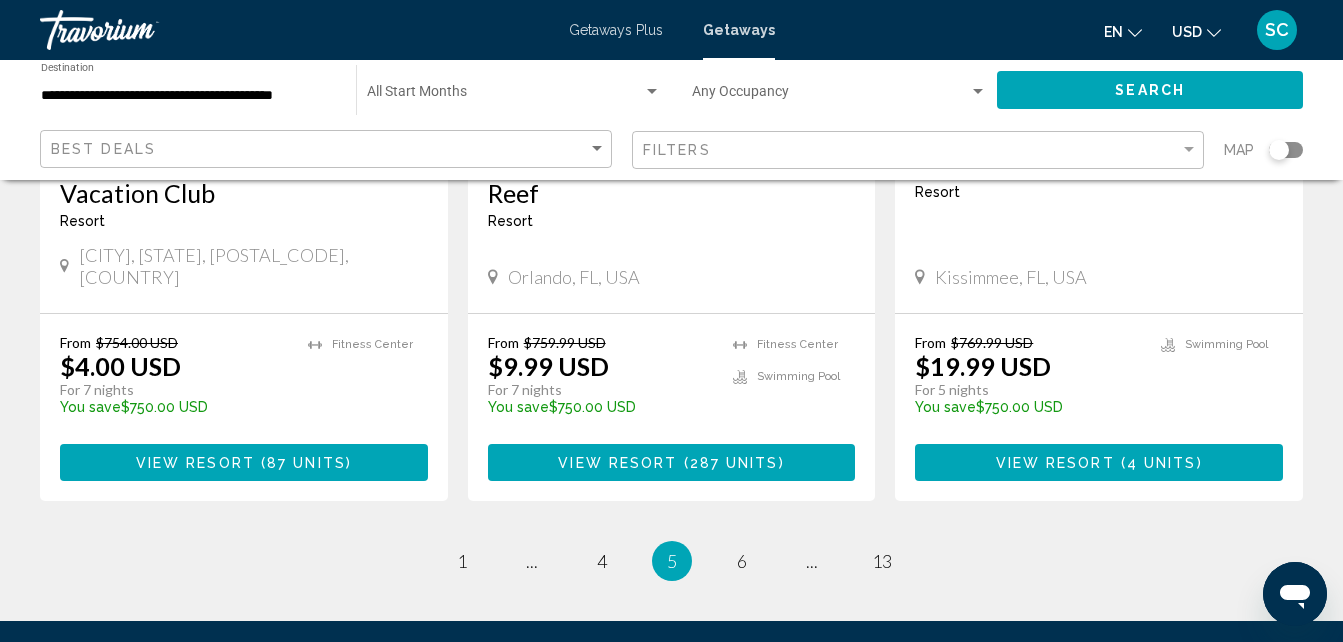 scroll, scrollTop: 2600, scrollLeft: 0, axis: vertical 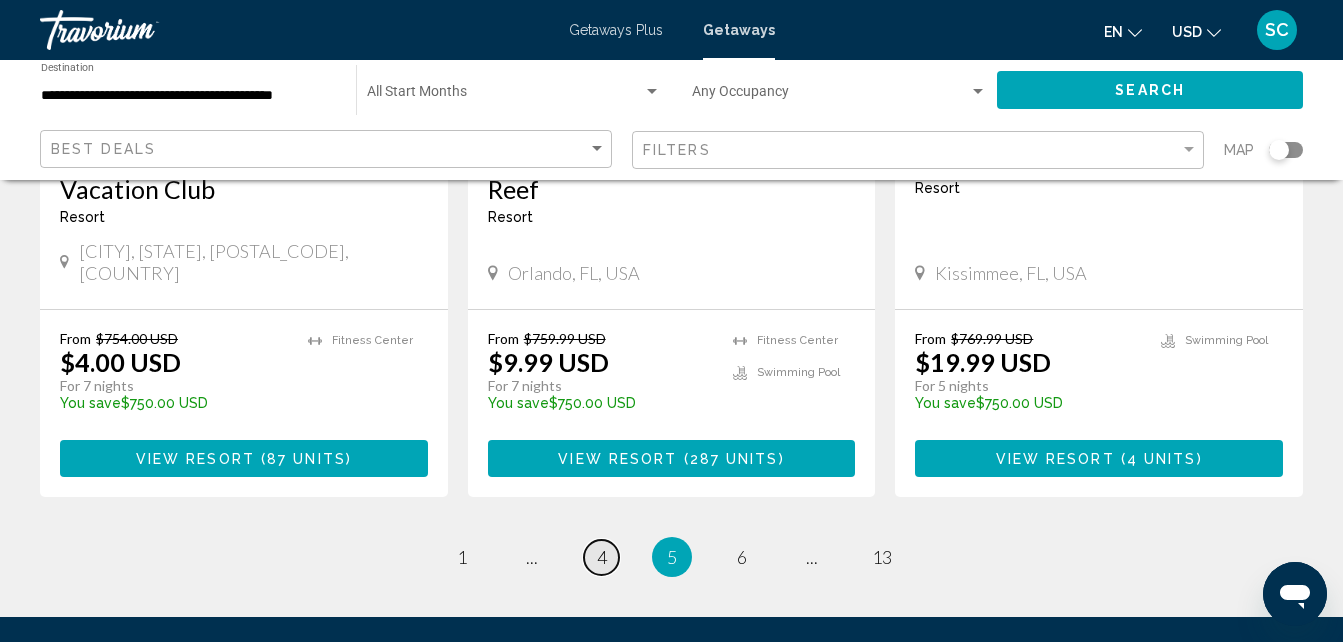 click on "4" at bounding box center [602, 557] 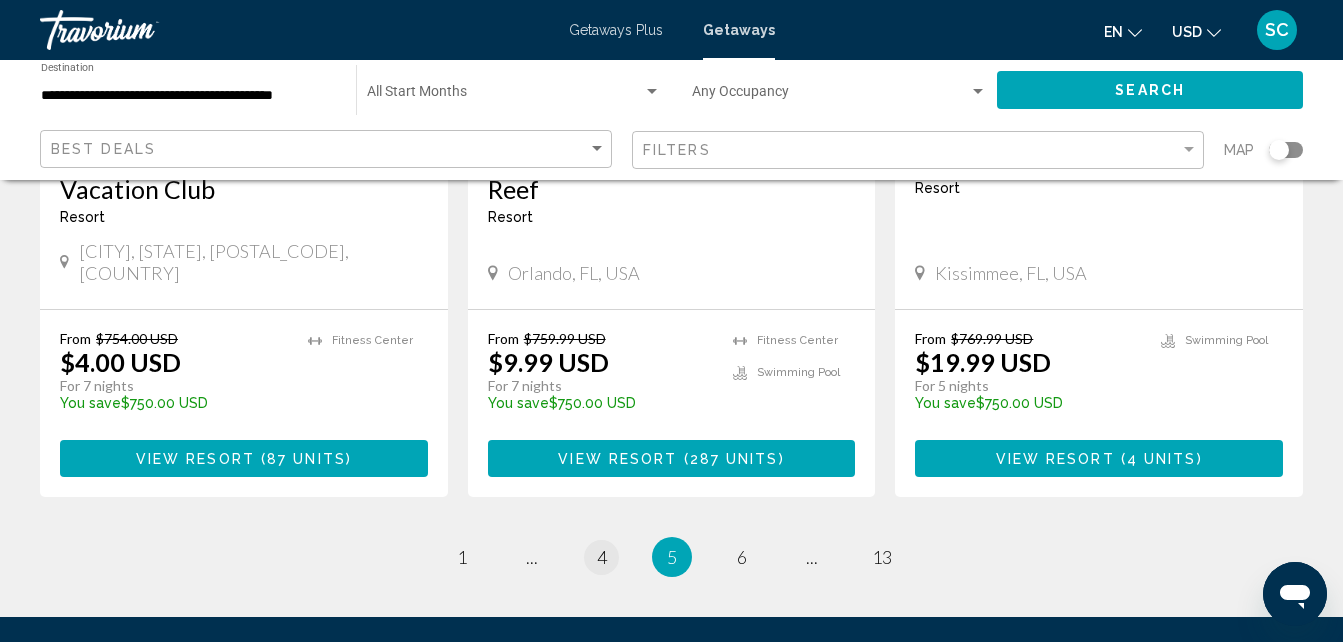 scroll, scrollTop: 0, scrollLeft: 0, axis: both 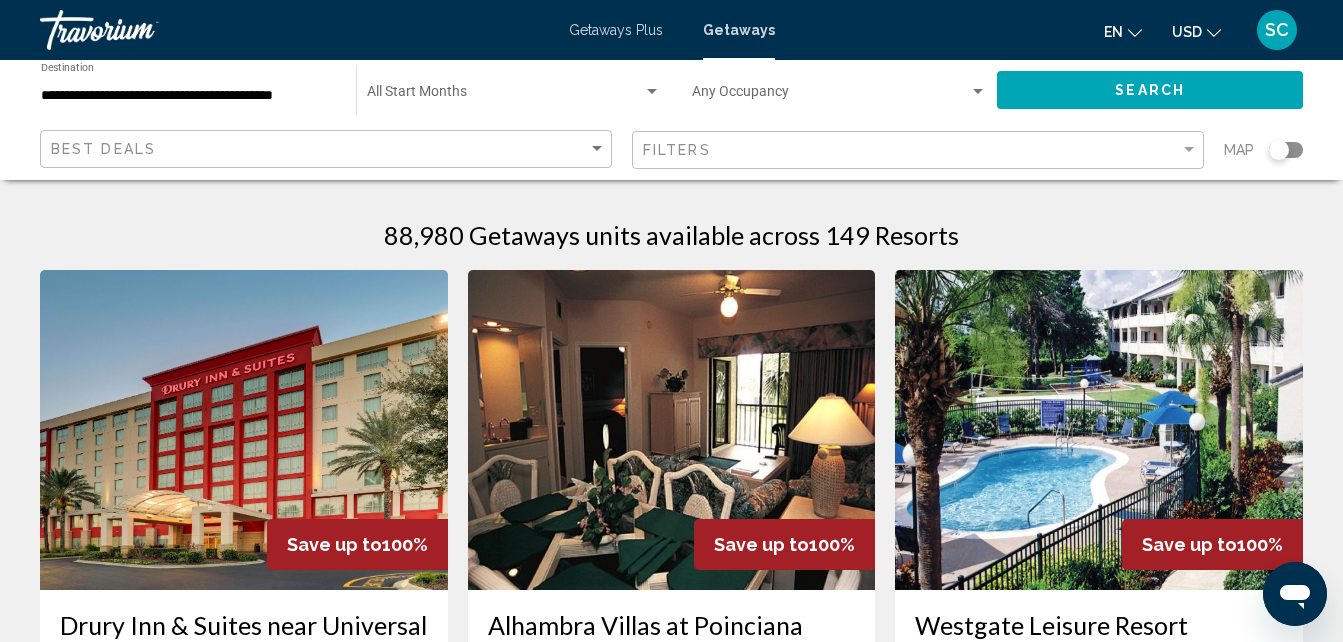 click at bounding box center (244, 430) 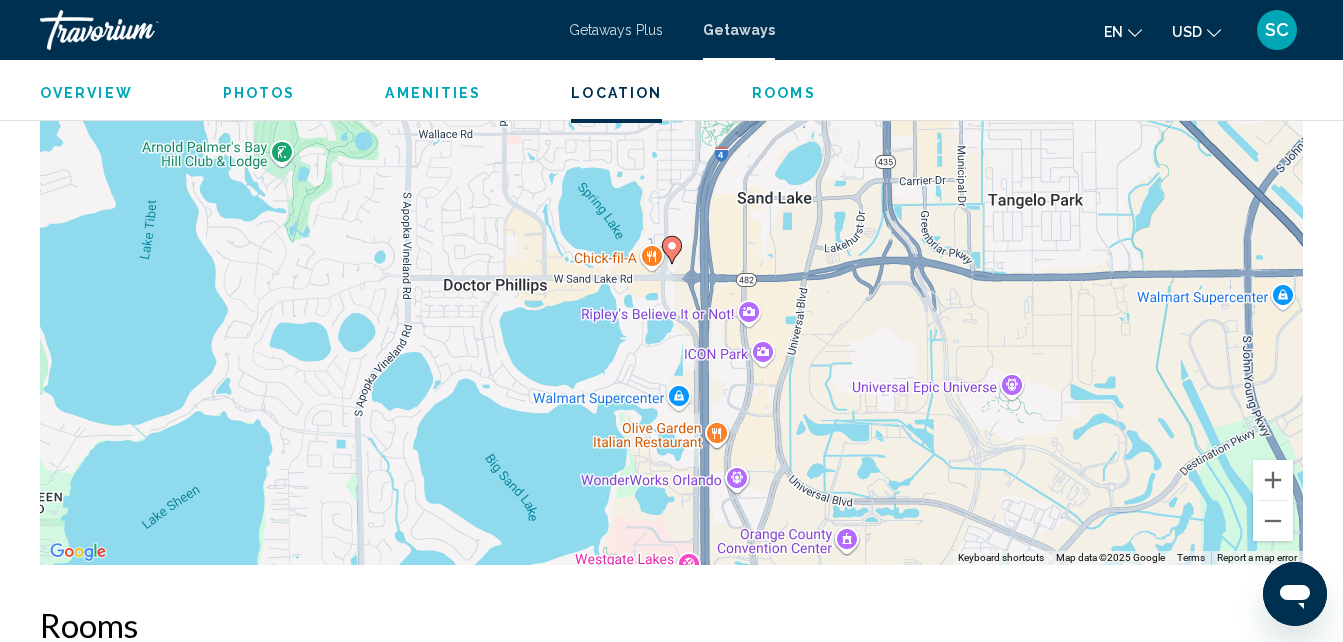 scroll, scrollTop: 2514, scrollLeft: 0, axis: vertical 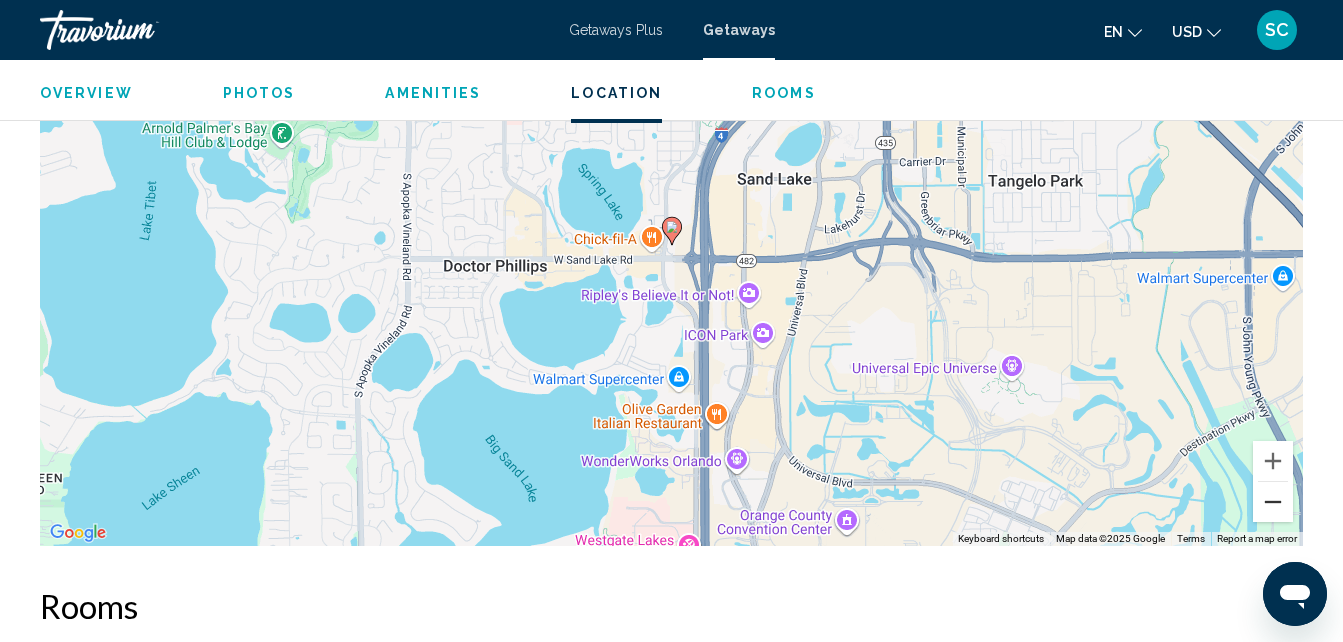 click at bounding box center [1273, 502] 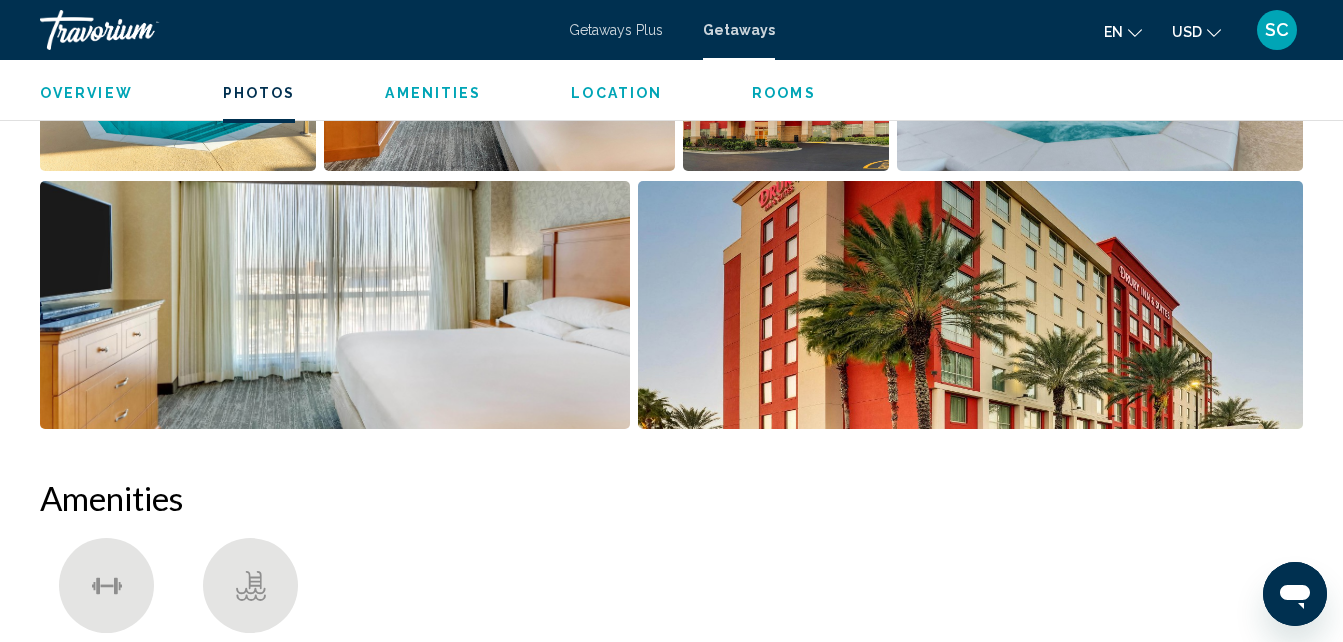 scroll, scrollTop: 1000, scrollLeft: 0, axis: vertical 